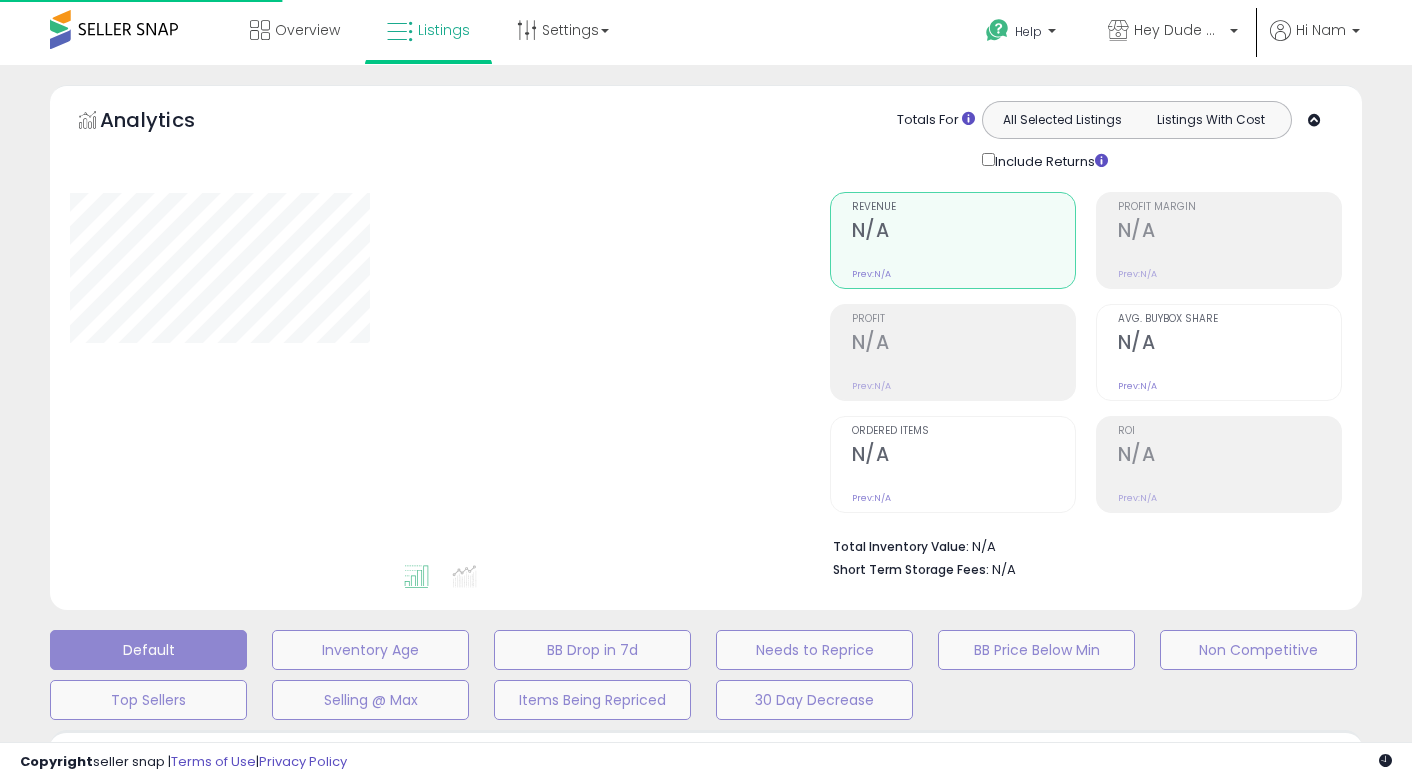scroll, scrollTop: 0, scrollLeft: 0, axis: both 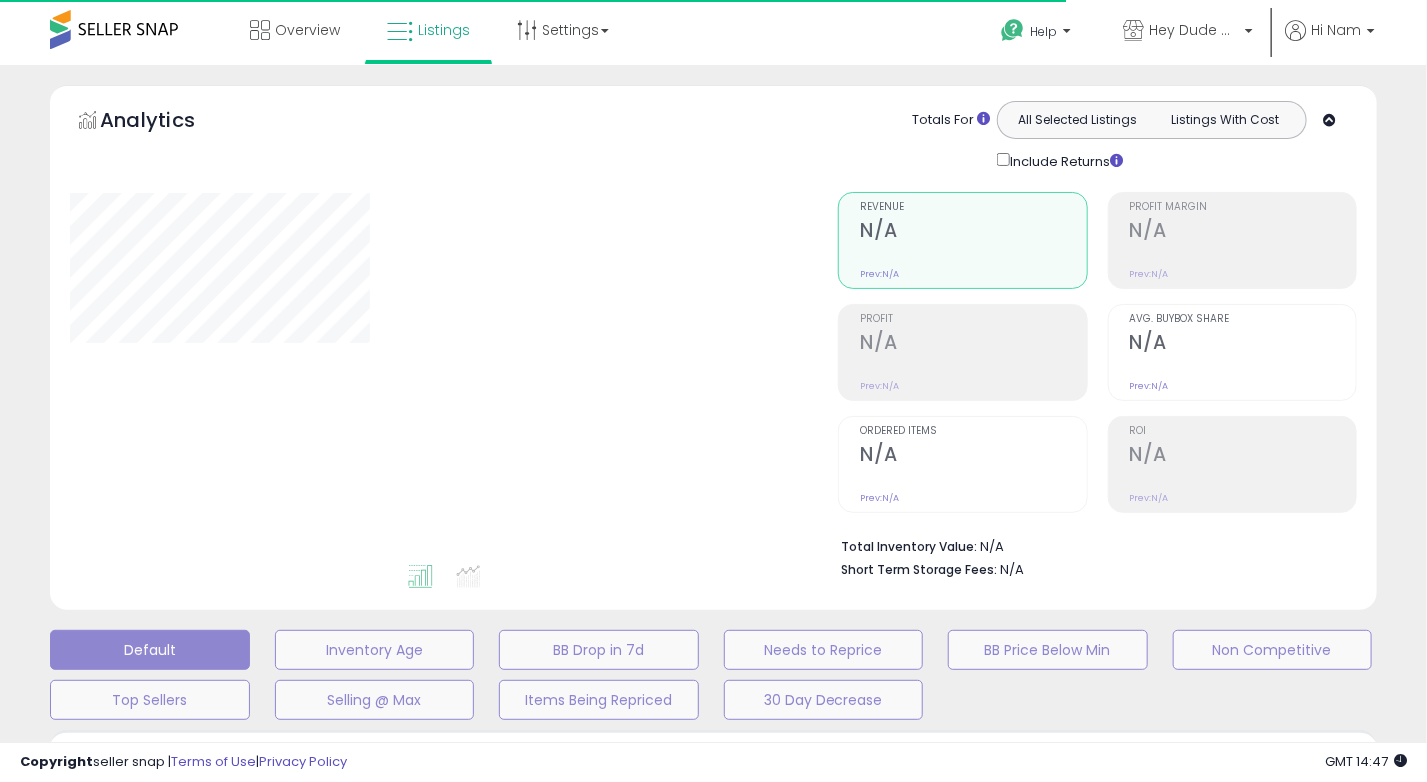 type on "**********" 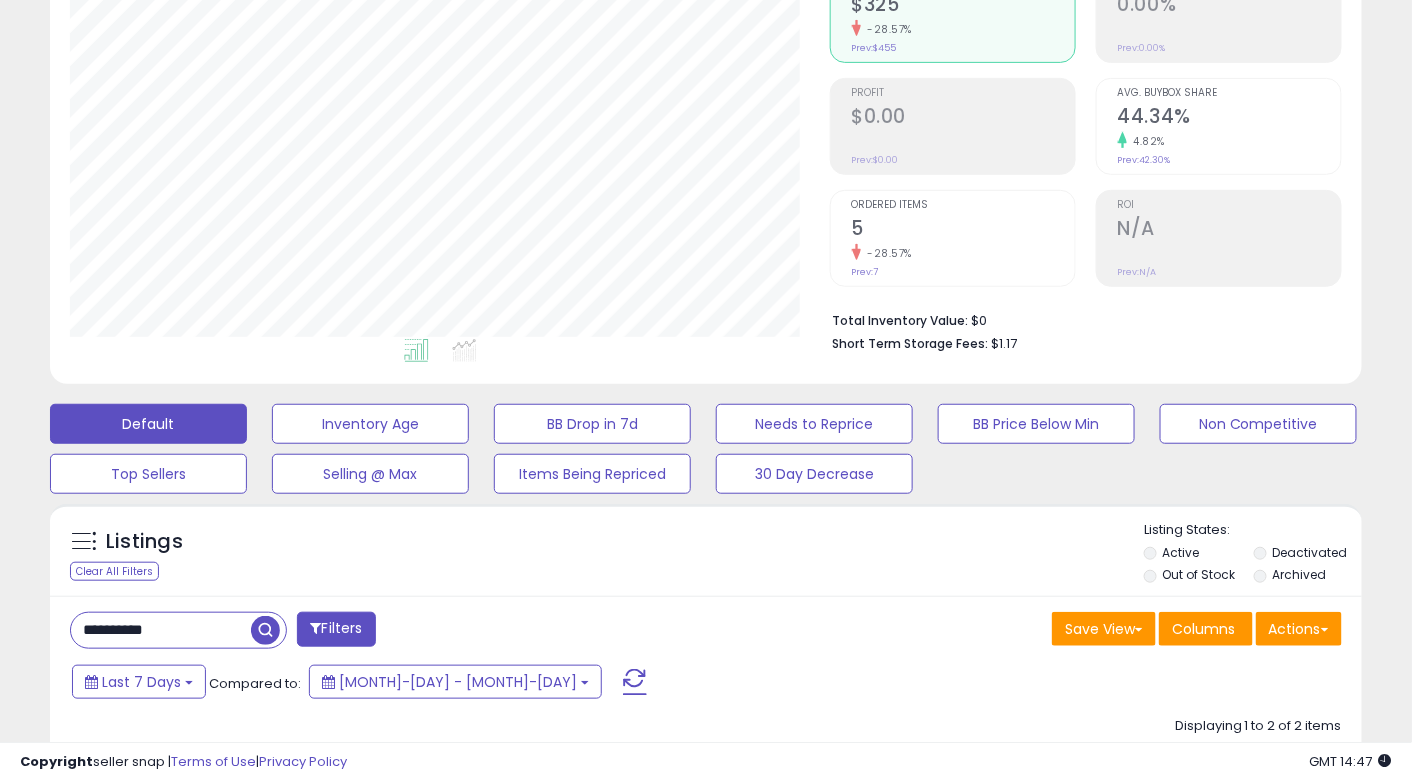 scroll, scrollTop: 230, scrollLeft: 0, axis: vertical 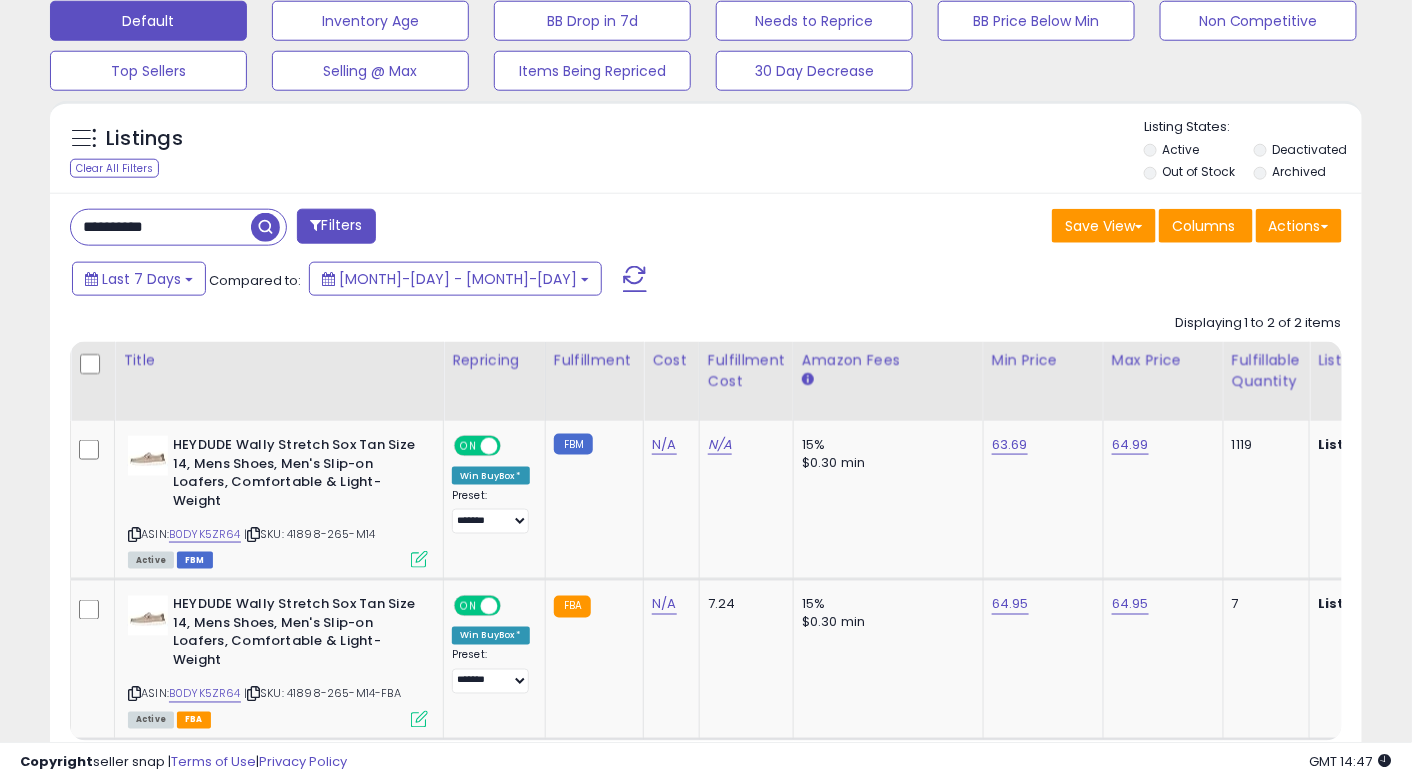 drag, startPoint x: 1296, startPoint y: 224, endPoint x: 1321, endPoint y: 198, distance: 36.069378 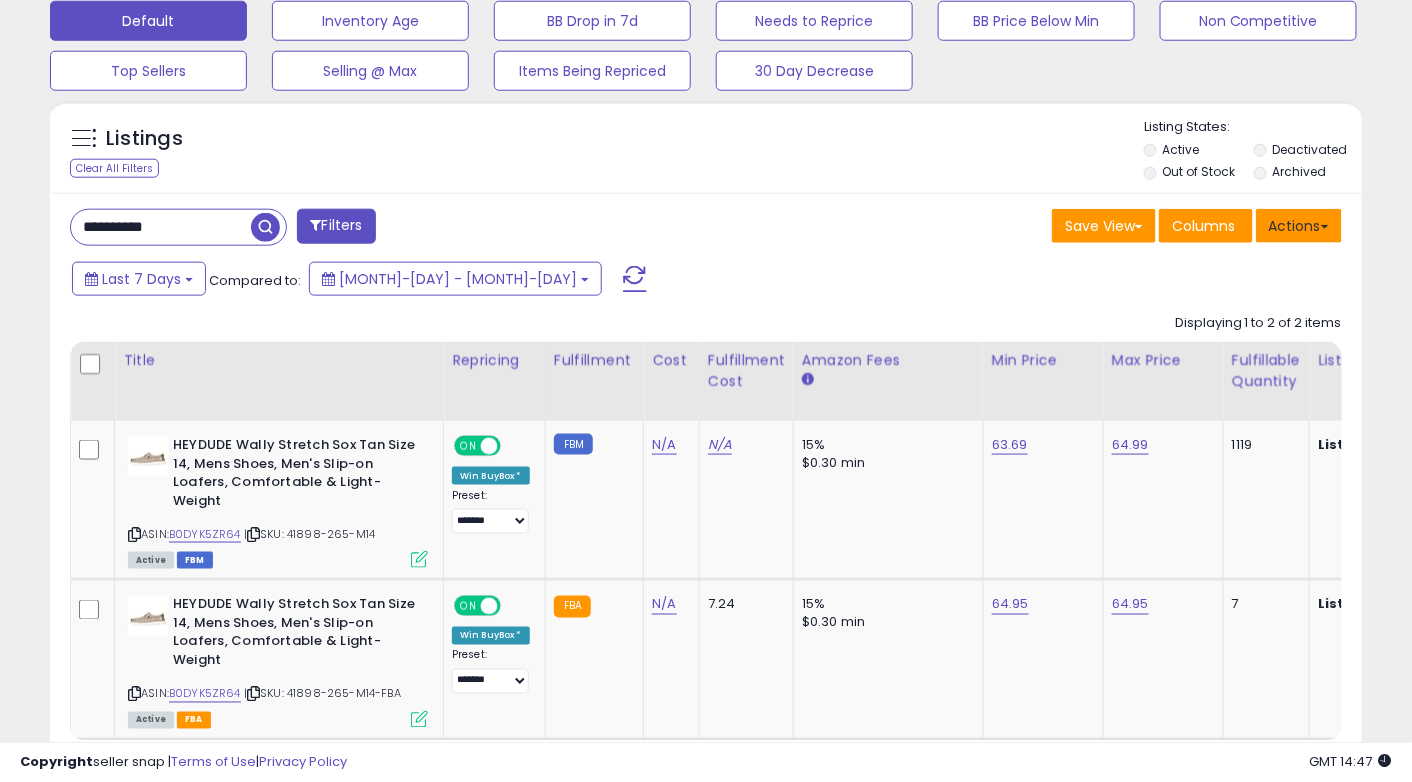 click on "Actions" at bounding box center [1299, 226] 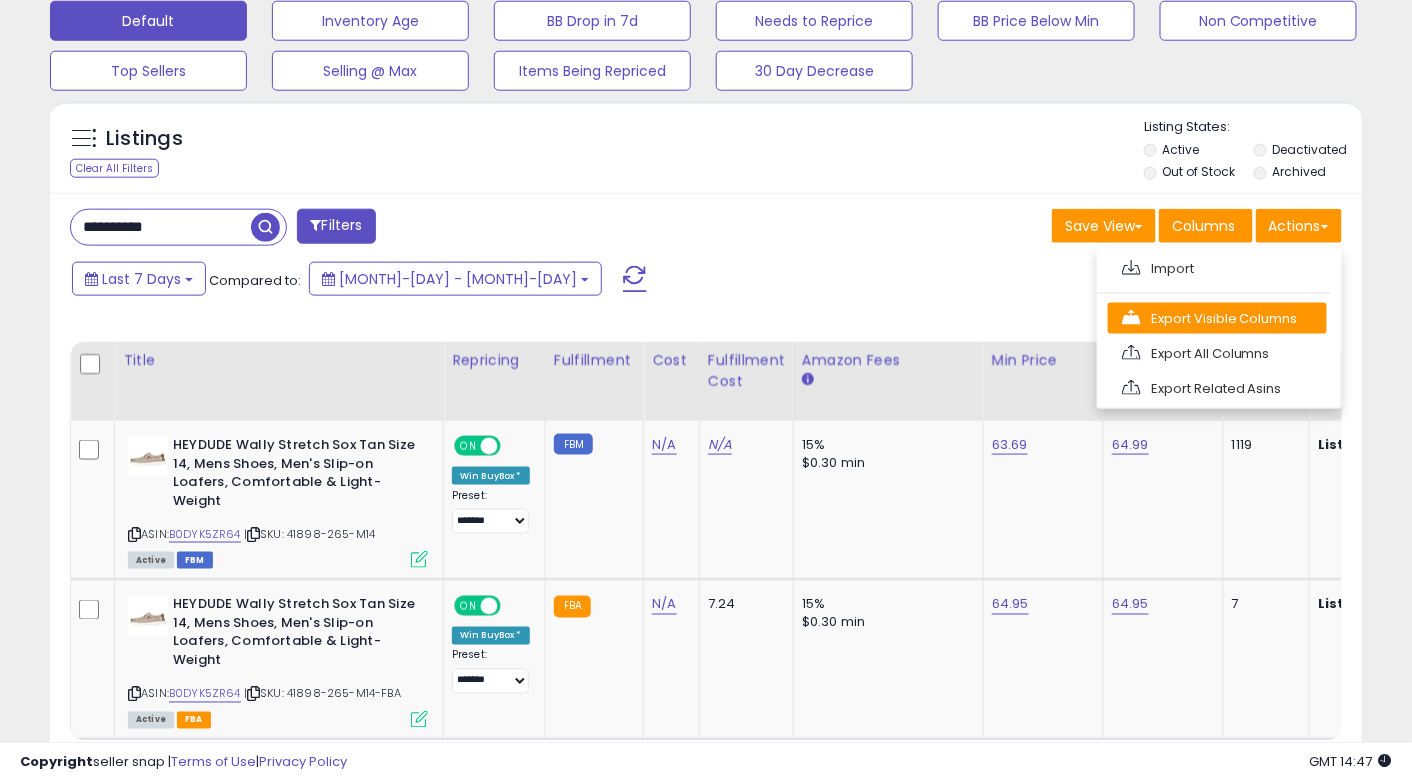 click on "Export Visible Columns" at bounding box center [1217, 318] 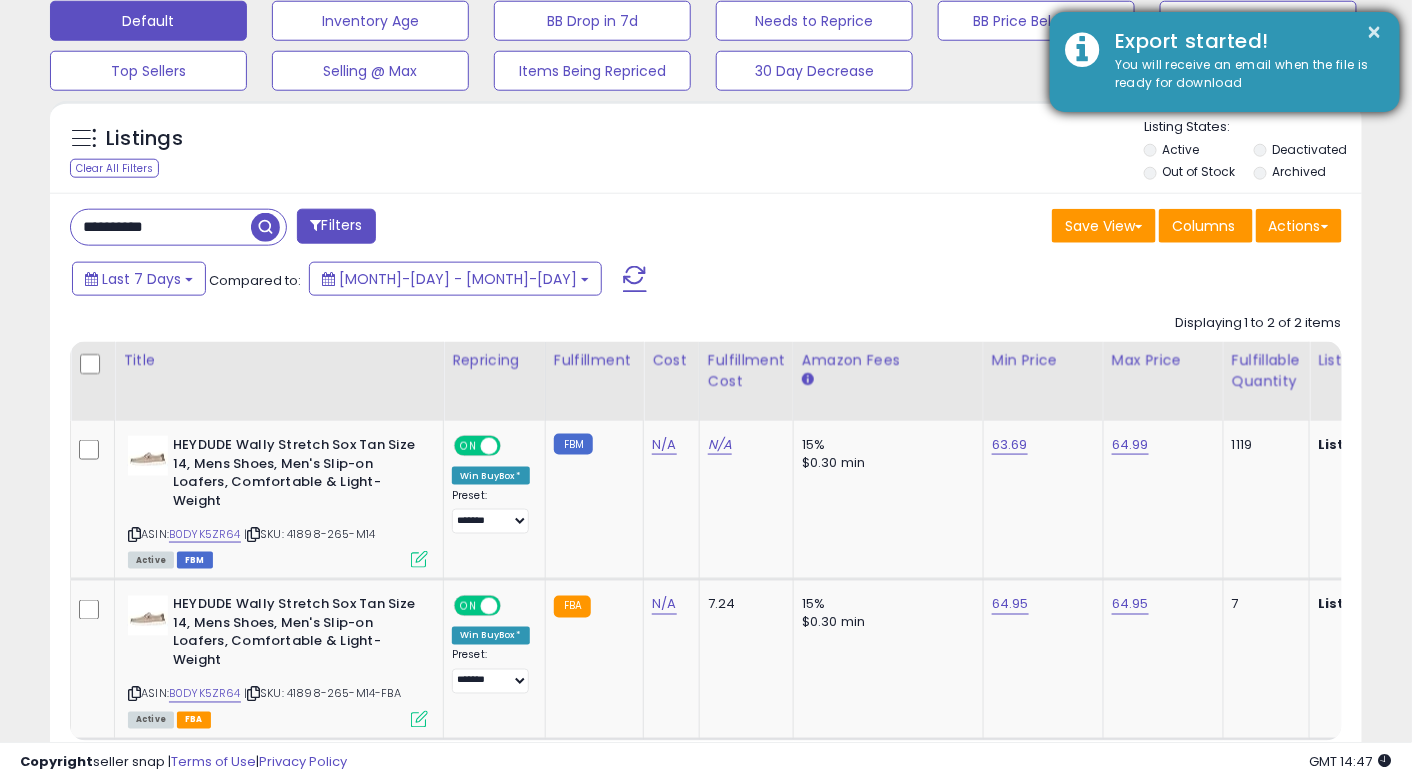 click on "You will receive an email when the file is ready for download" at bounding box center [1242, 74] 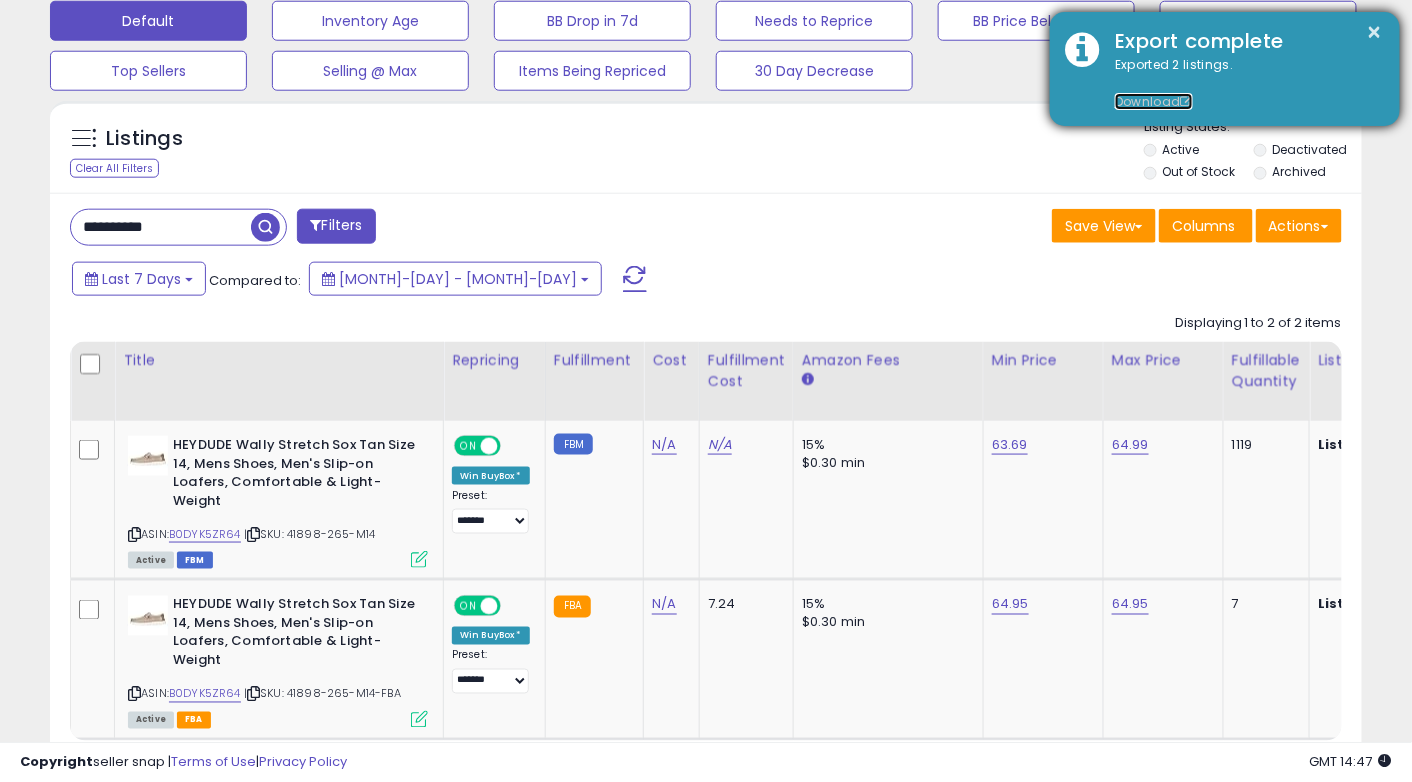 click on "Download" at bounding box center [1154, 101] 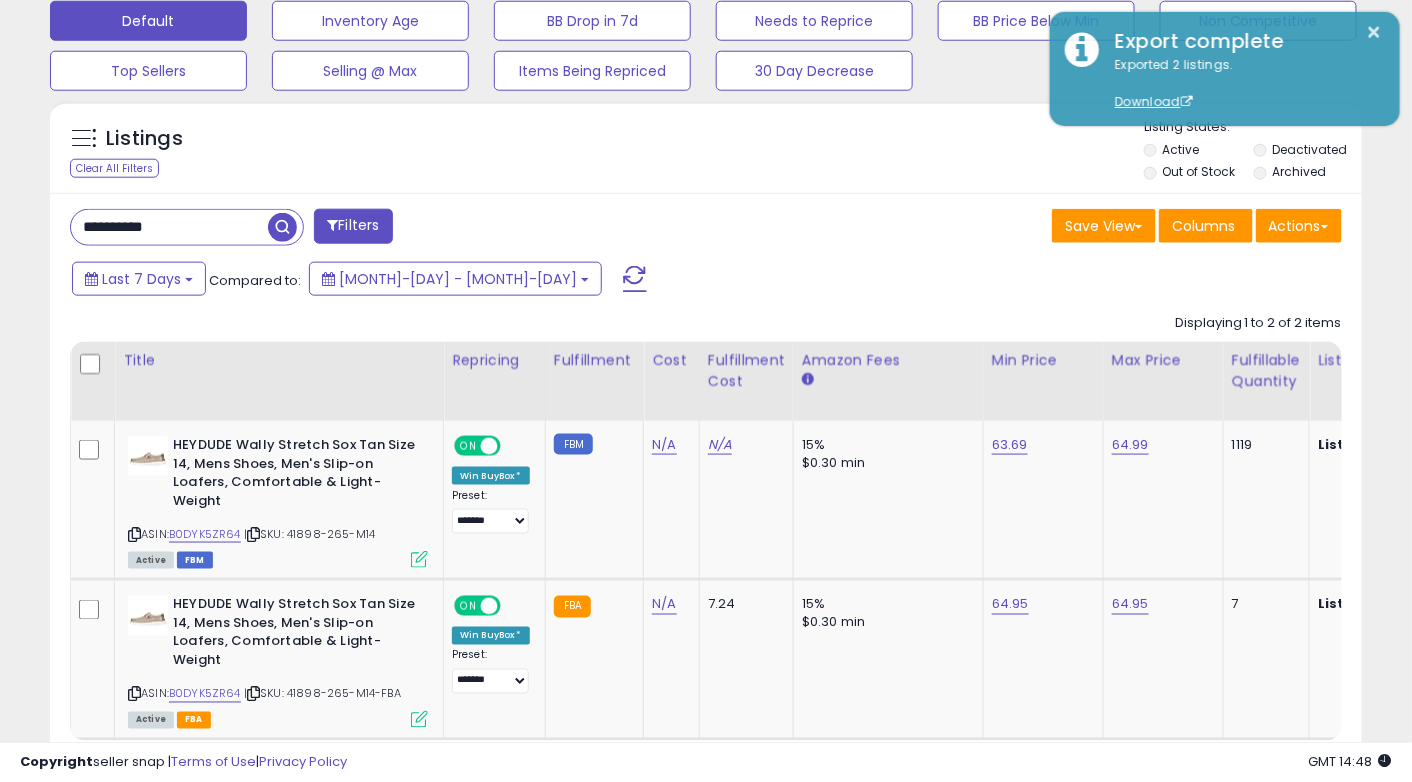 click on "**********" at bounding box center (169, 227) 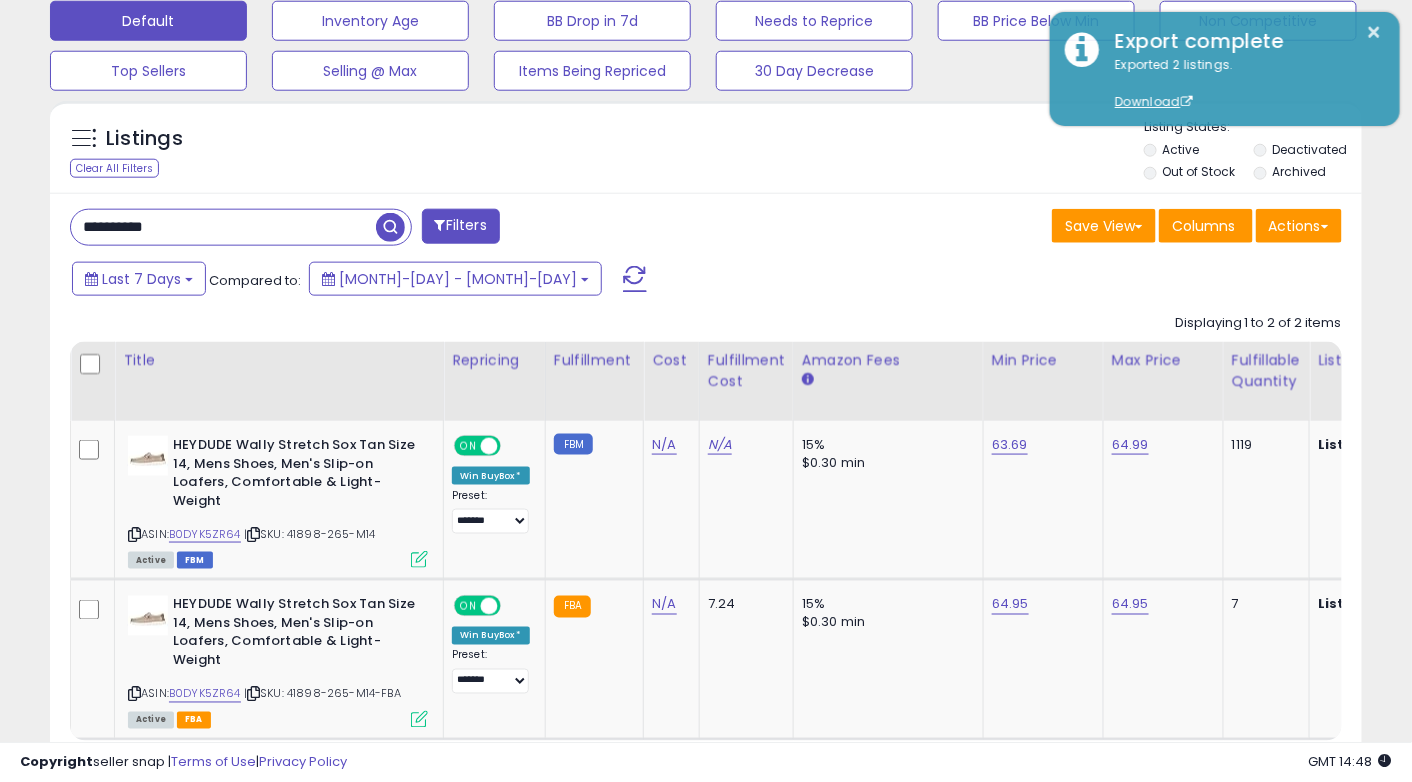 click on "**********" at bounding box center (223, 227) 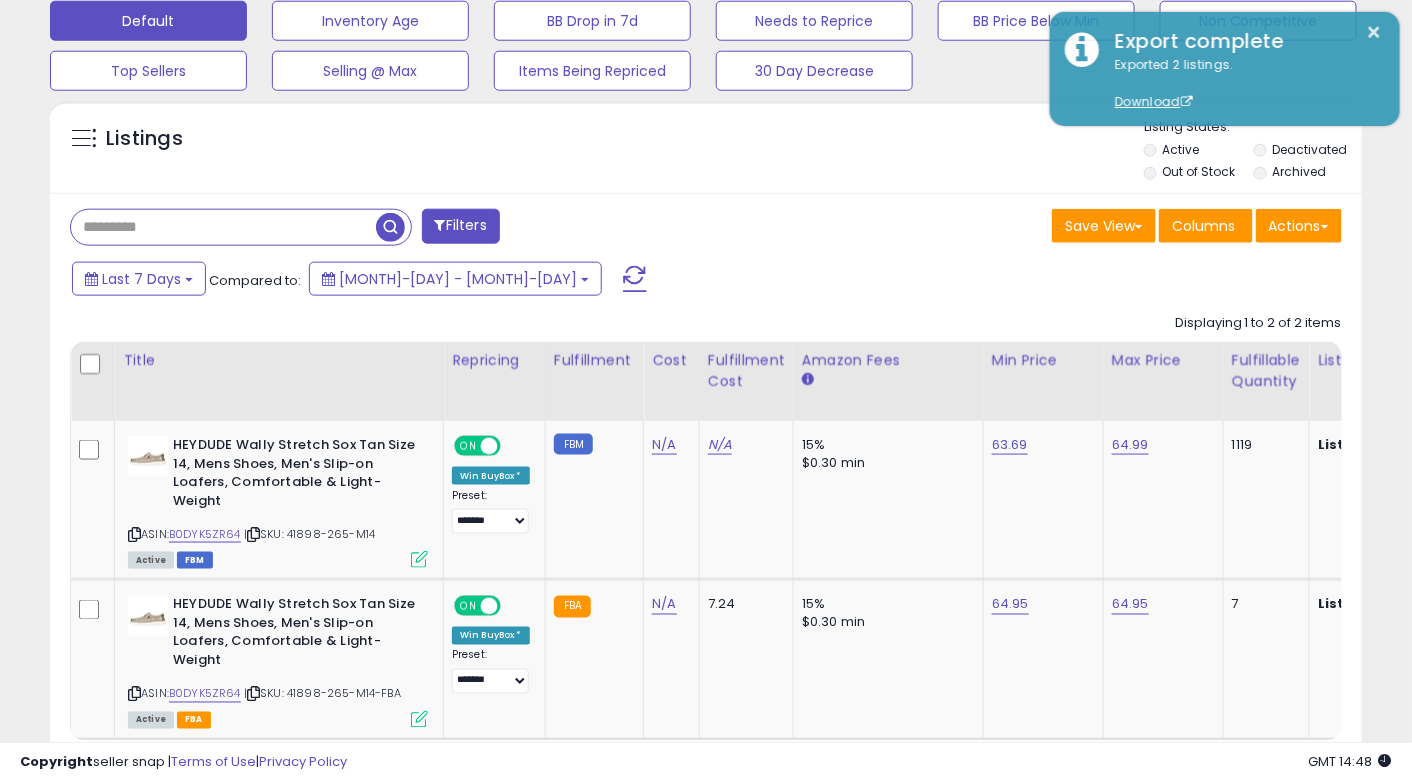type 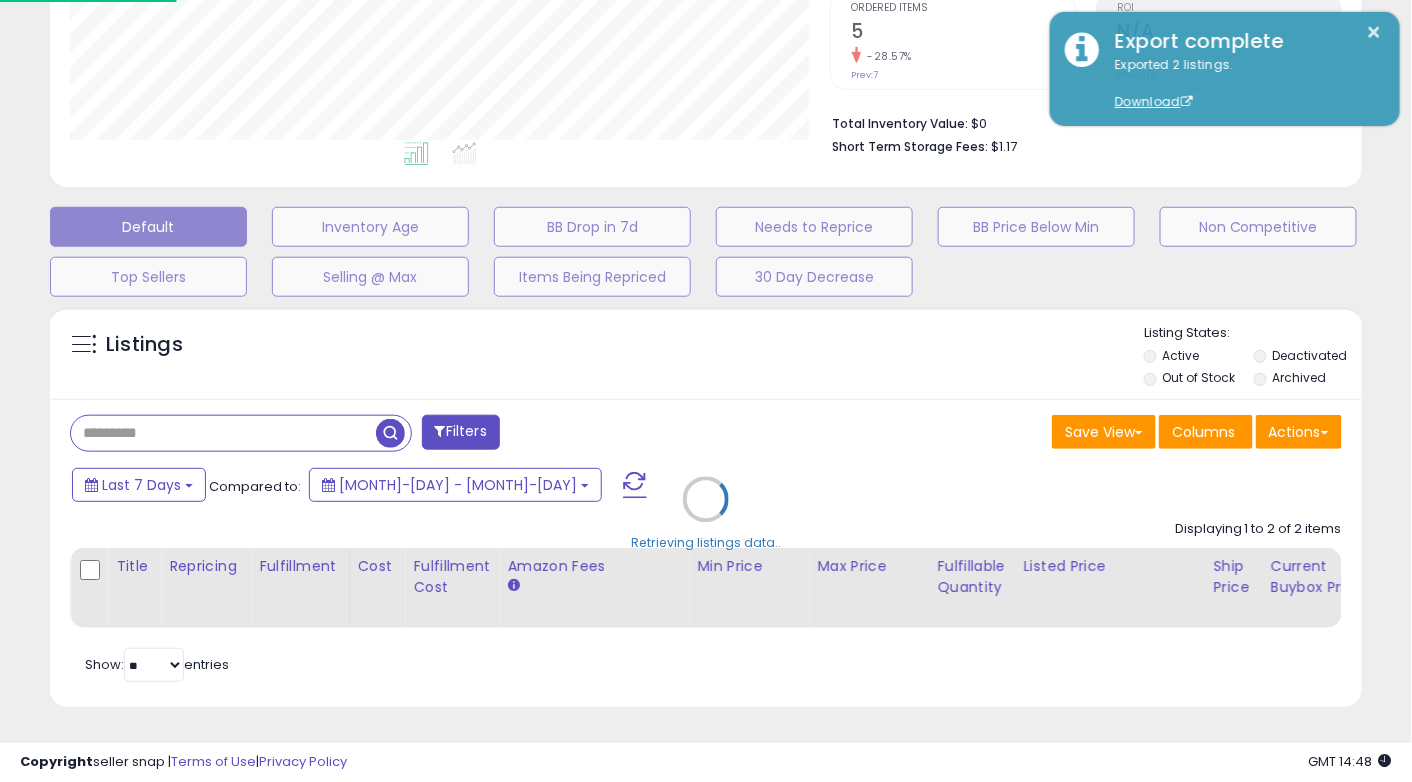 scroll, scrollTop: 999589, scrollLeft: 999231, axis: both 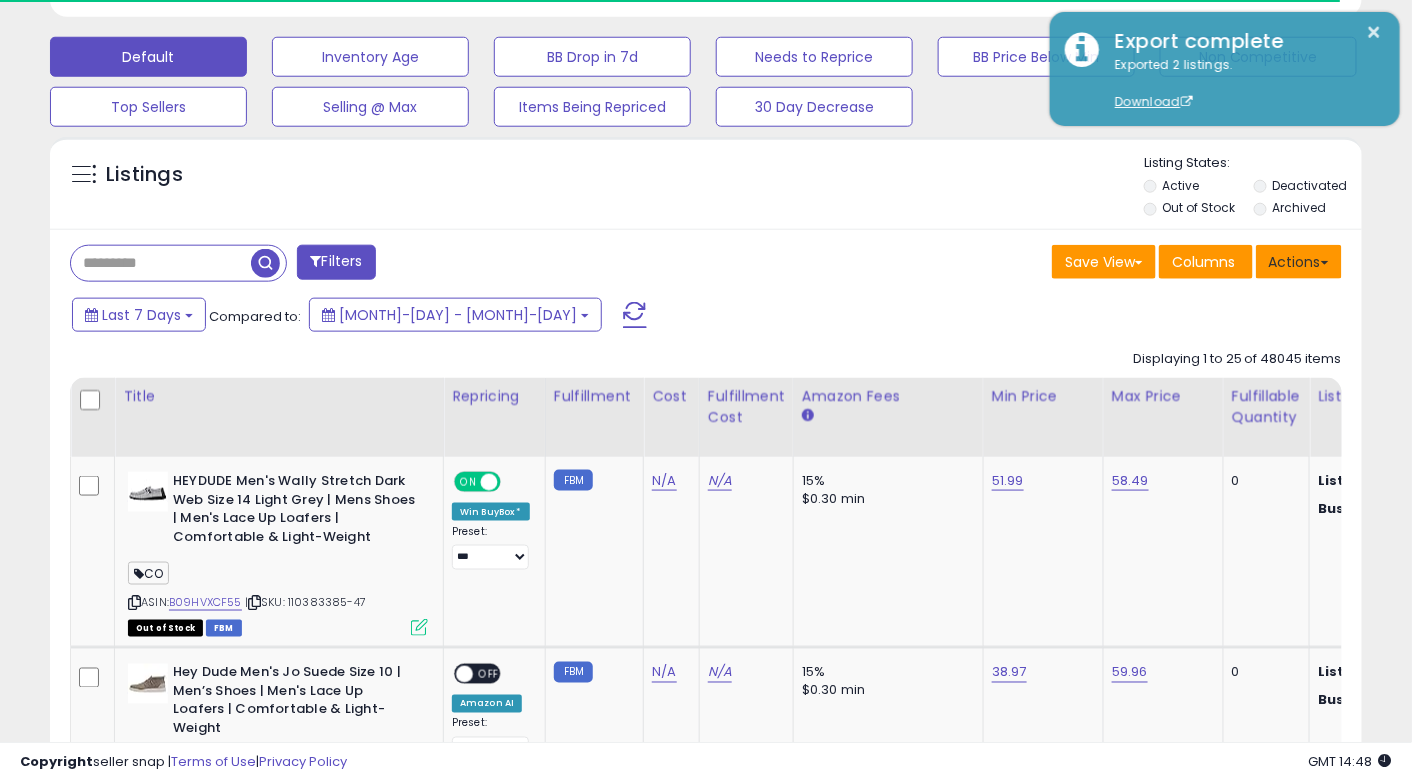 click on "Actions" at bounding box center (1299, 262) 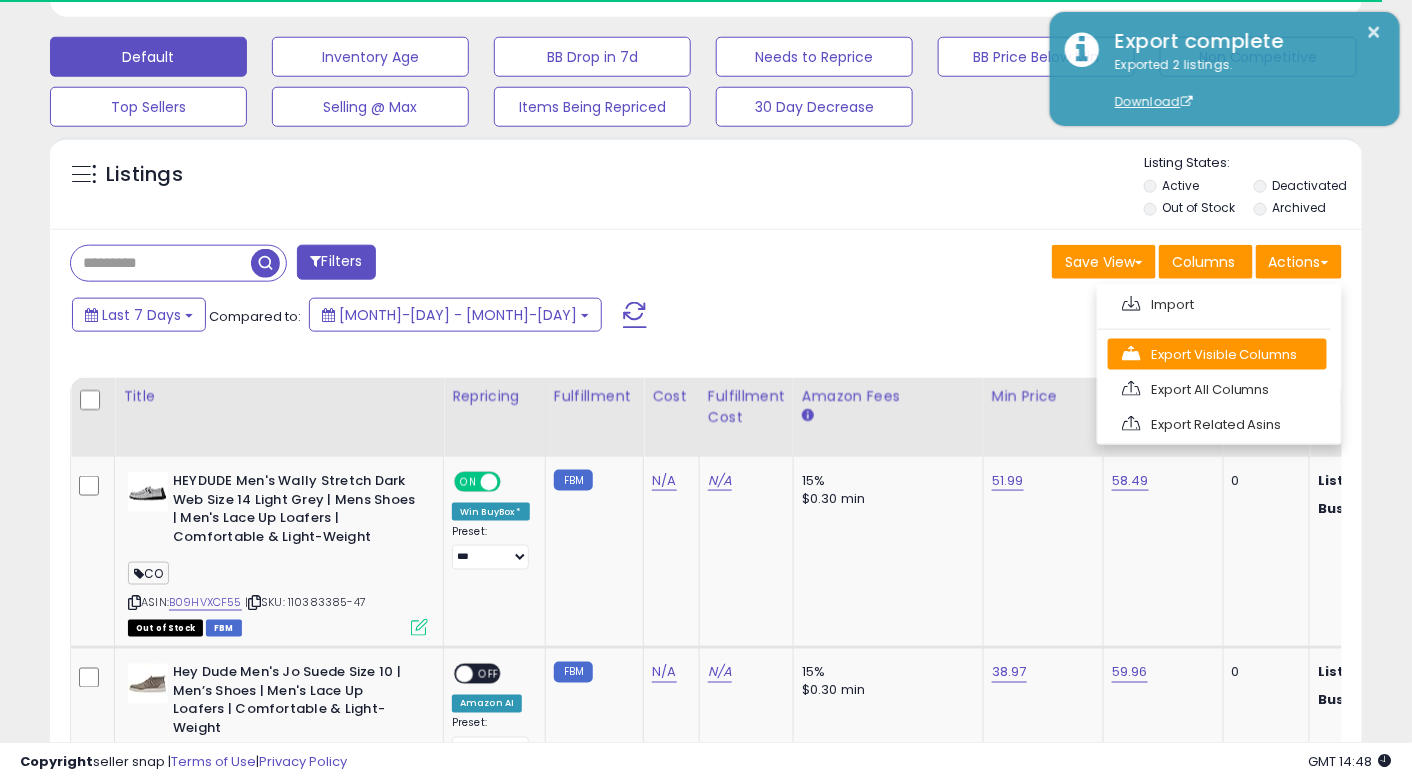 click on "Export Visible Columns" at bounding box center (1217, 354) 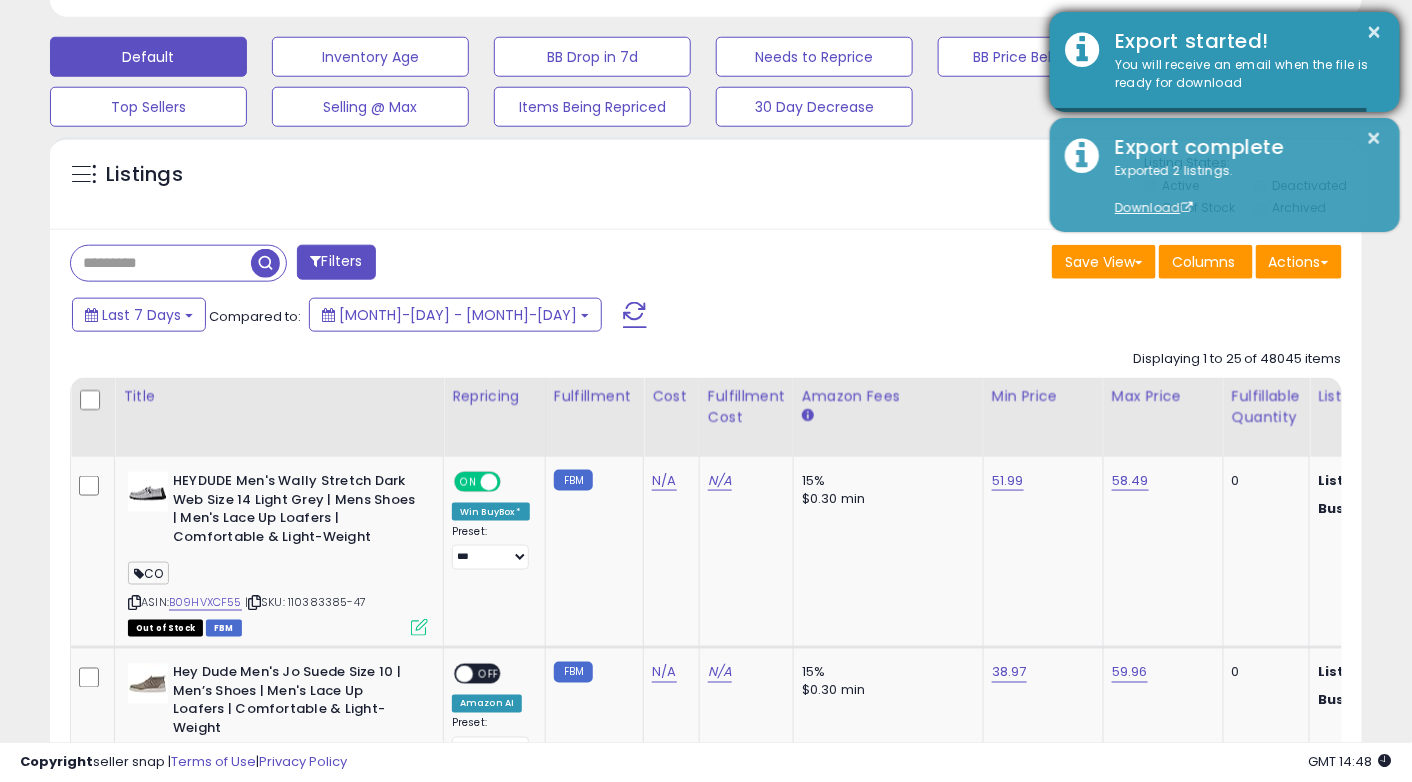 scroll, scrollTop: 999589, scrollLeft: 999240, axis: both 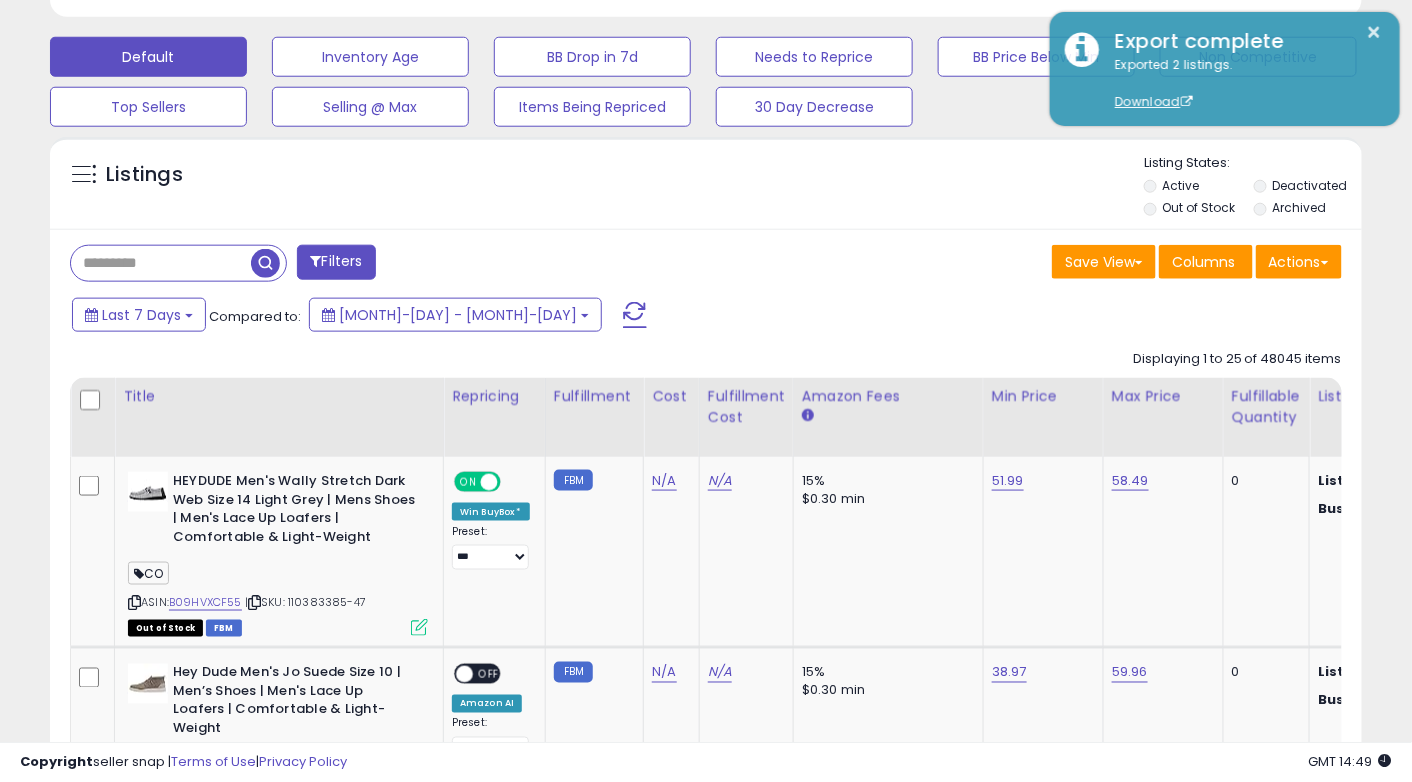 click on "**********" at bounding box center [706, 2369] 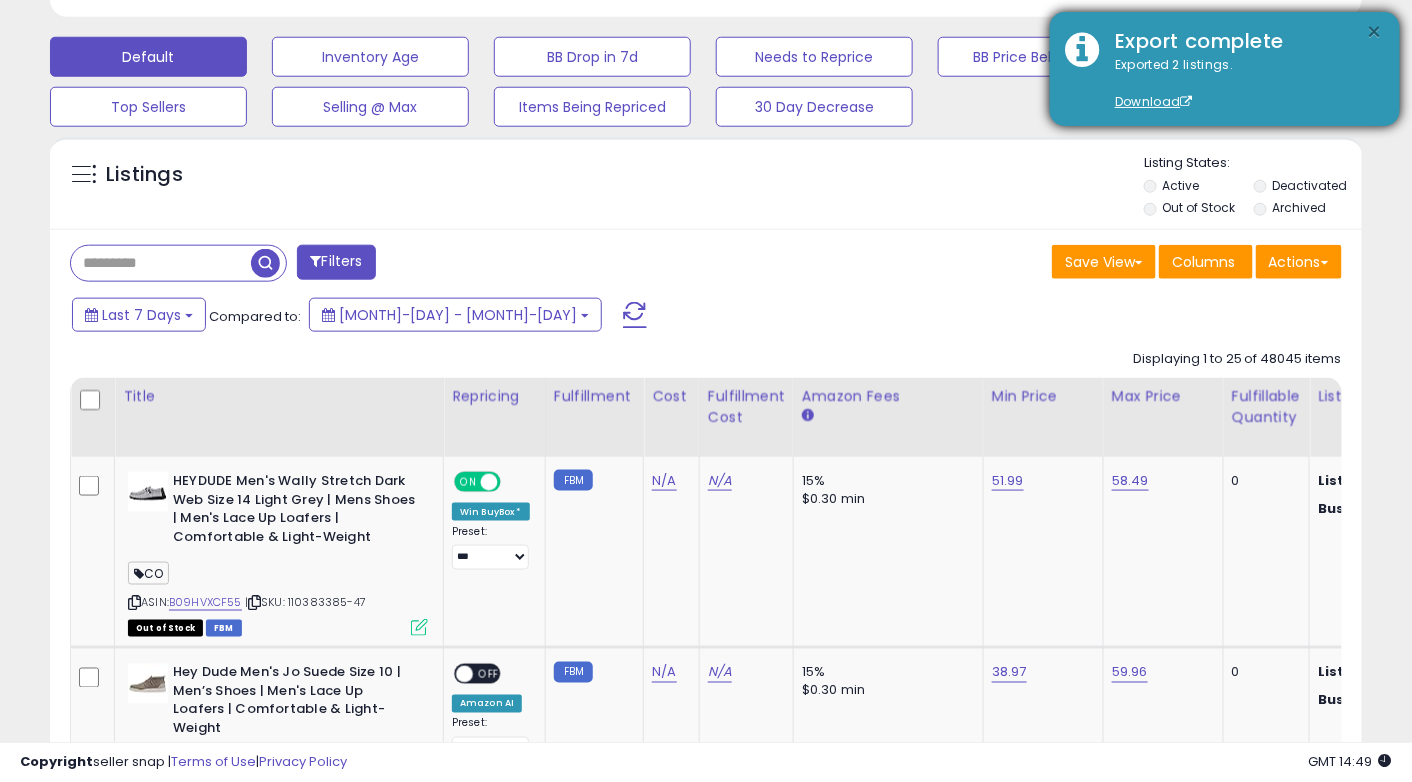 click on "×" at bounding box center (1375, 32) 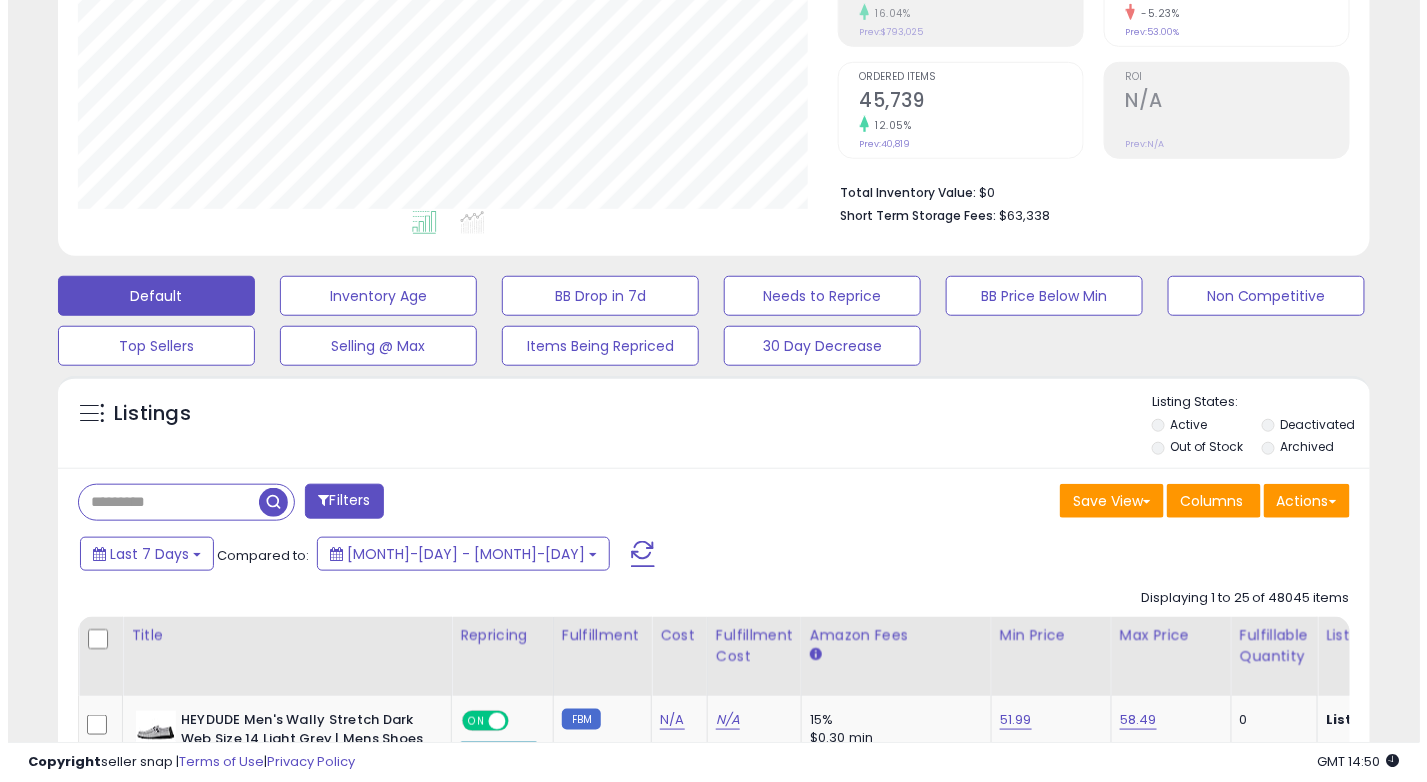 scroll, scrollTop: 356, scrollLeft: 0, axis: vertical 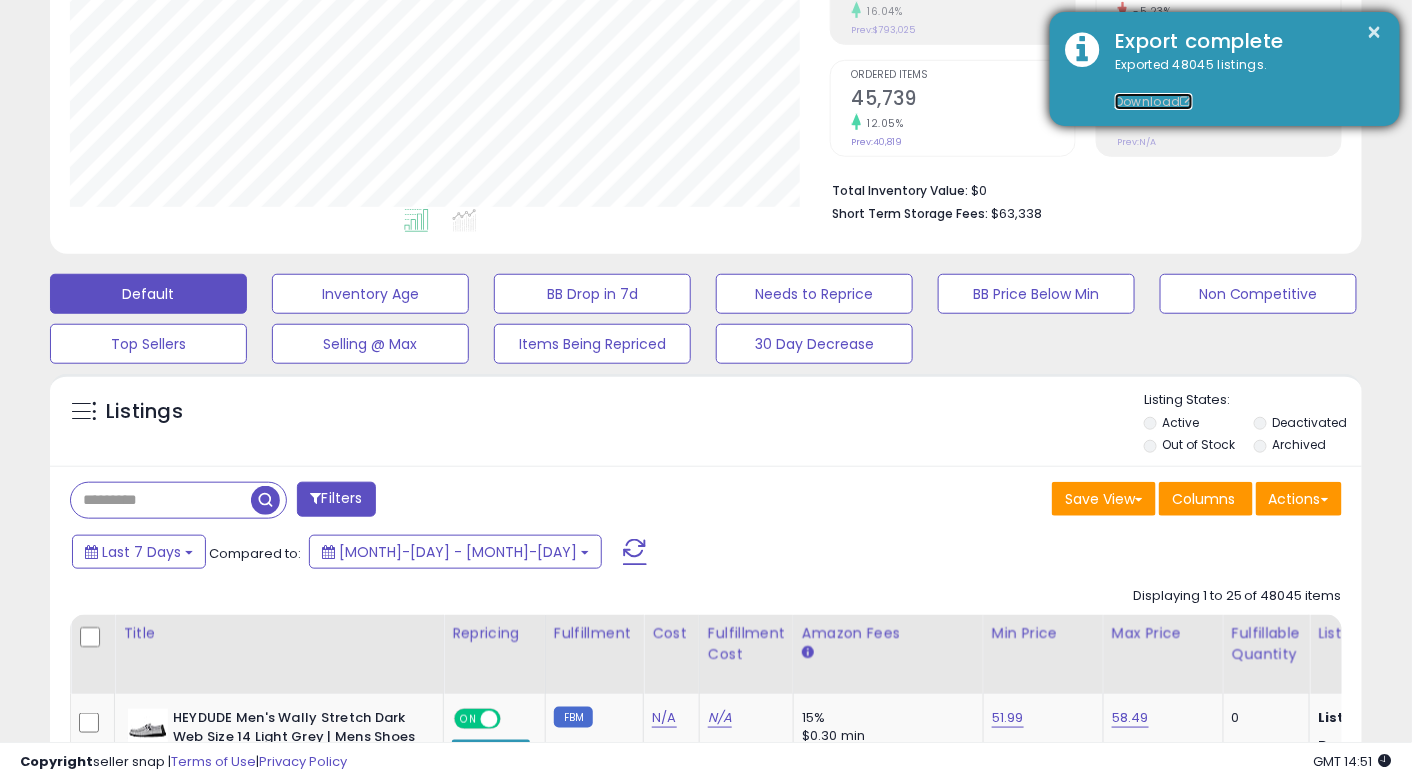 click on "Download" at bounding box center [1154, 101] 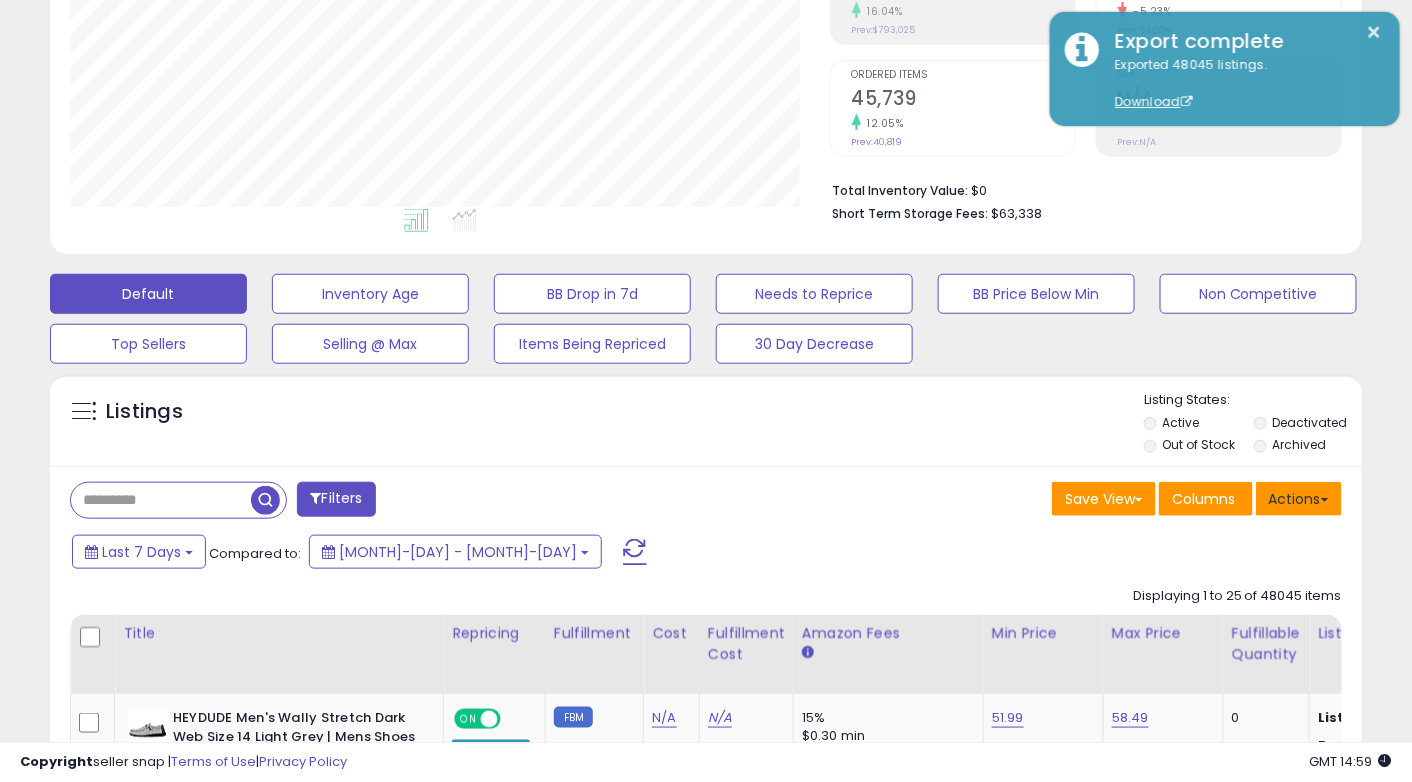 click on "Actions" at bounding box center (1299, 499) 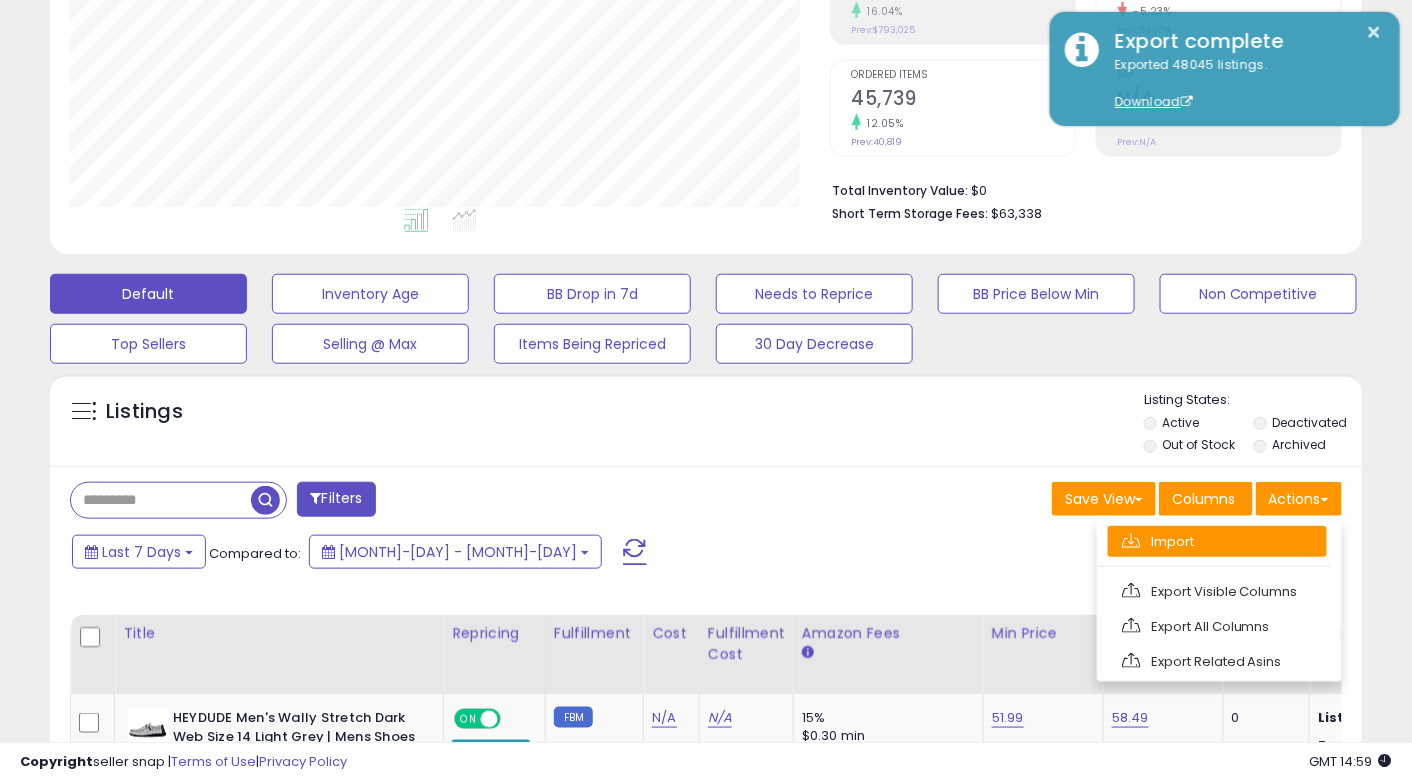 click on "Import" at bounding box center (1217, 541) 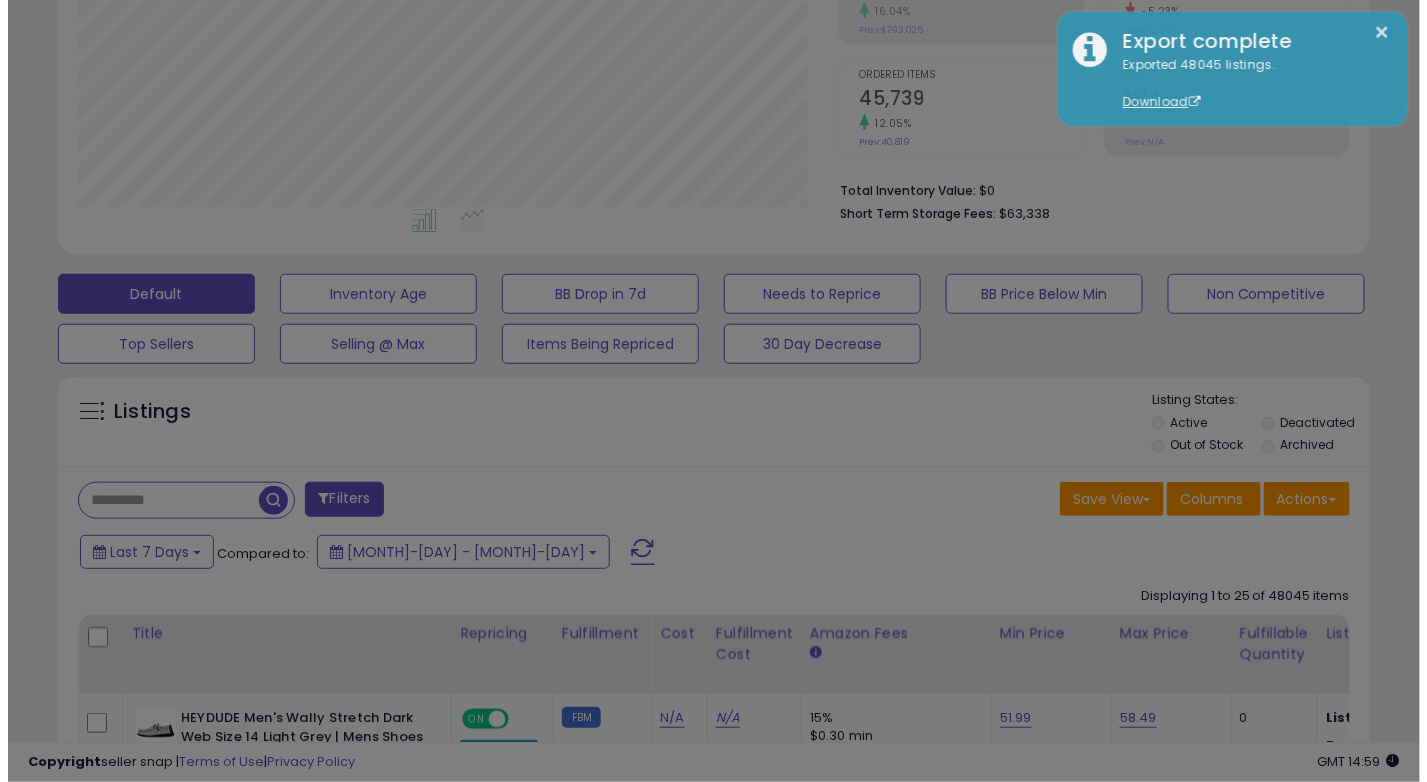 scroll, scrollTop: 999589, scrollLeft: 999231, axis: both 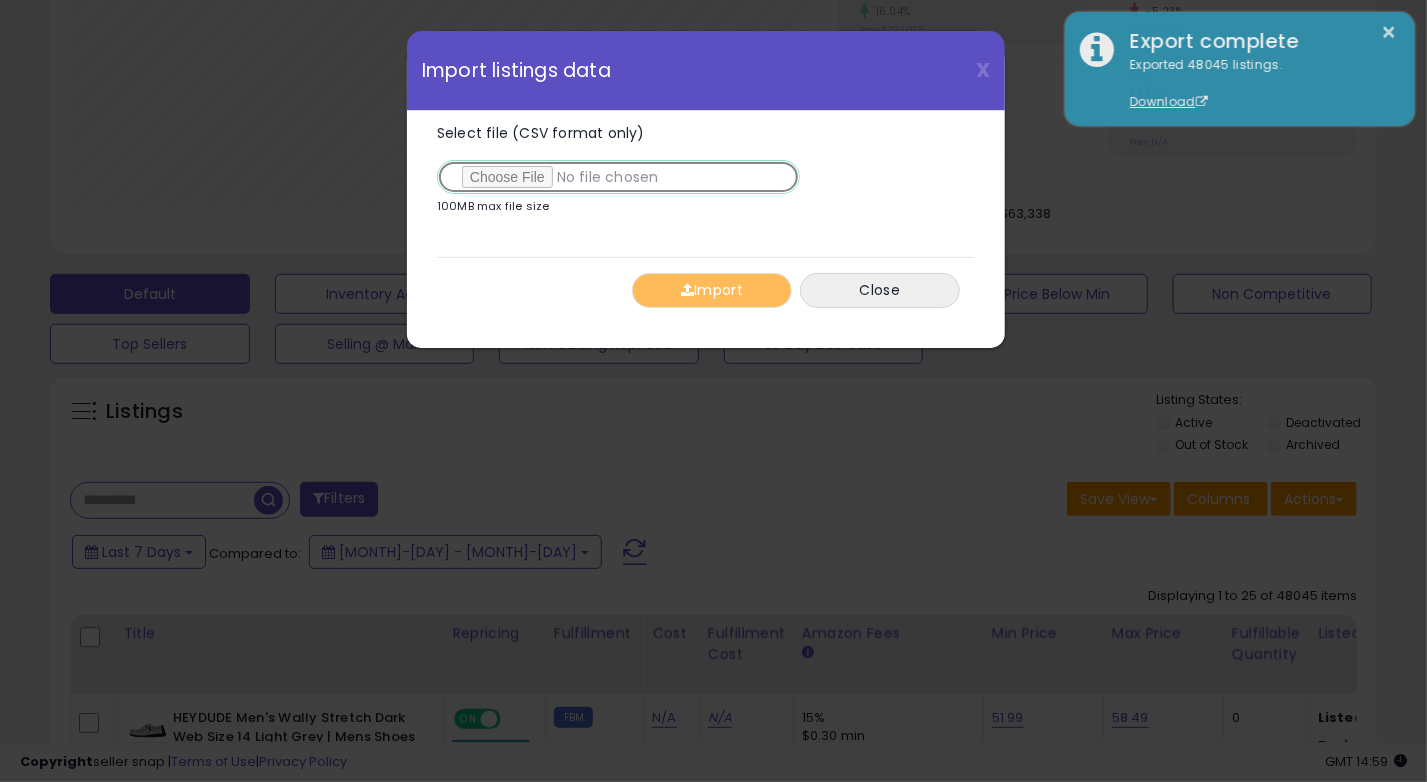 click on "Select file (CSV format only)" at bounding box center [618, 177] 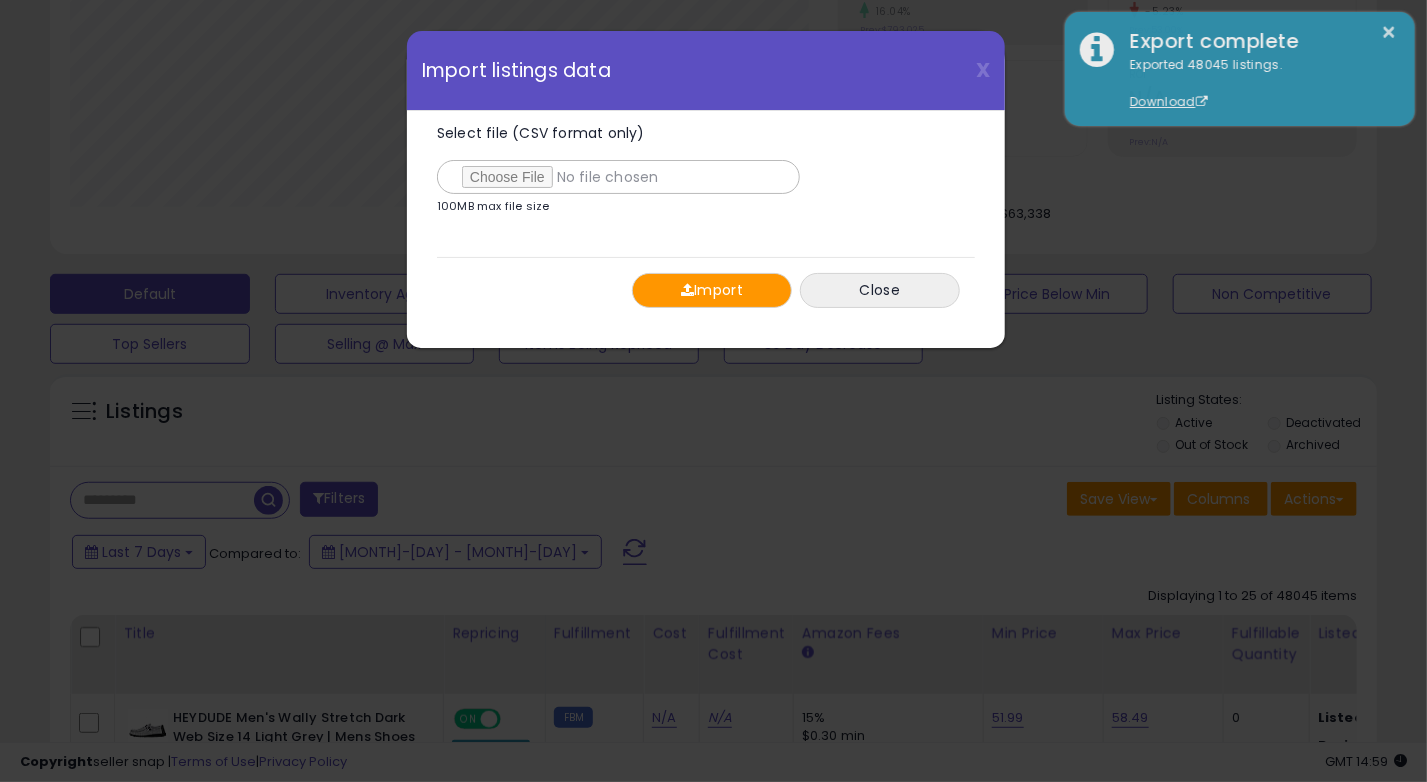 click on "Import" at bounding box center [712, 290] 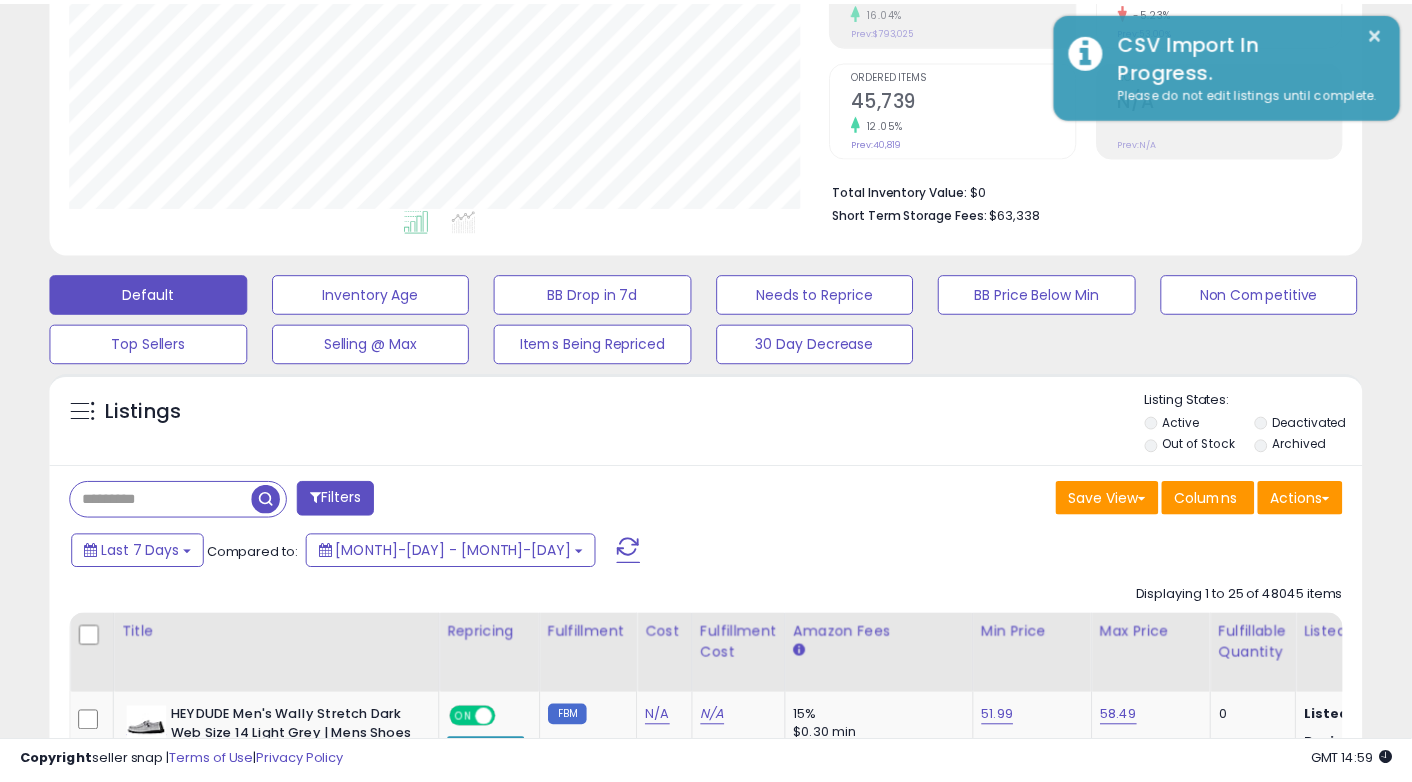 scroll, scrollTop: 409, scrollLeft: 759, axis: both 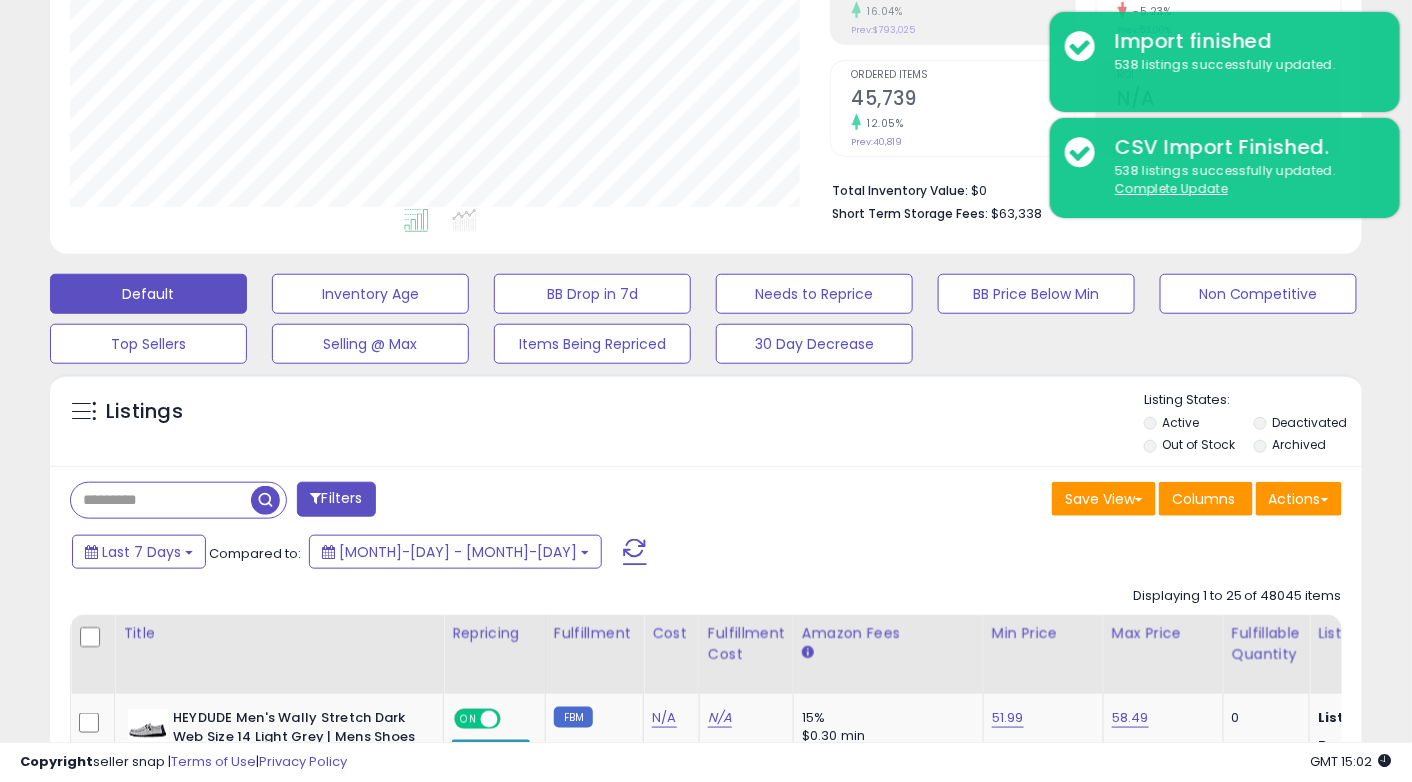 click on "Default
Inventory Age
BB Drop in 7d
Needs to Reprice
BB Price Below Min
Non Competitive
Top Sellers
Selling @ Max
Items Being Repriced
30 Day Decrease" at bounding box center (706, 314) 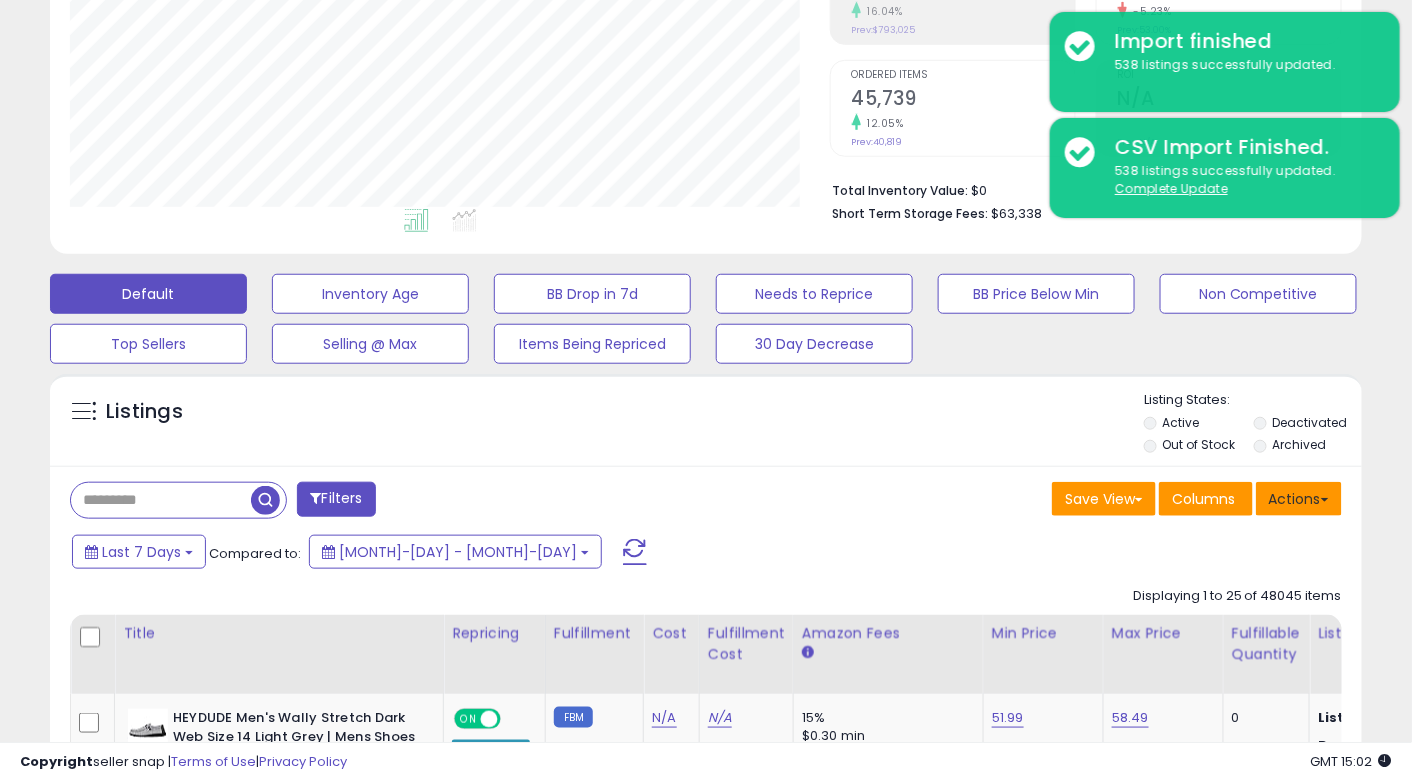 click on "Actions" at bounding box center (1299, 499) 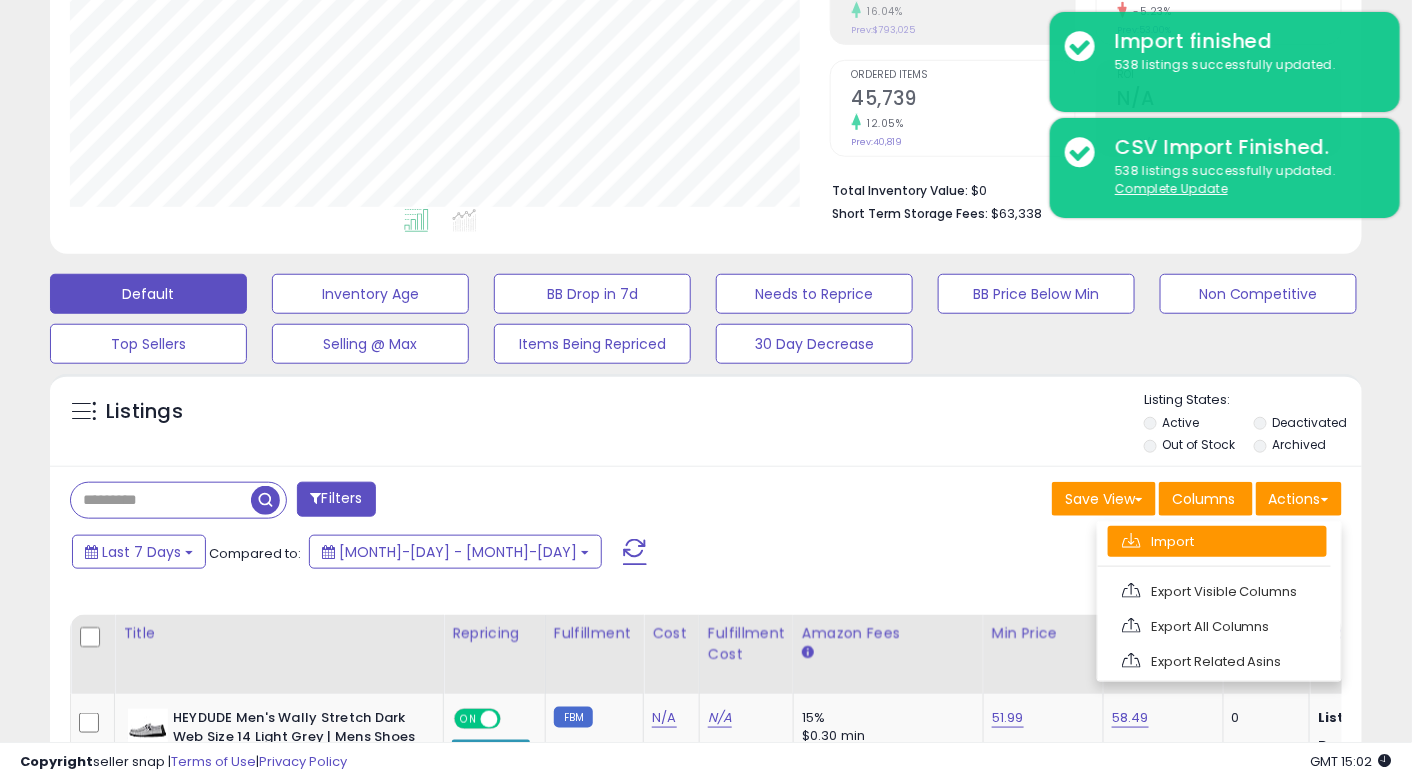 click on "Import" at bounding box center [1217, 541] 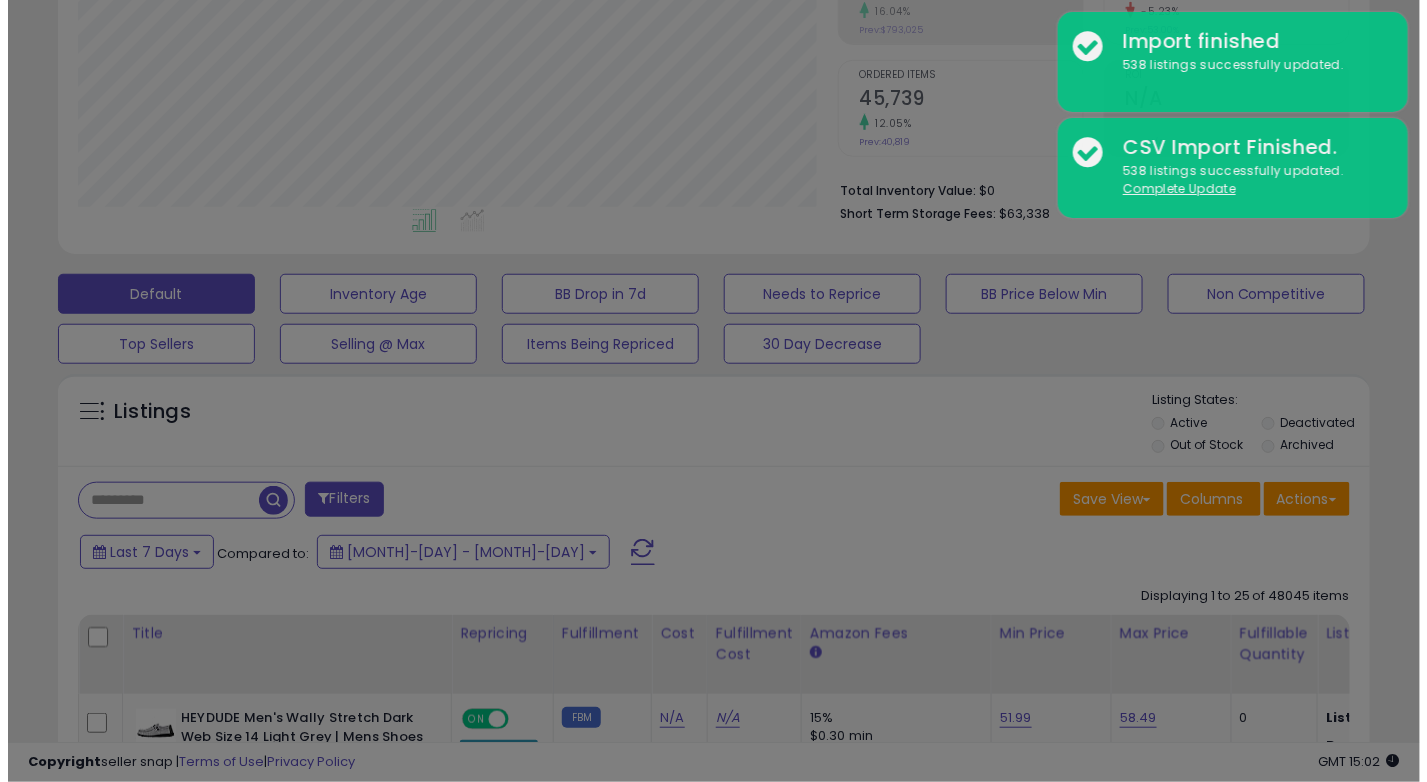scroll, scrollTop: 999589, scrollLeft: 999231, axis: both 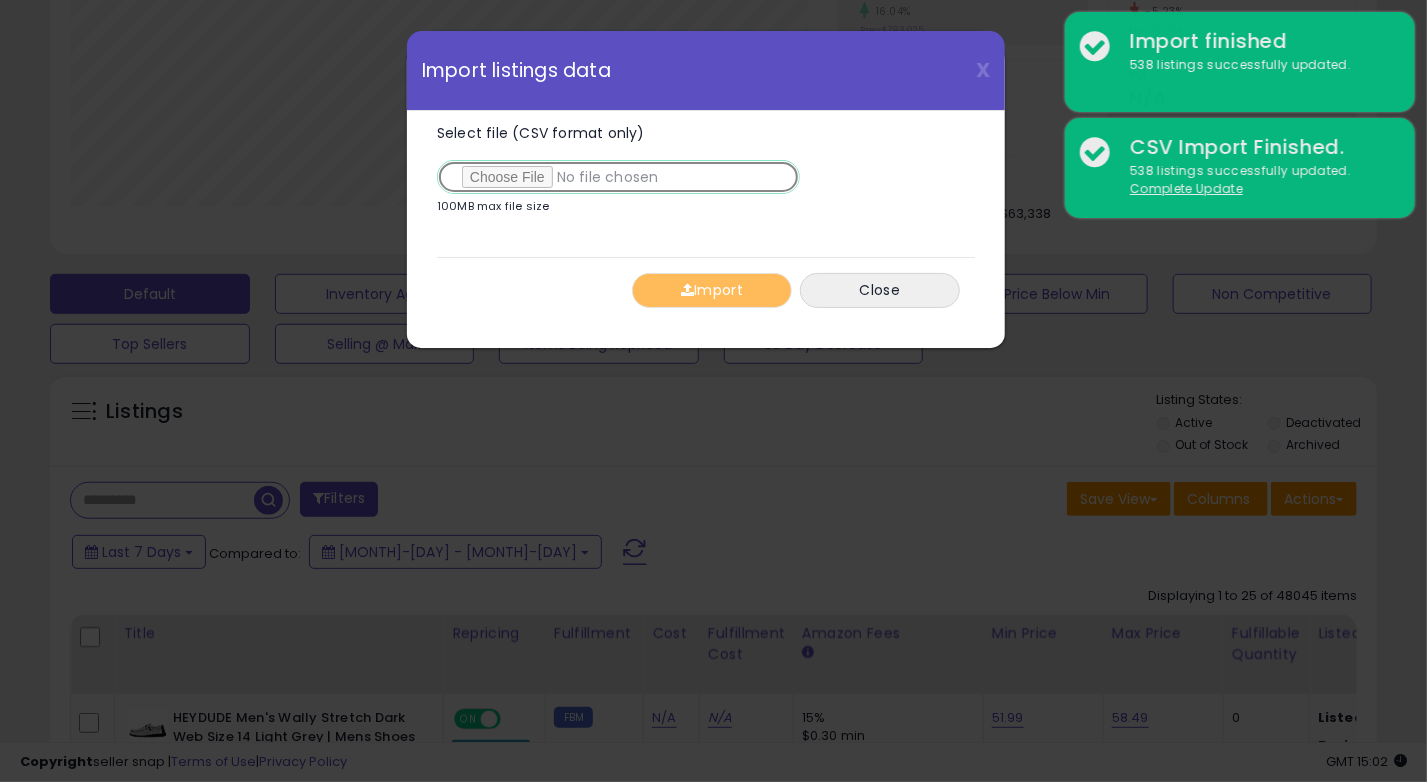 click on "Select file (CSV format only)" at bounding box center [618, 177] 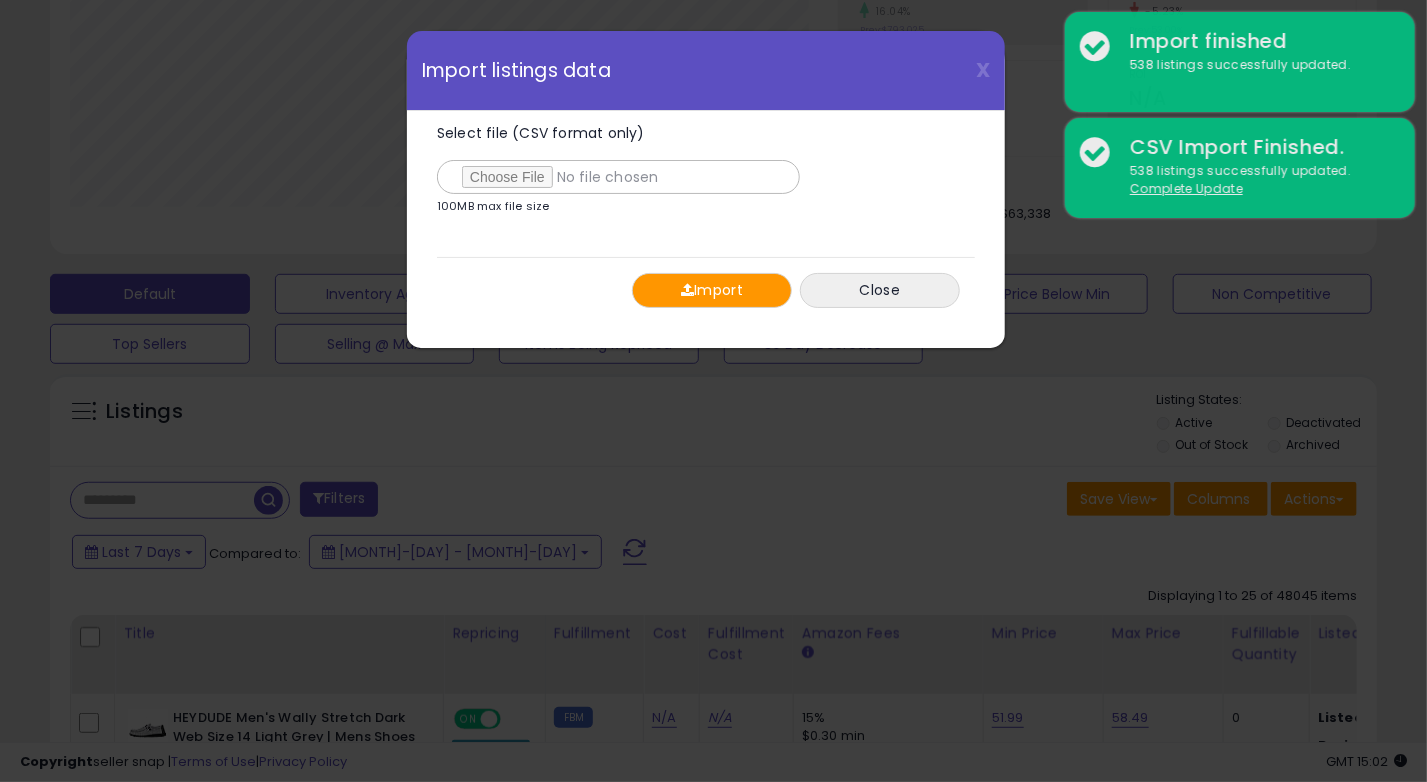 click on "Import" at bounding box center (712, 290) 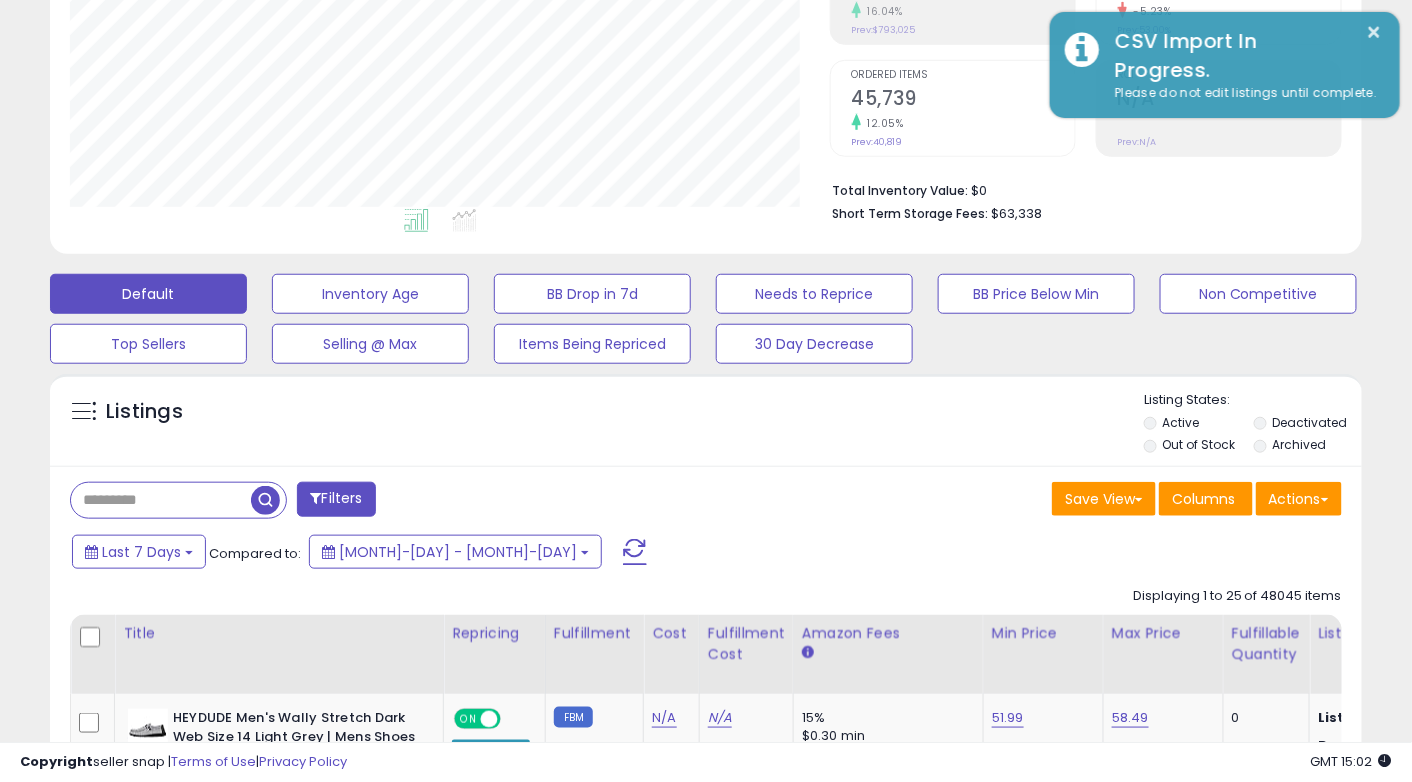 scroll, scrollTop: 409, scrollLeft: 759, axis: both 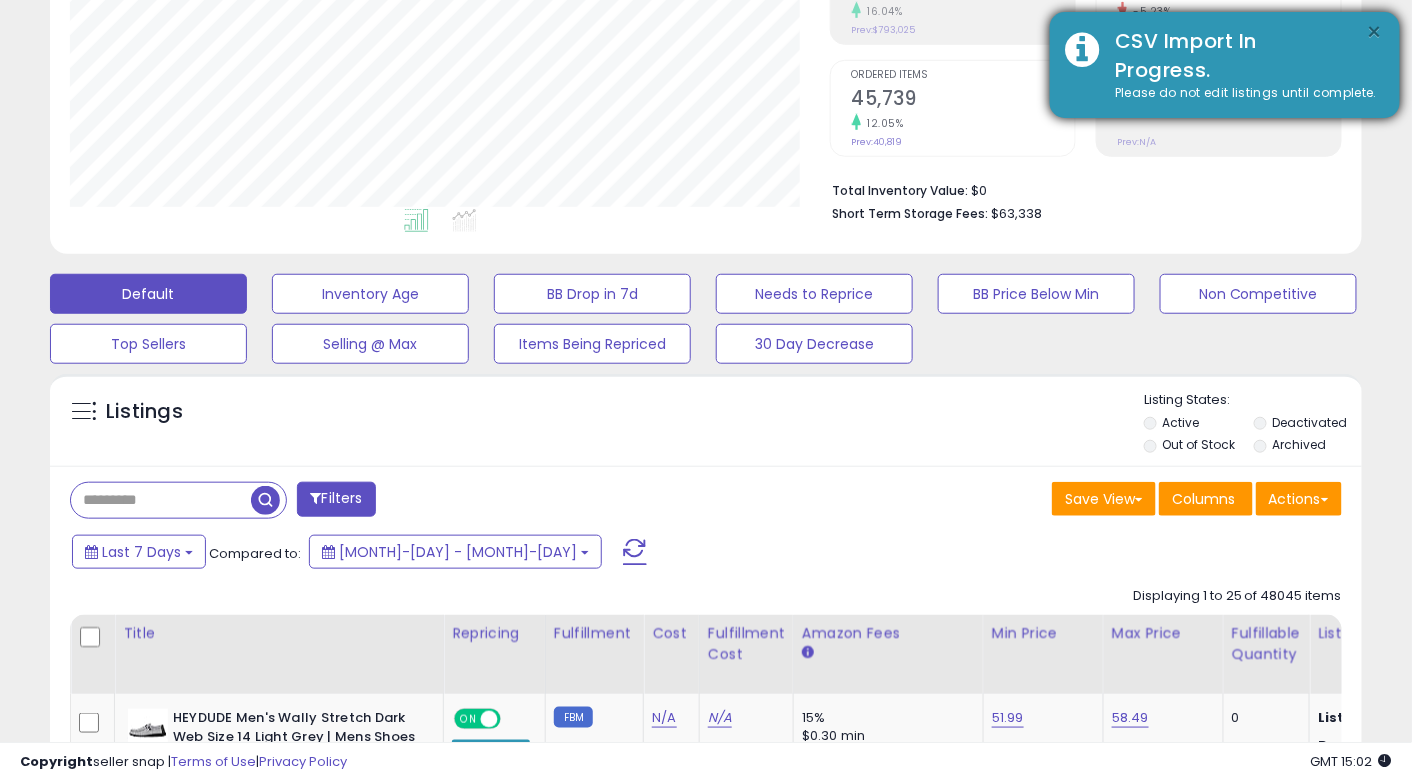 click on "×" at bounding box center (1375, 32) 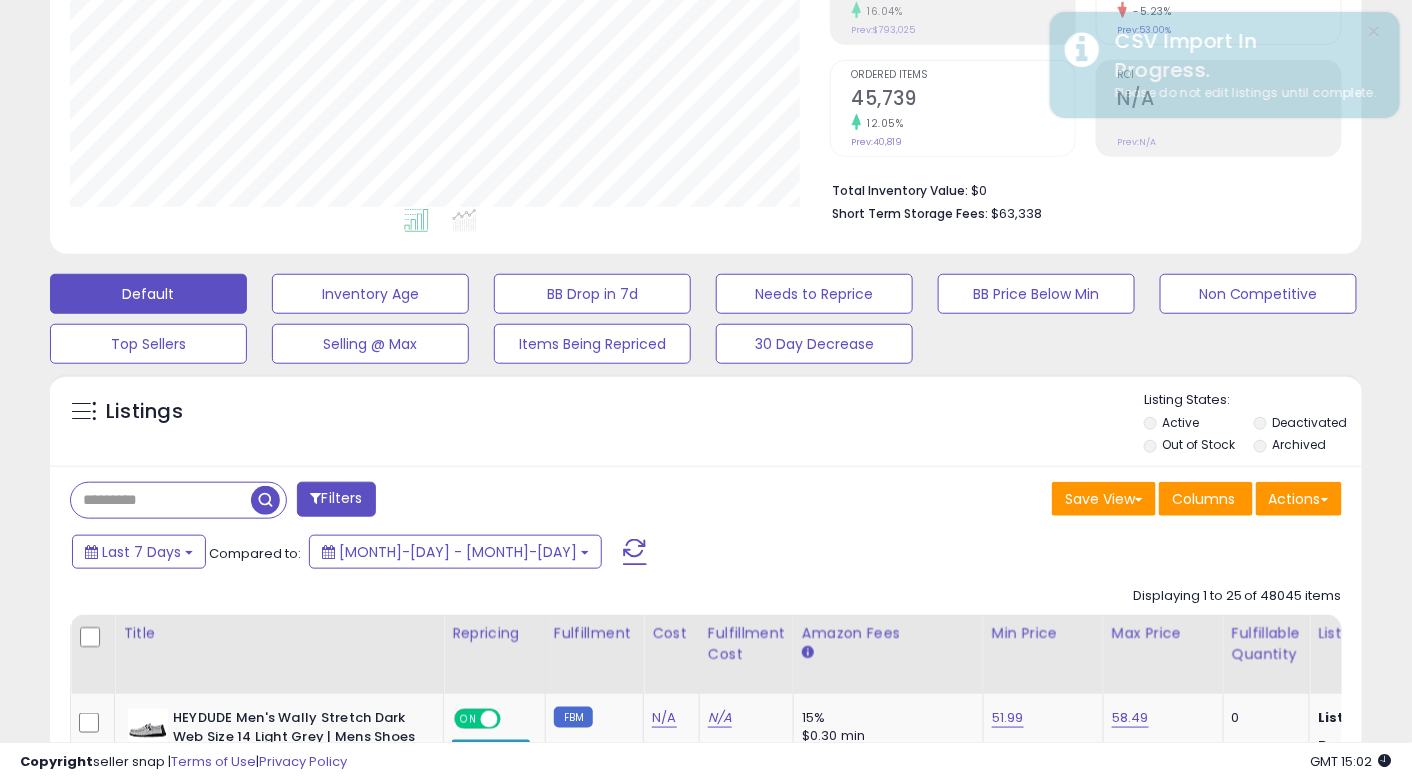 type 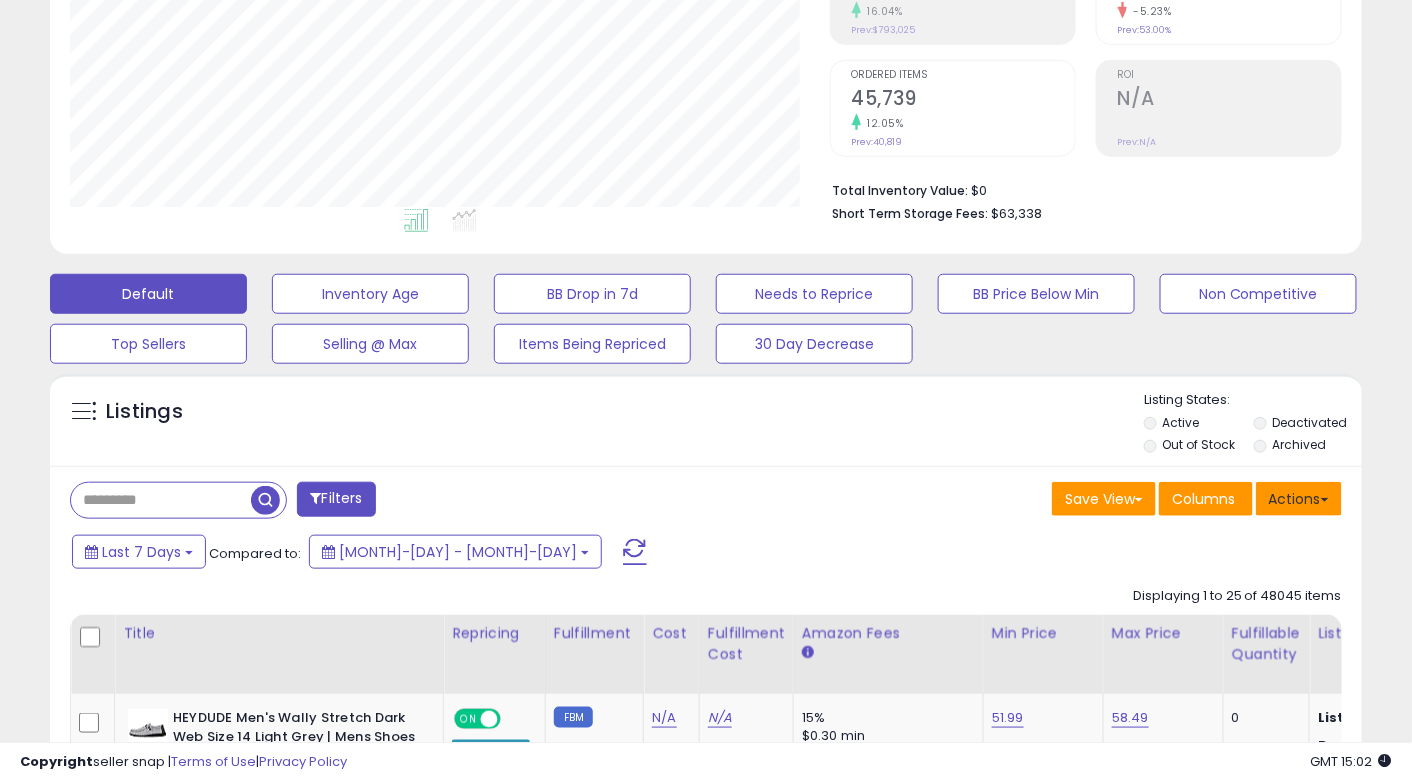 click on "Actions" at bounding box center (1299, 499) 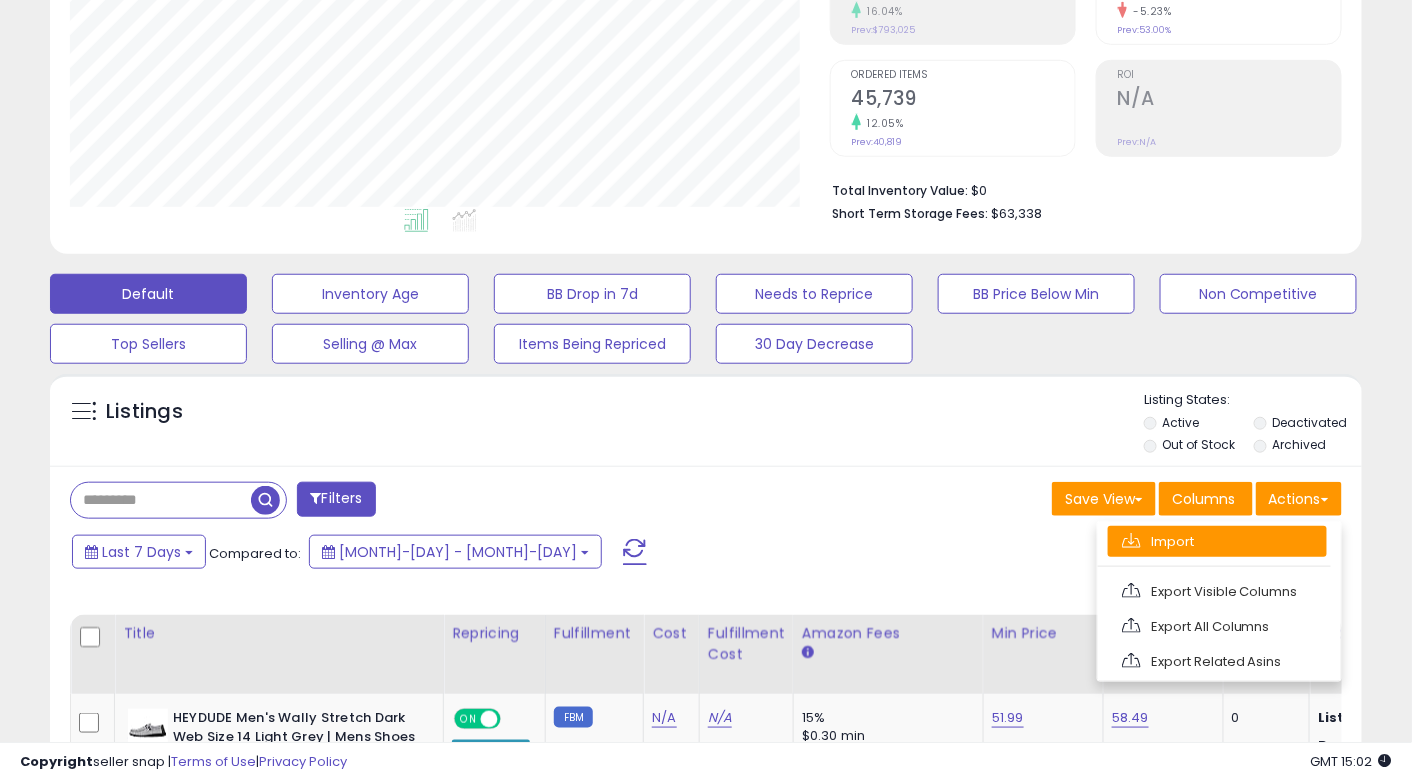 click on "Import" at bounding box center (1217, 541) 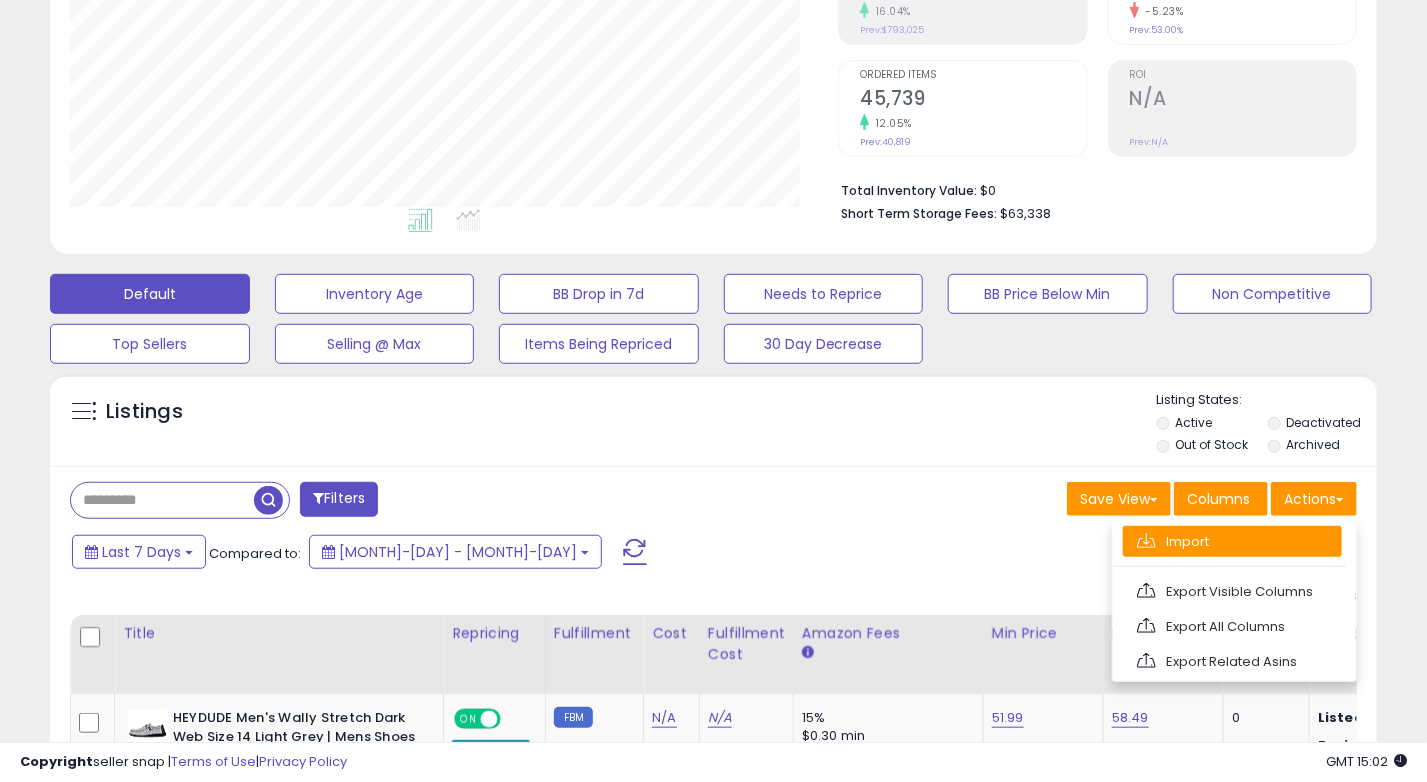 scroll, scrollTop: 999589, scrollLeft: 999231, axis: both 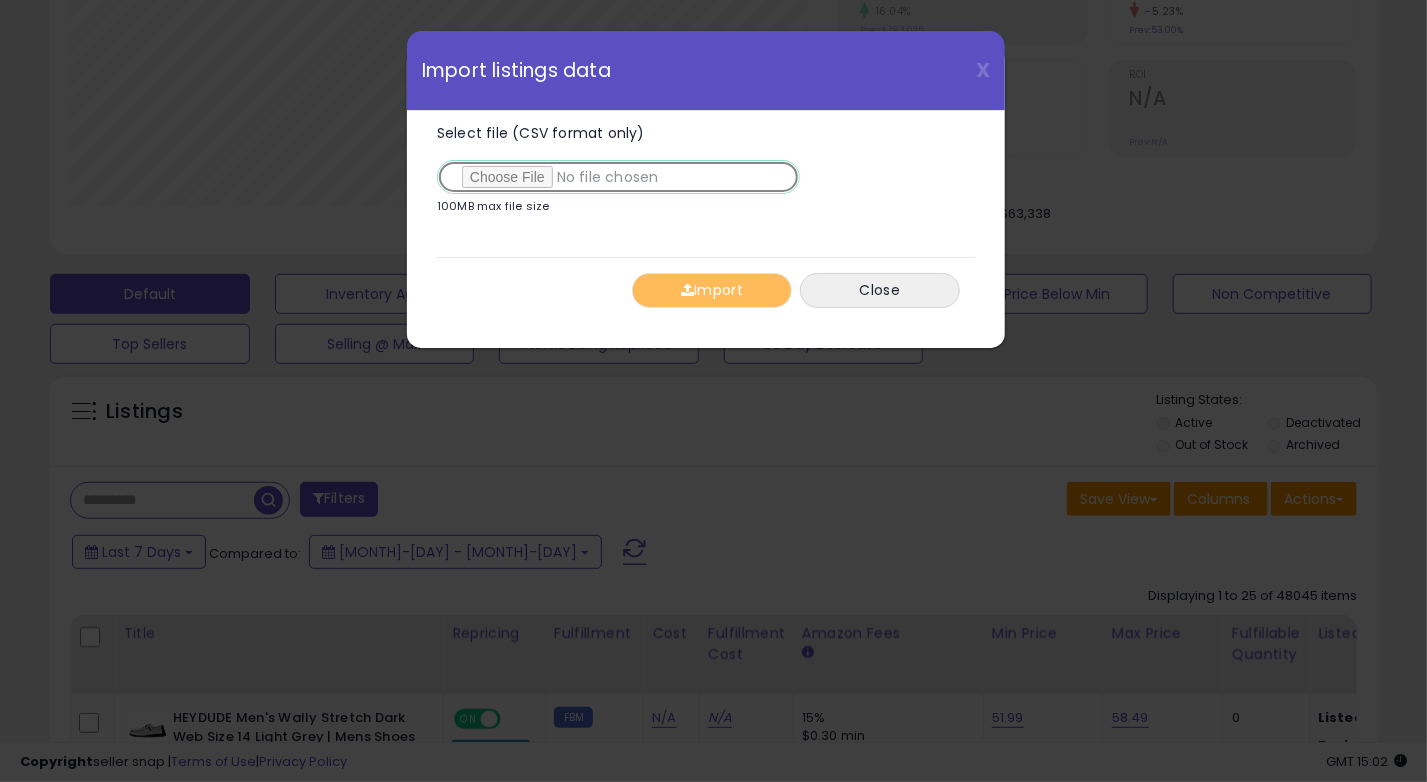 click on "Select file (CSV format only)" at bounding box center (618, 177) 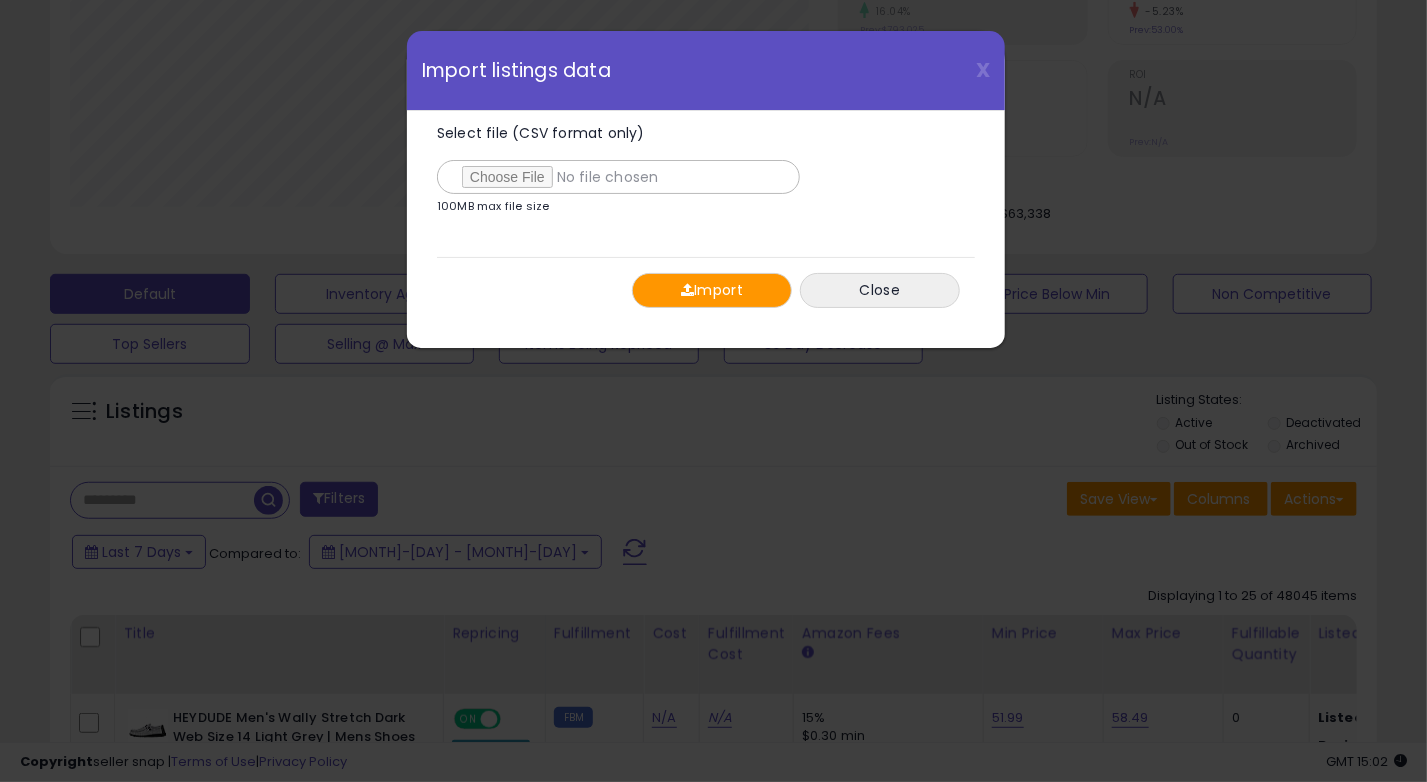 click on "Import" at bounding box center [712, 290] 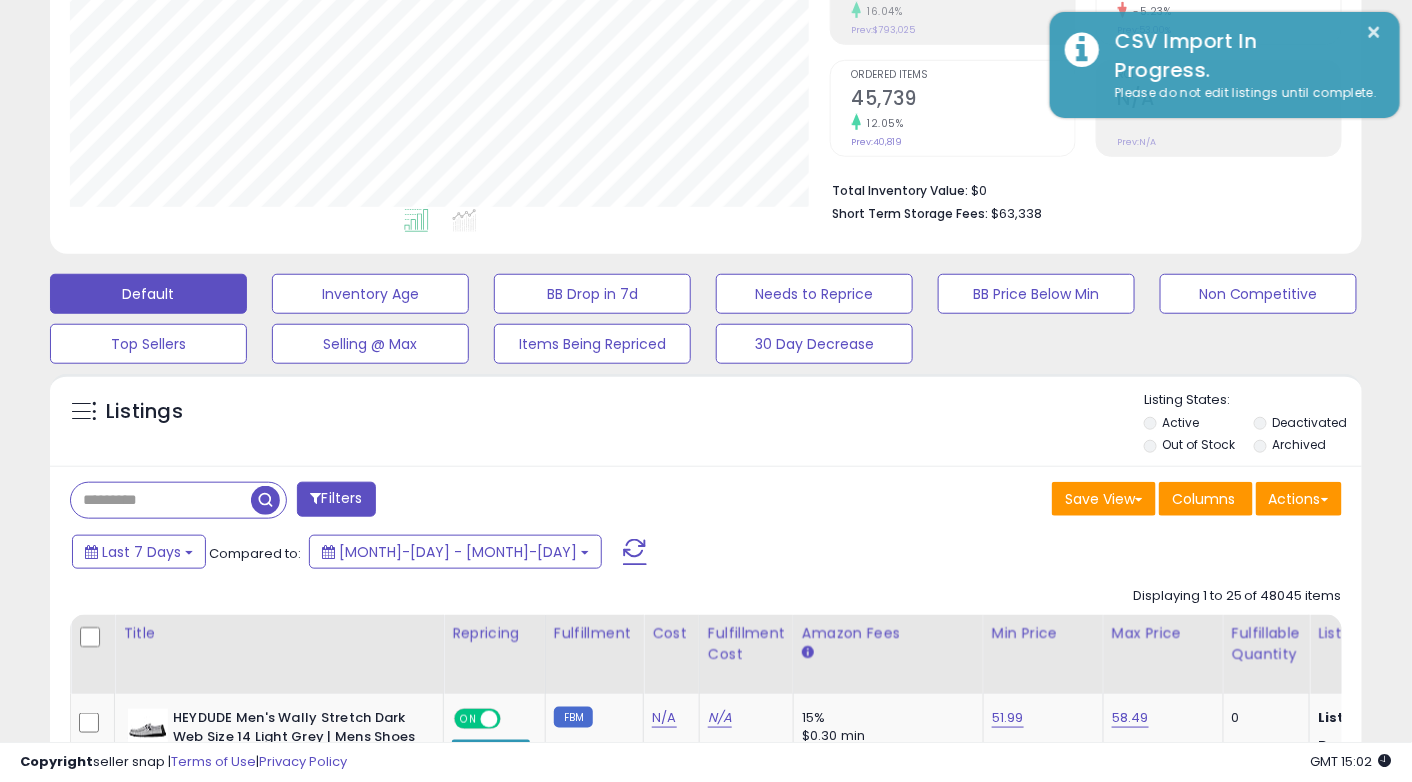 scroll, scrollTop: 409, scrollLeft: 759, axis: both 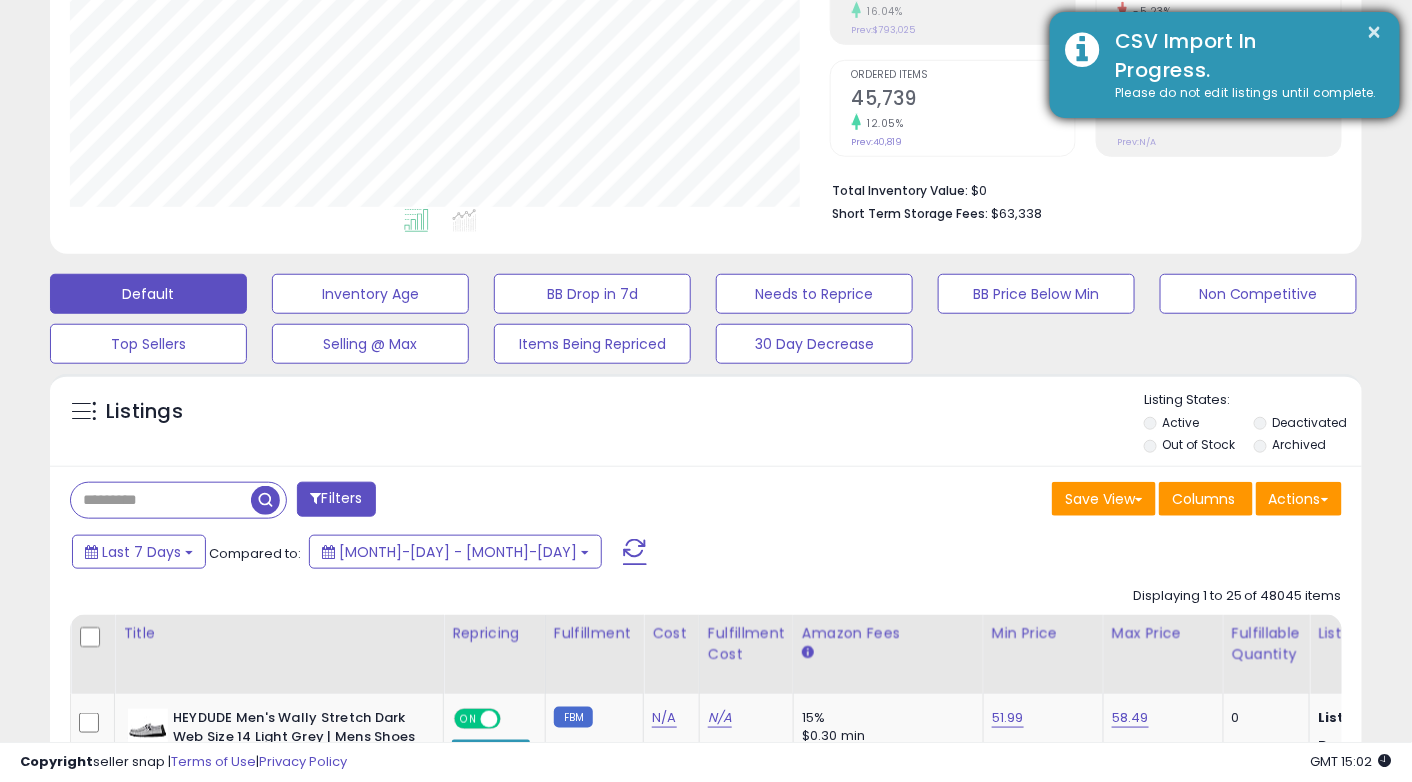 click on "CSV Import In Progress." at bounding box center [1242, 55] 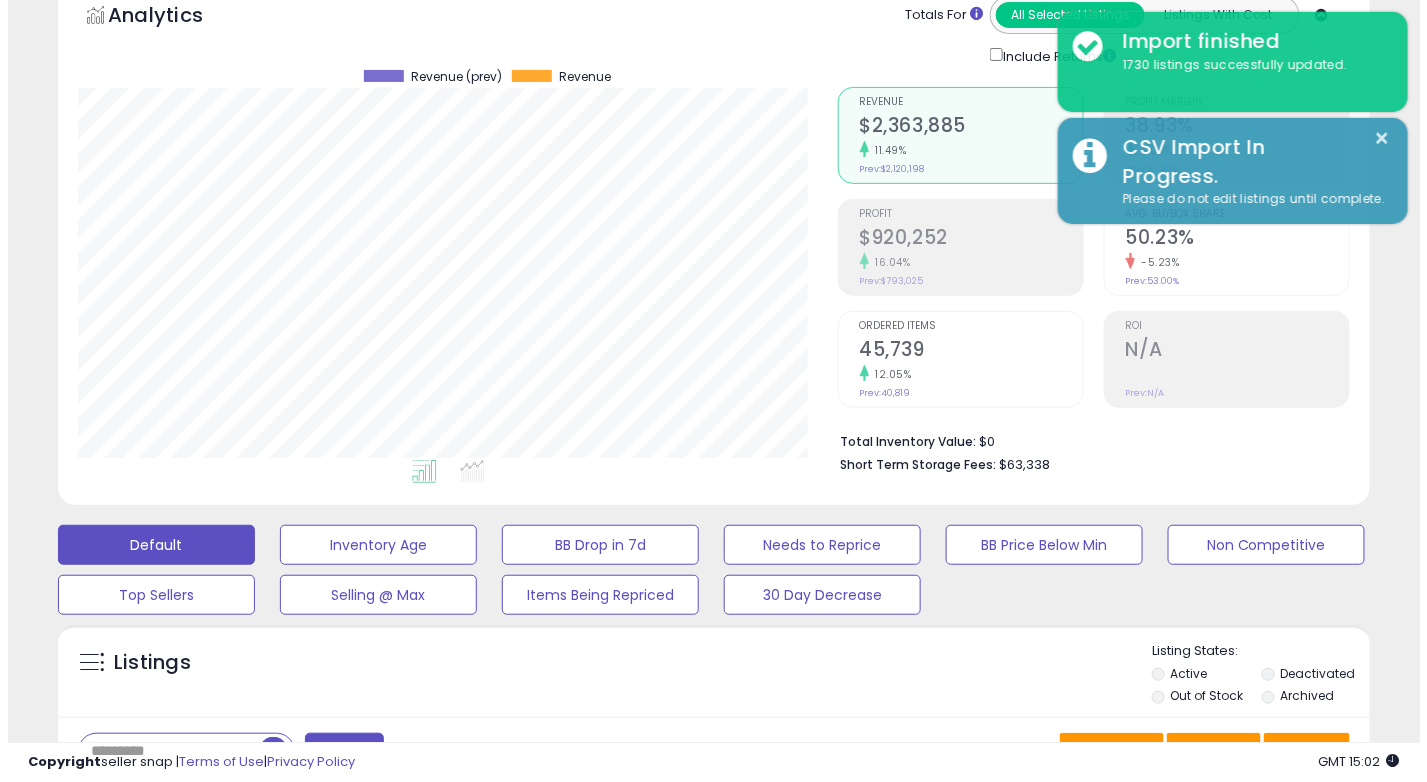 scroll, scrollTop: 0, scrollLeft: 0, axis: both 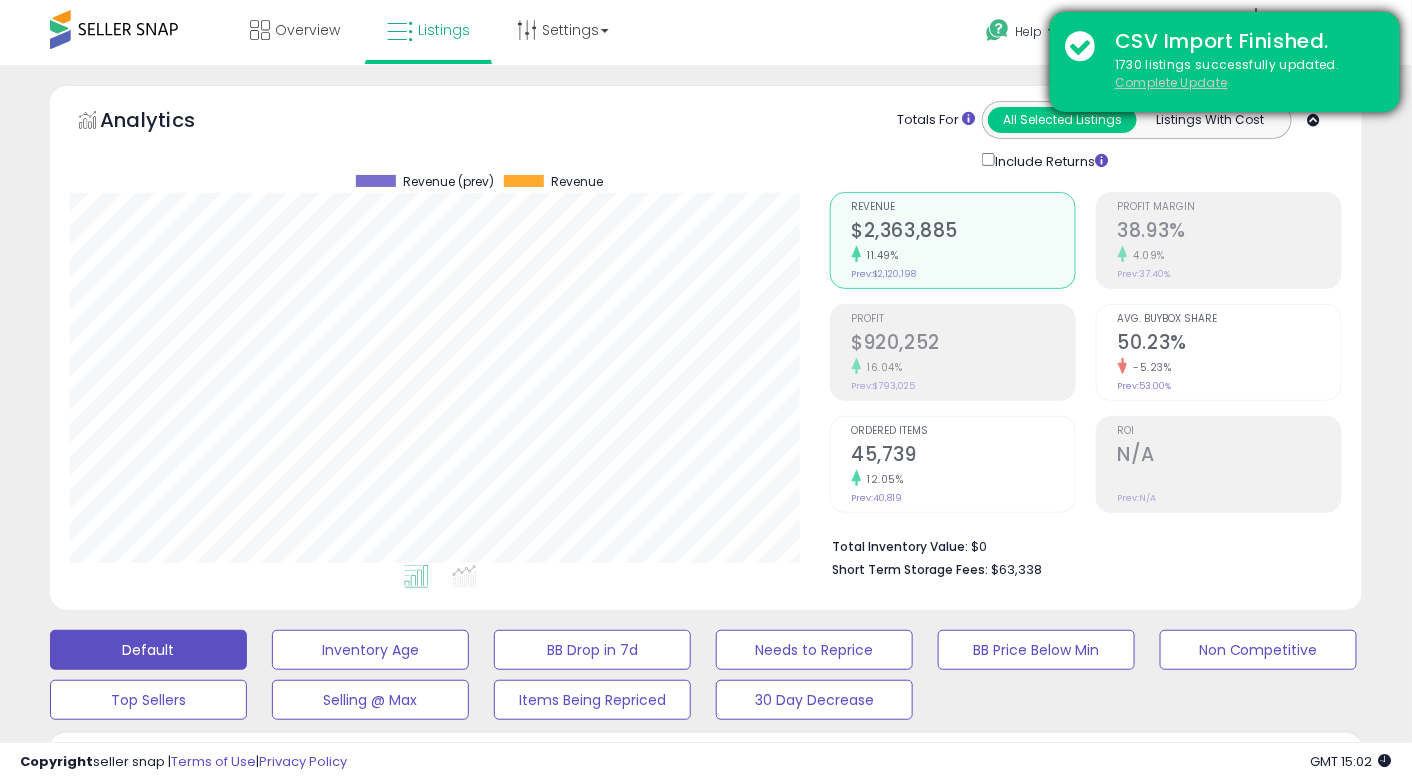 click on "Complete Update" at bounding box center (1171, 82) 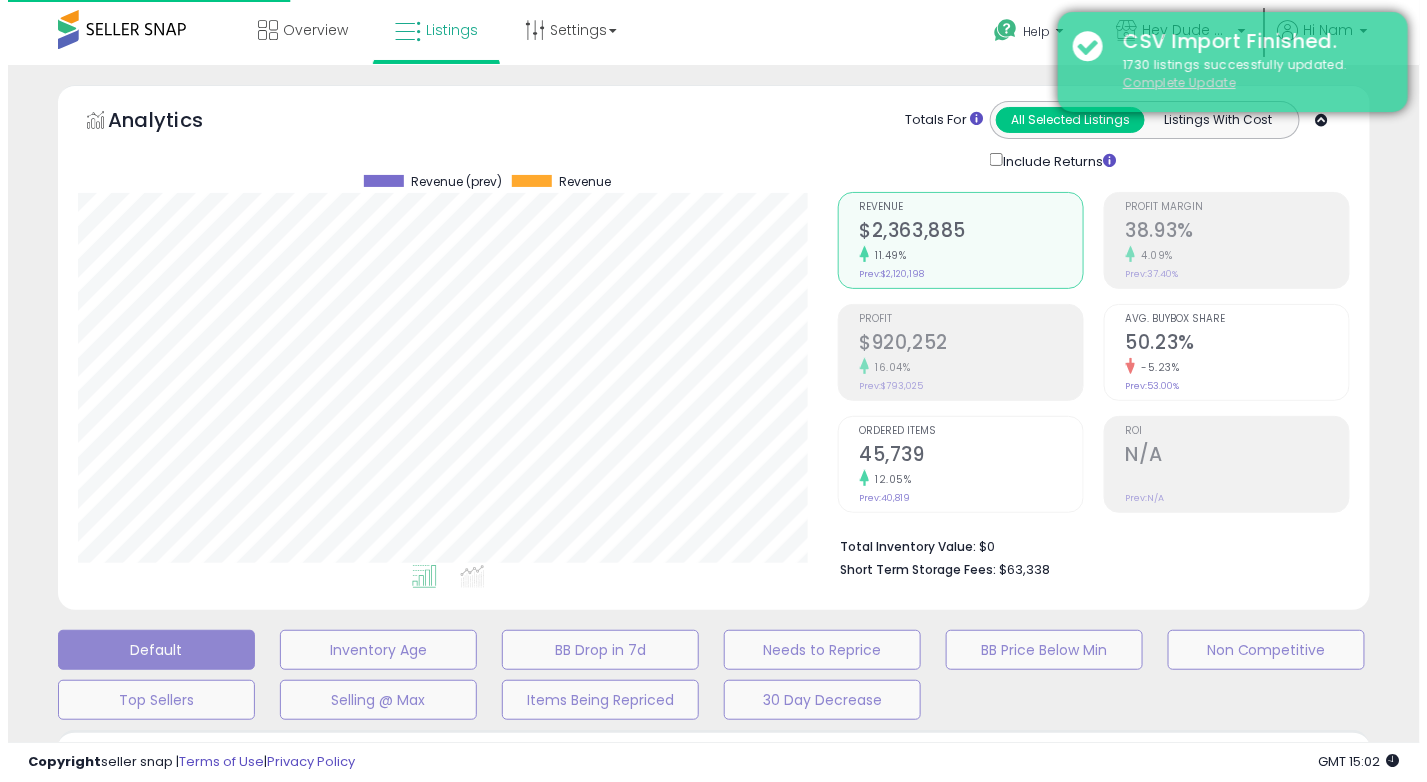 scroll, scrollTop: 999589, scrollLeft: 999231, axis: both 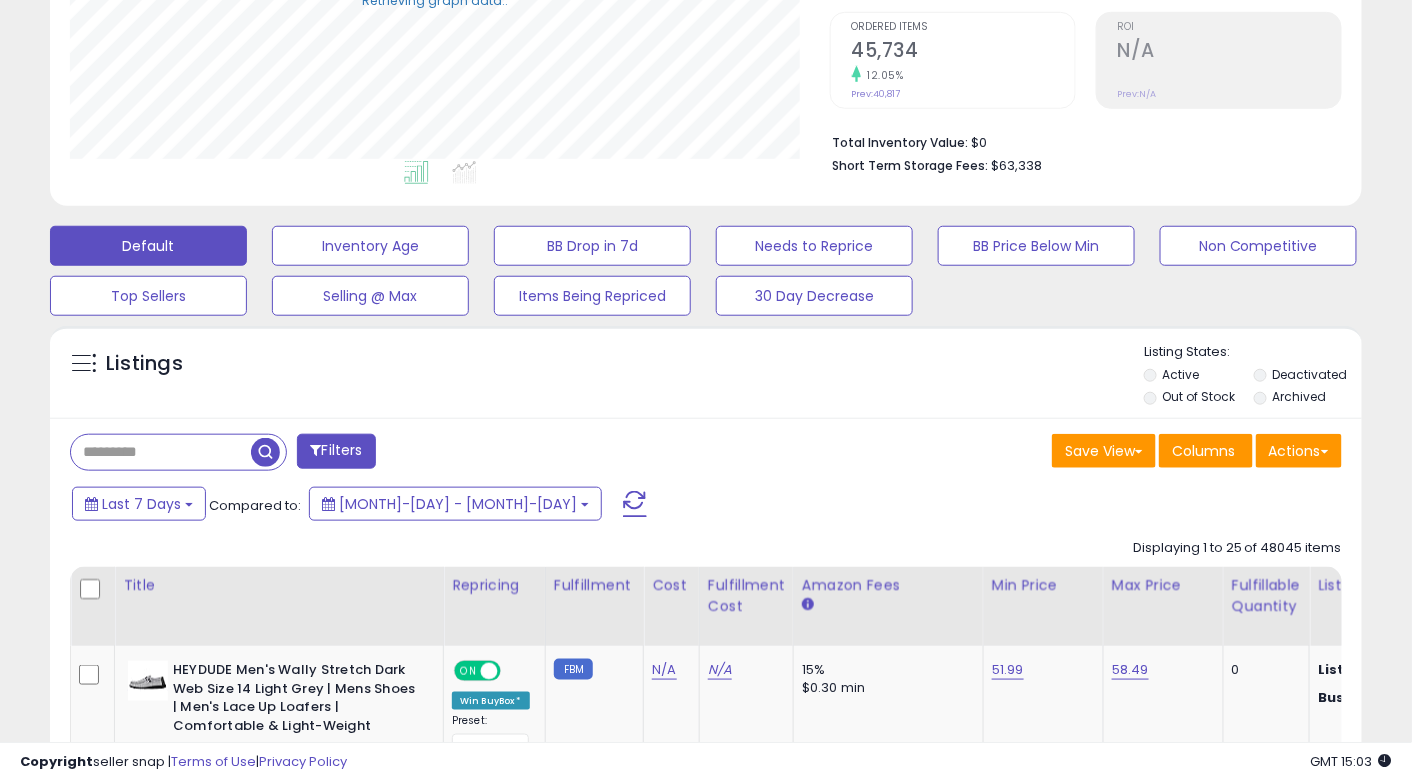 click at bounding box center (161, 452) 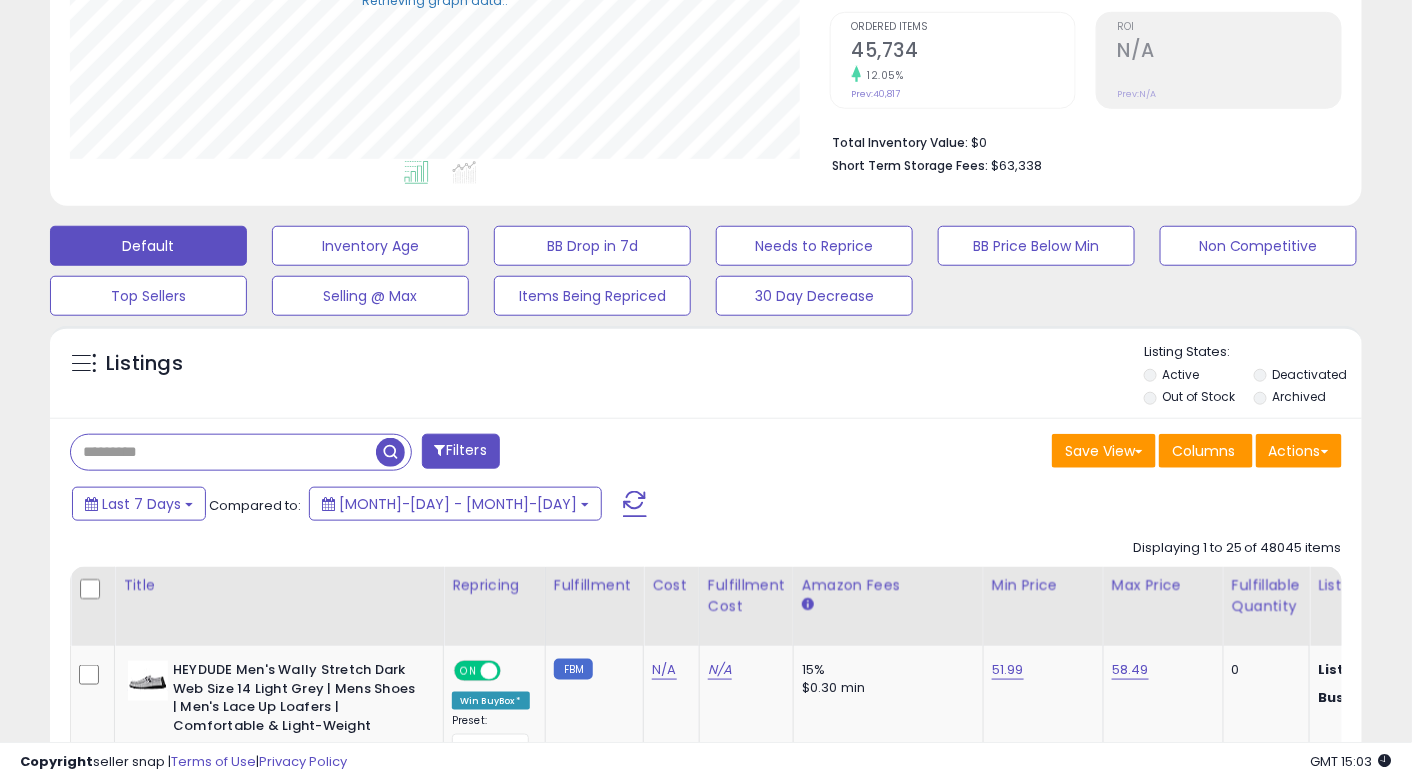 paste on "**********" 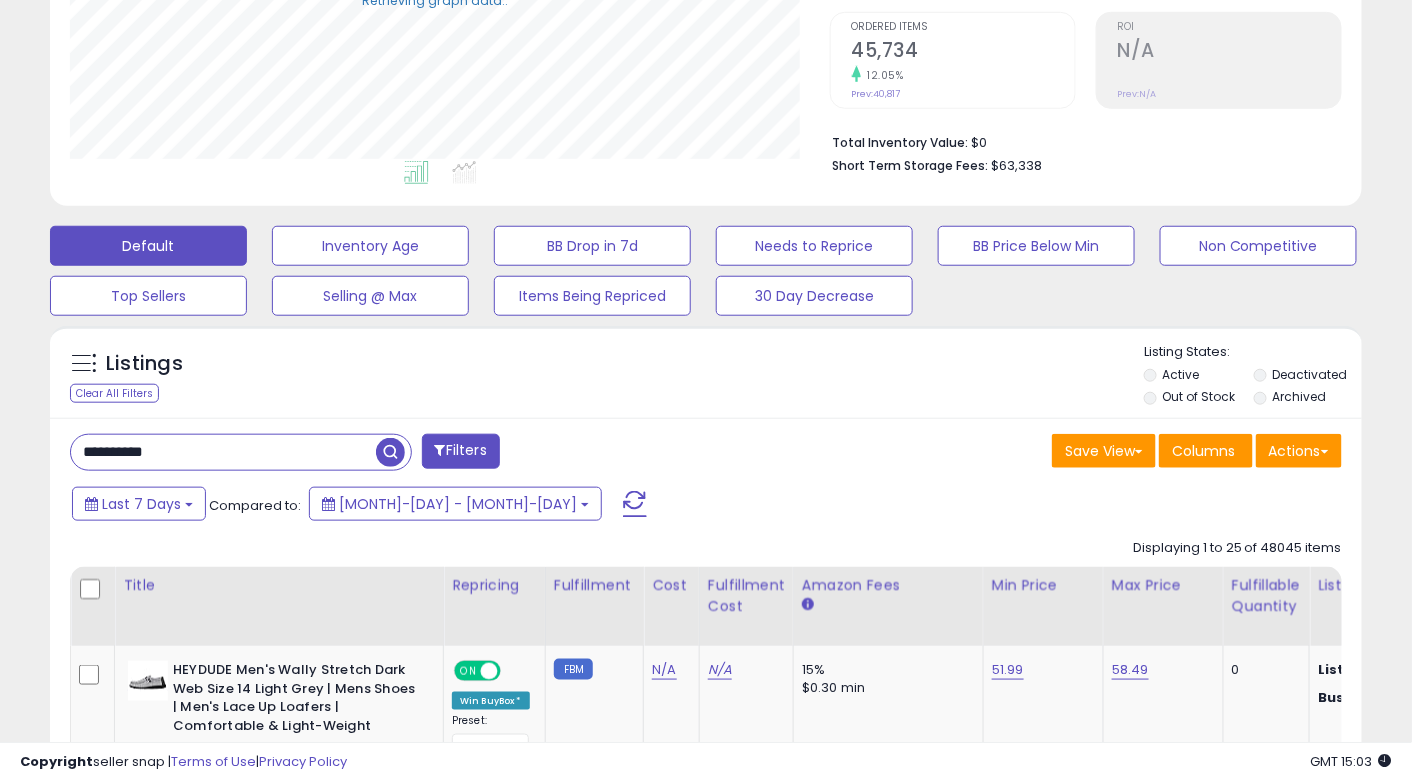 type on "**********" 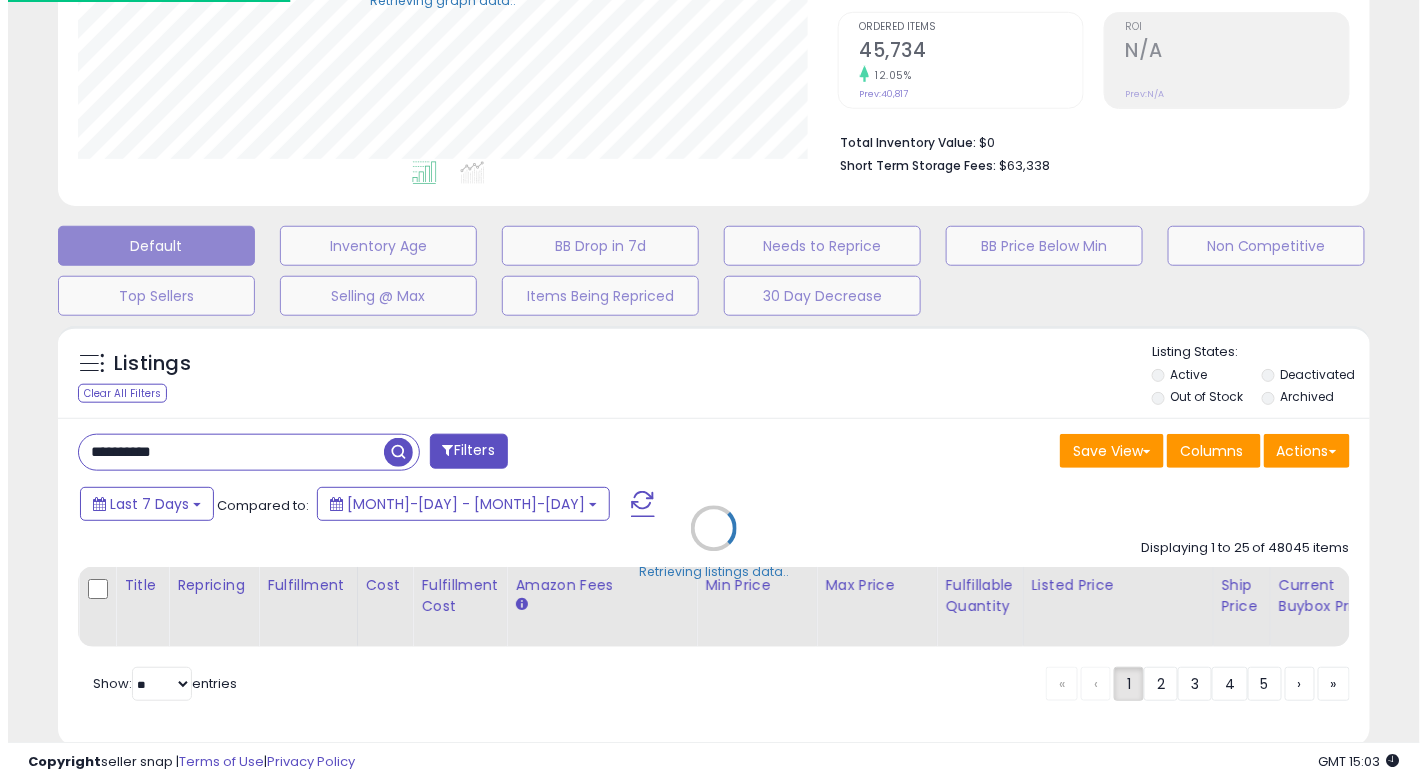 scroll, scrollTop: 999589, scrollLeft: 999231, axis: both 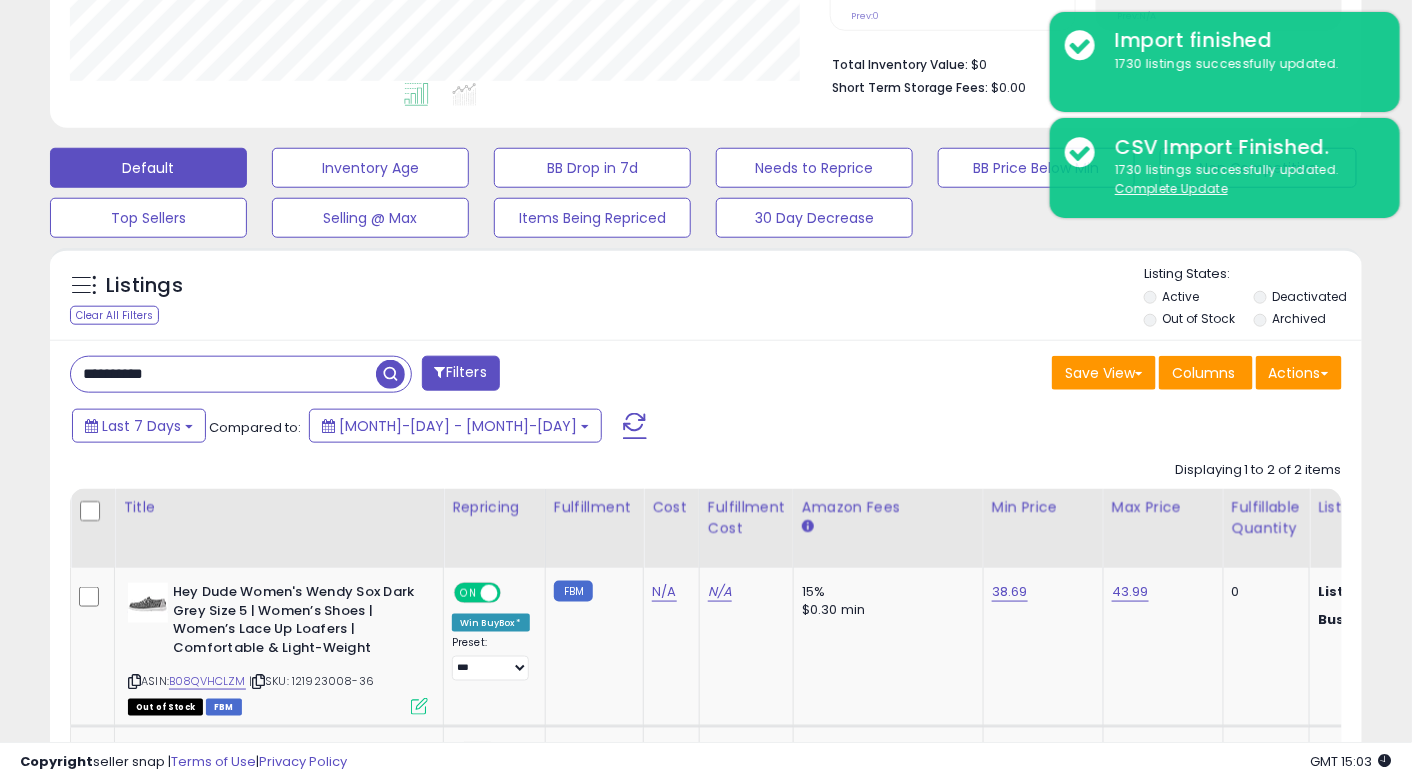click on "**********" at bounding box center [223, 374] 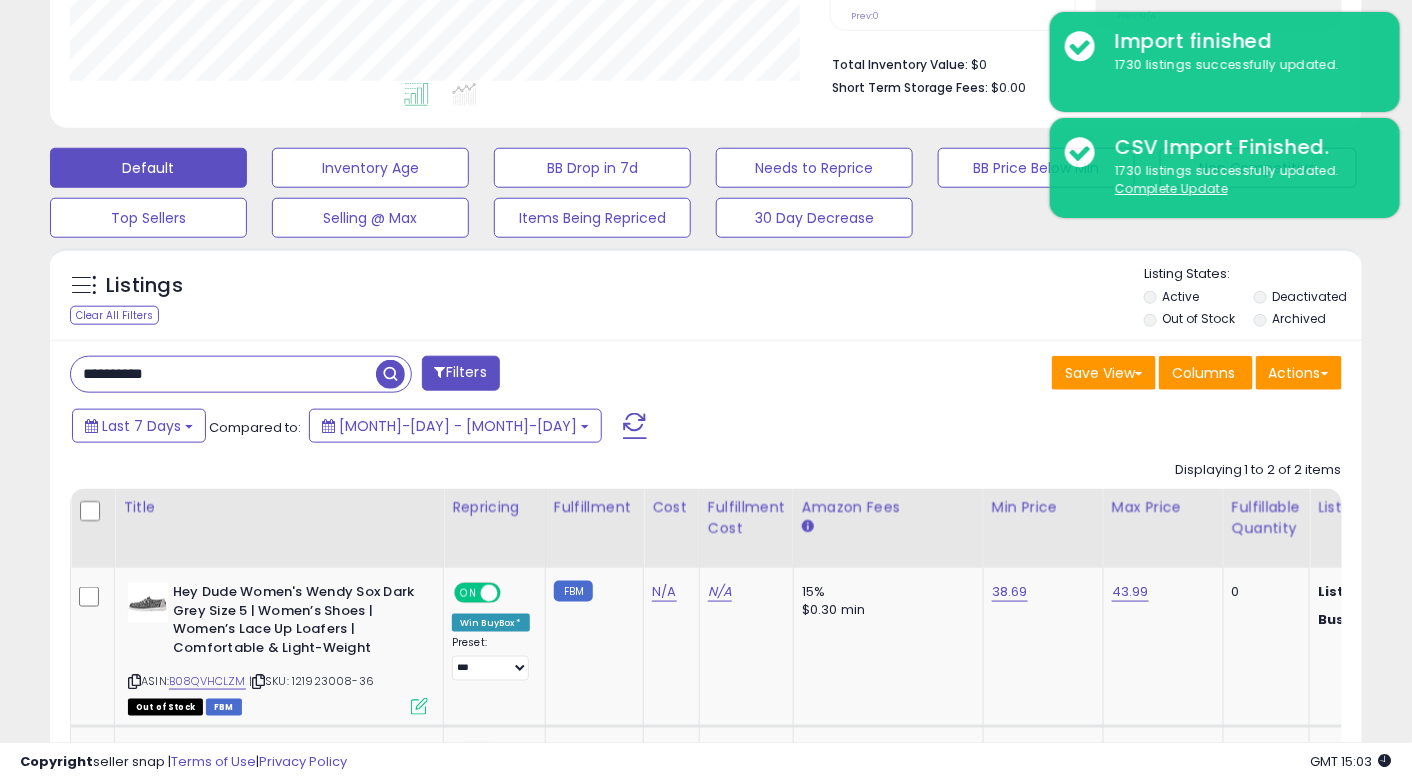 click on "**********" at bounding box center (223, 374) 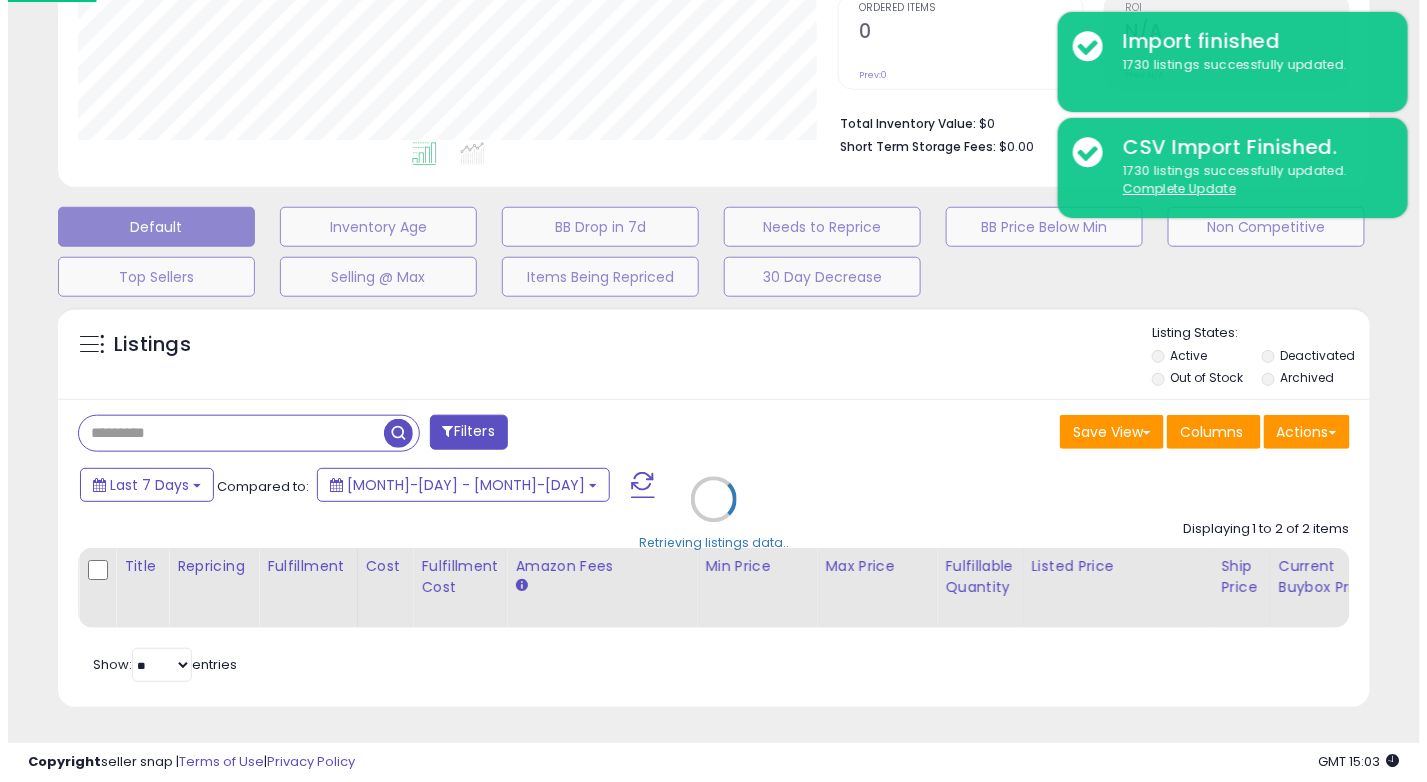 scroll, scrollTop: 436, scrollLeft: 0, axis: vertical 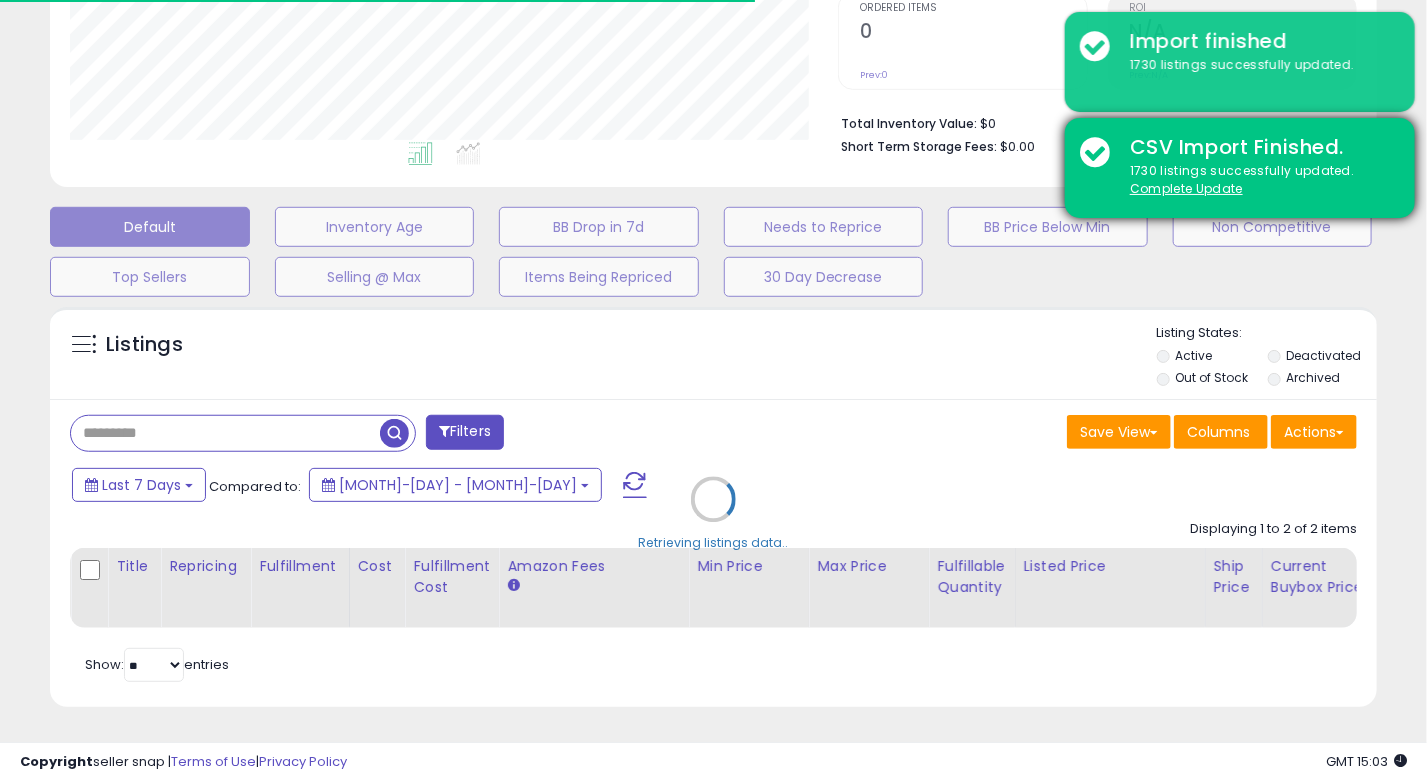click on "1730 listings successfully updated.  Complete Update" at bounding box center (1257, 180) 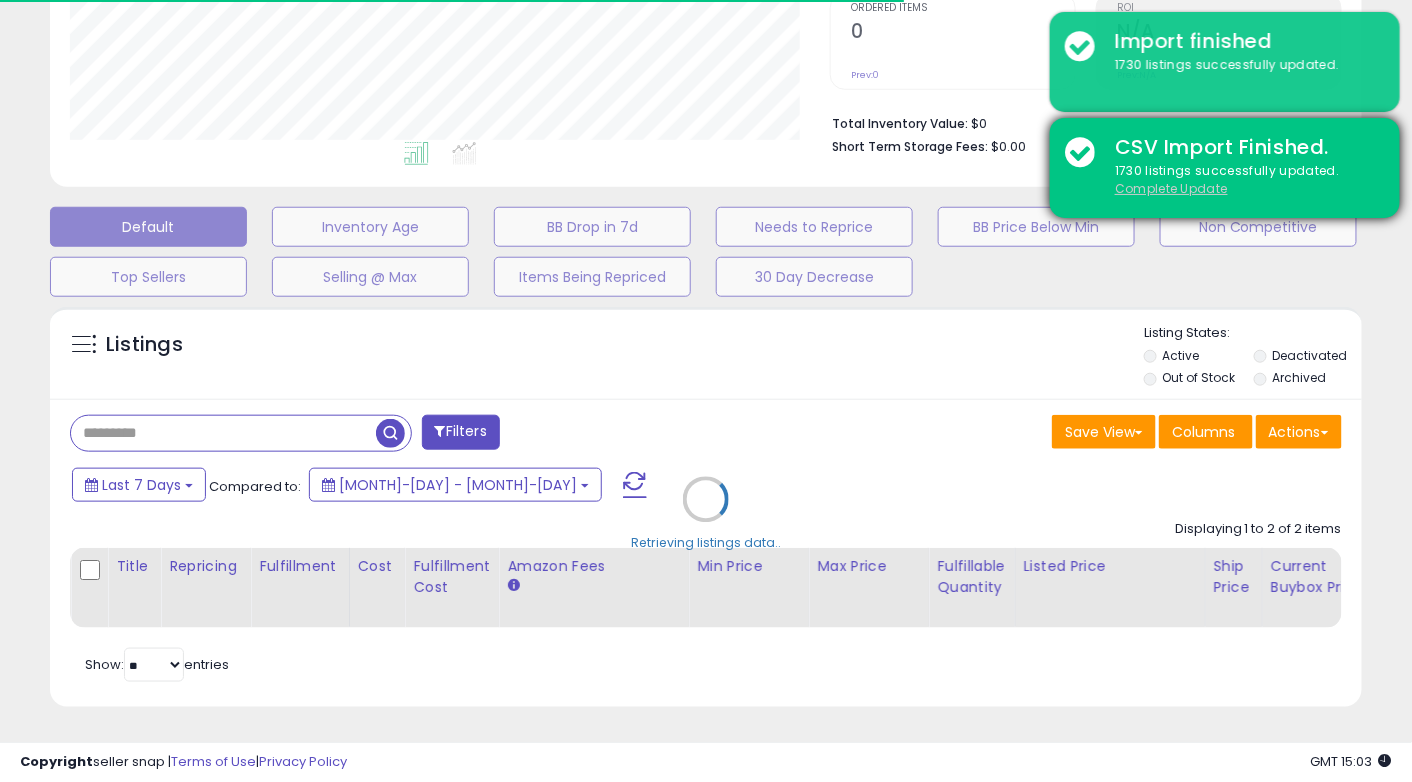 scroll, scrollTop: 999589, scrollLeft: 999240, axis: both 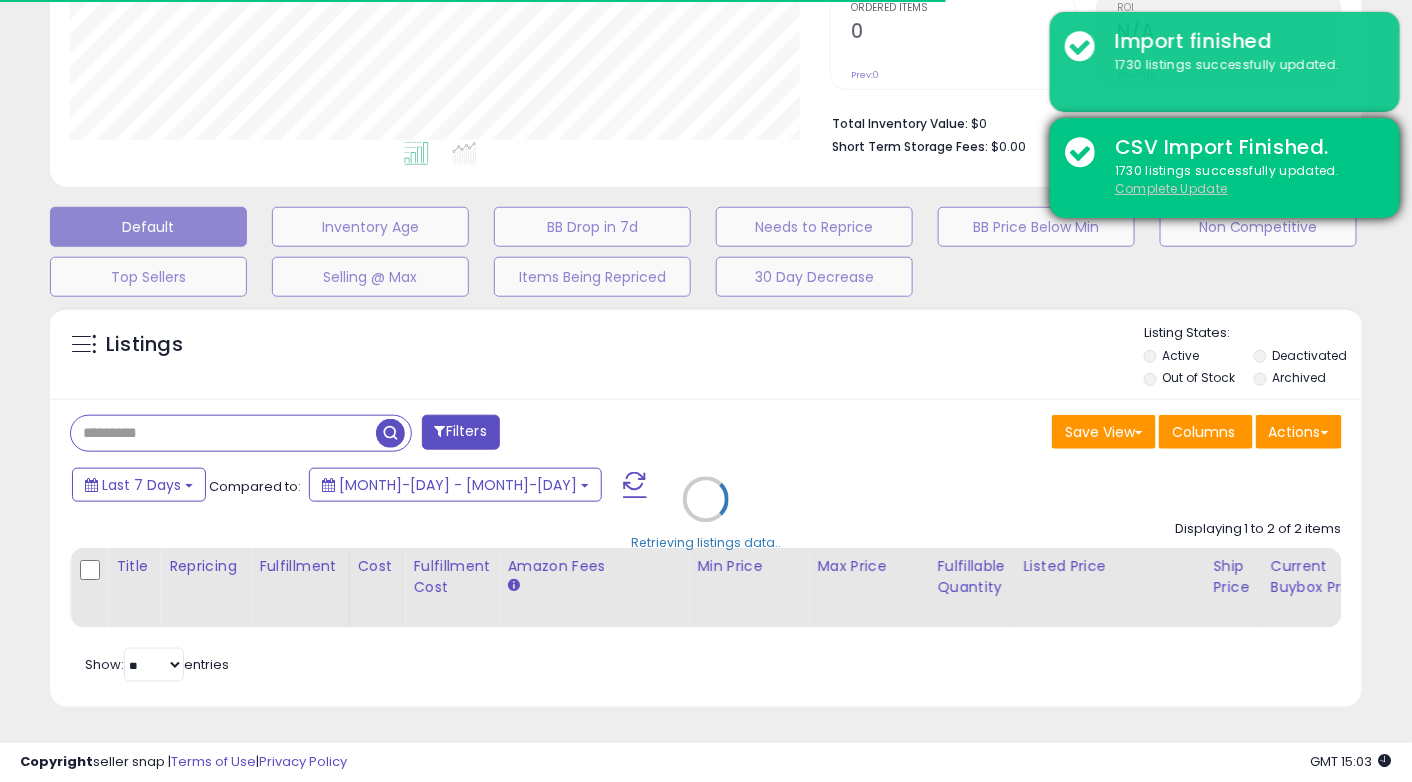 drag, startPoint x: 1178, startPoint y: 179, endPoint x: 1175, endPoint y: 189, distance: 10.440307 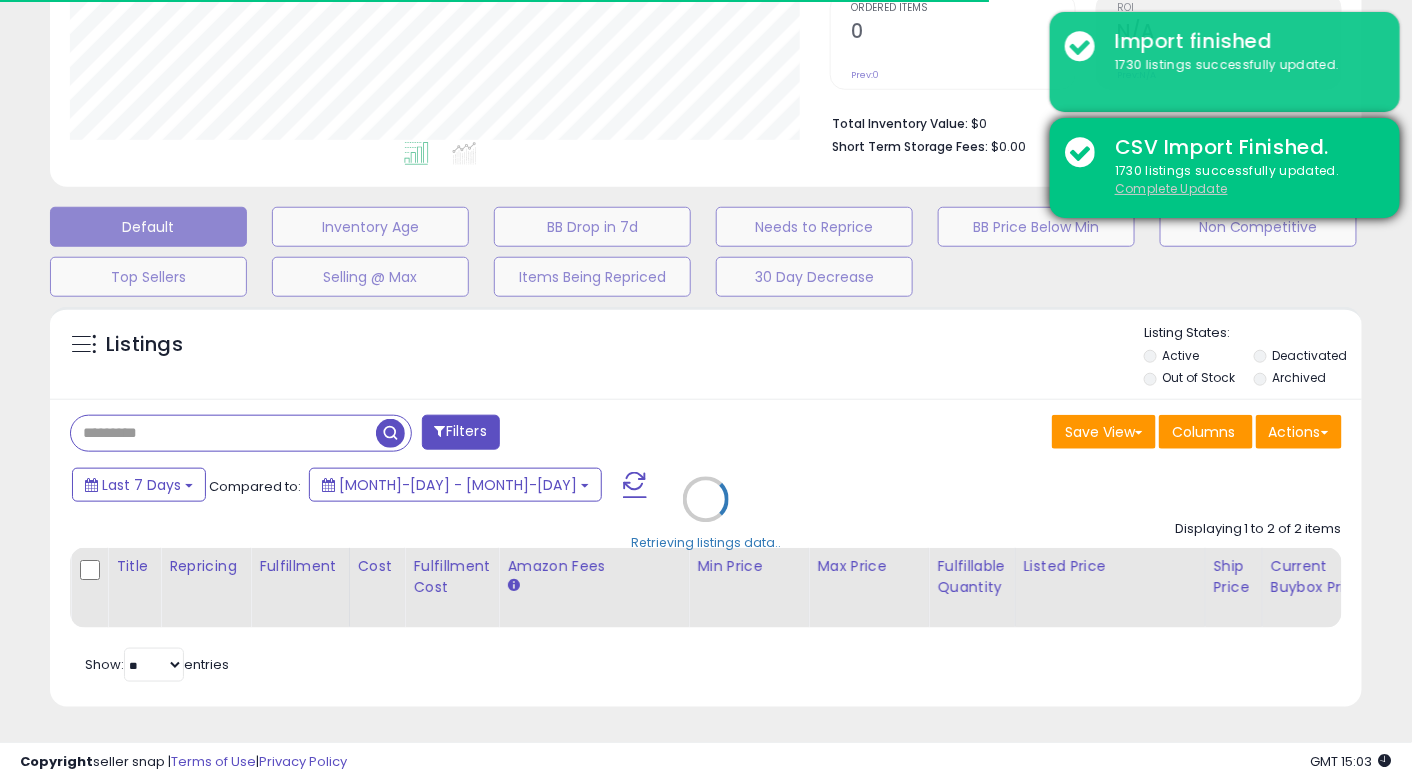 click on "Complete Update" at bounding box center (1171, 188) 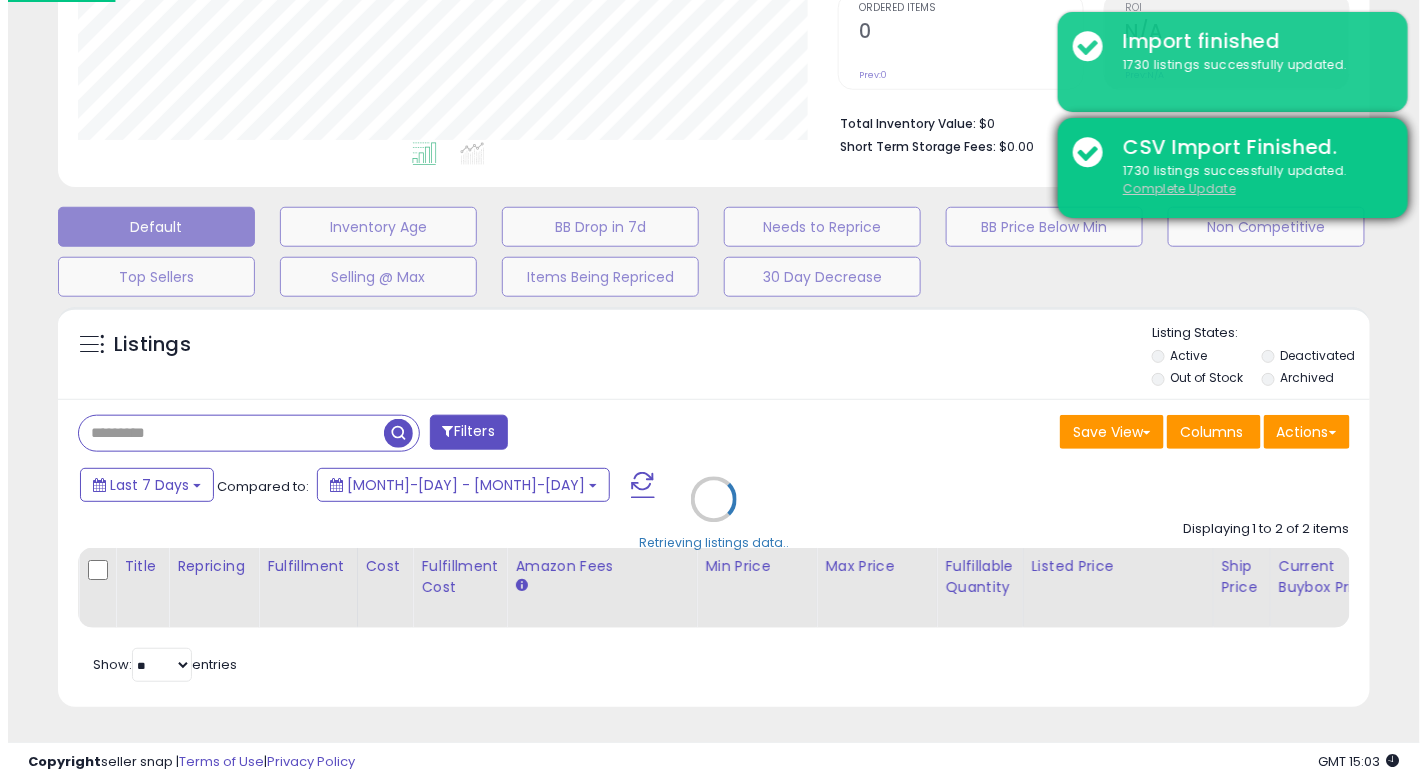 scroll, scrollTop: 999589, scrollLeft: 999231, axis: both 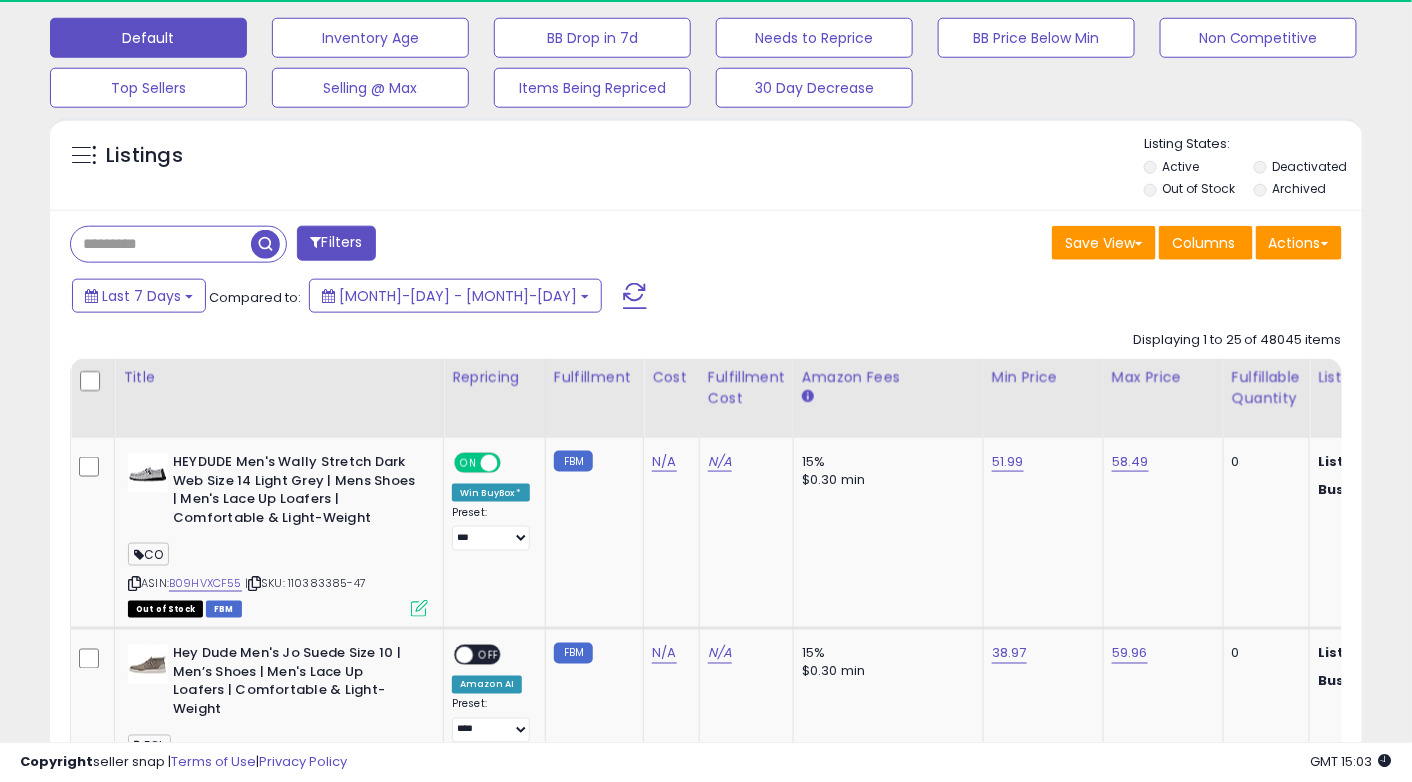 click at bounding box center (161, 244) 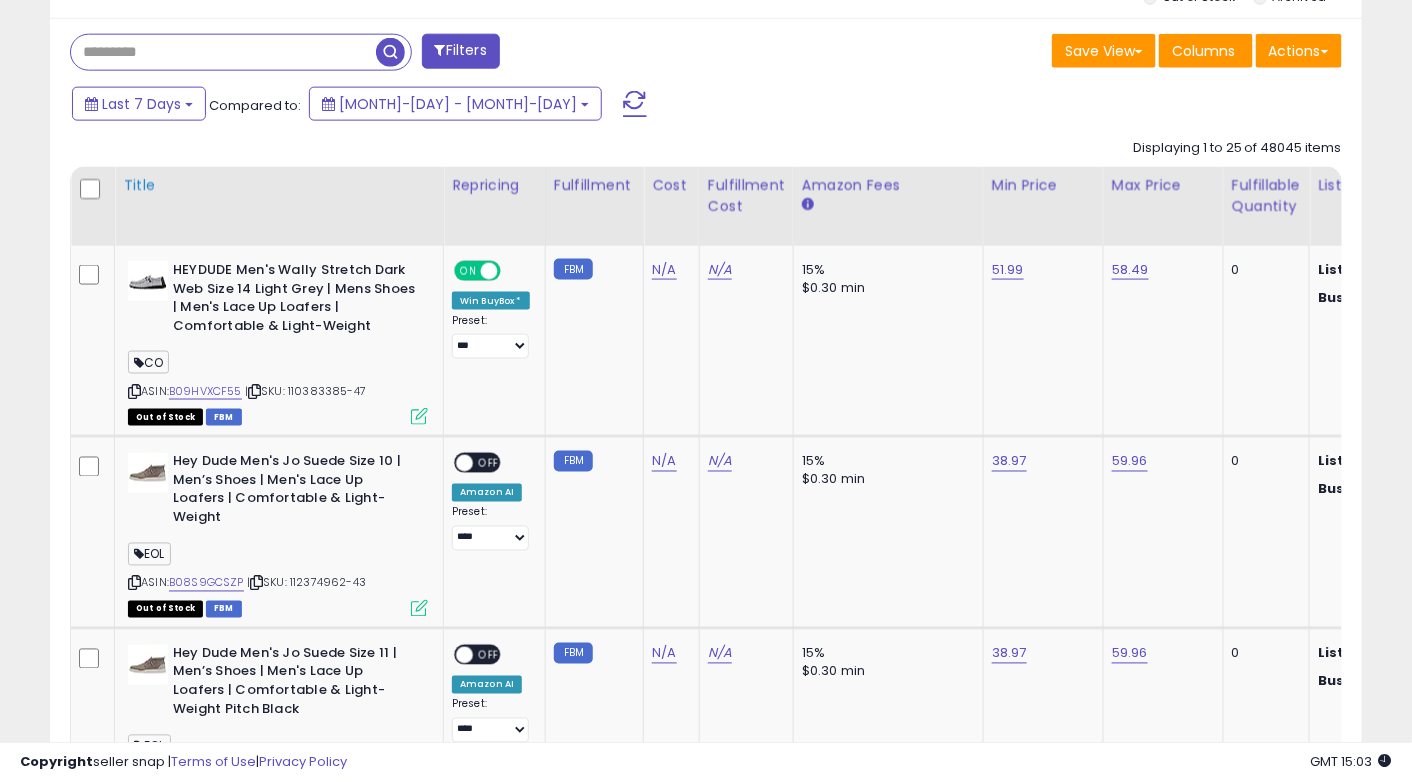scroll, scrollTop: 999589, scrollLeft: 999240, axis: both 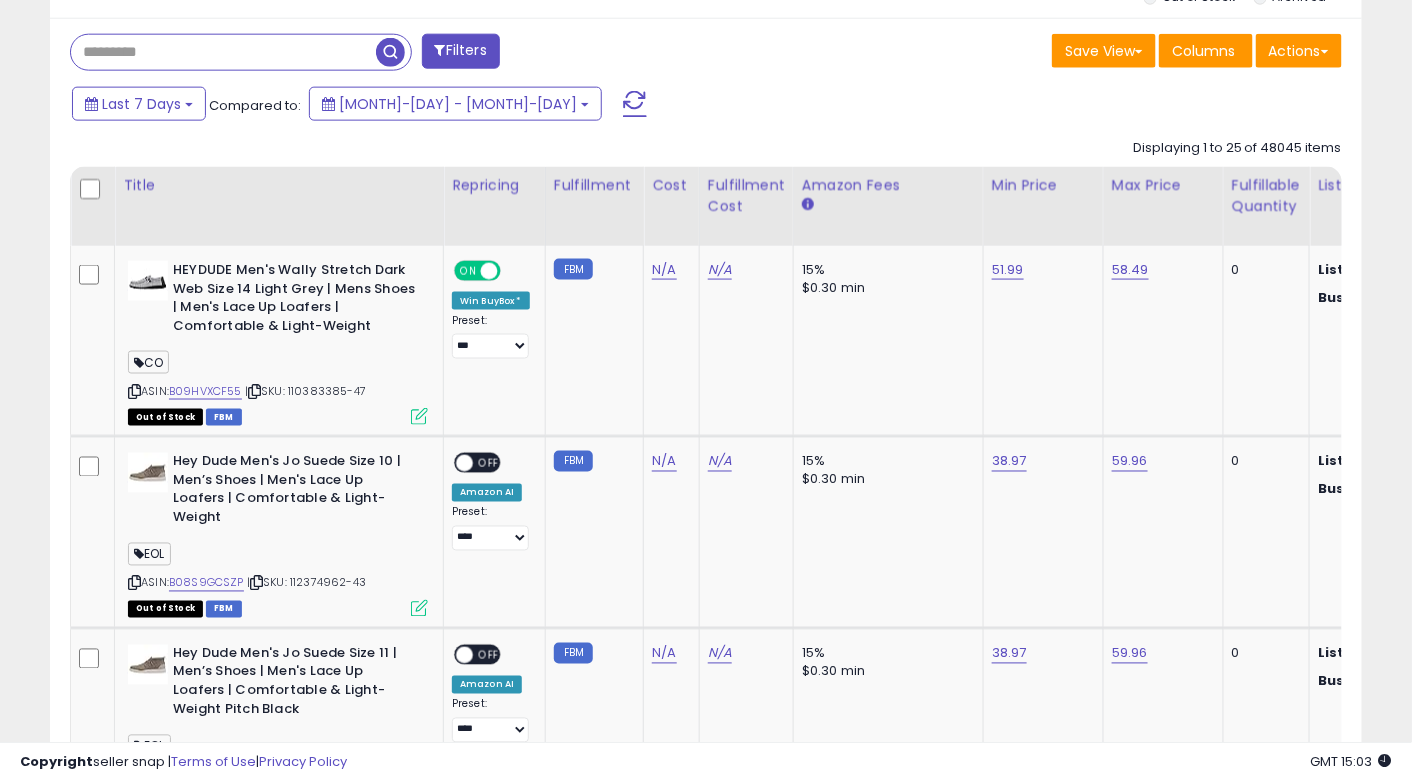 click at bounding box center (223, 52) 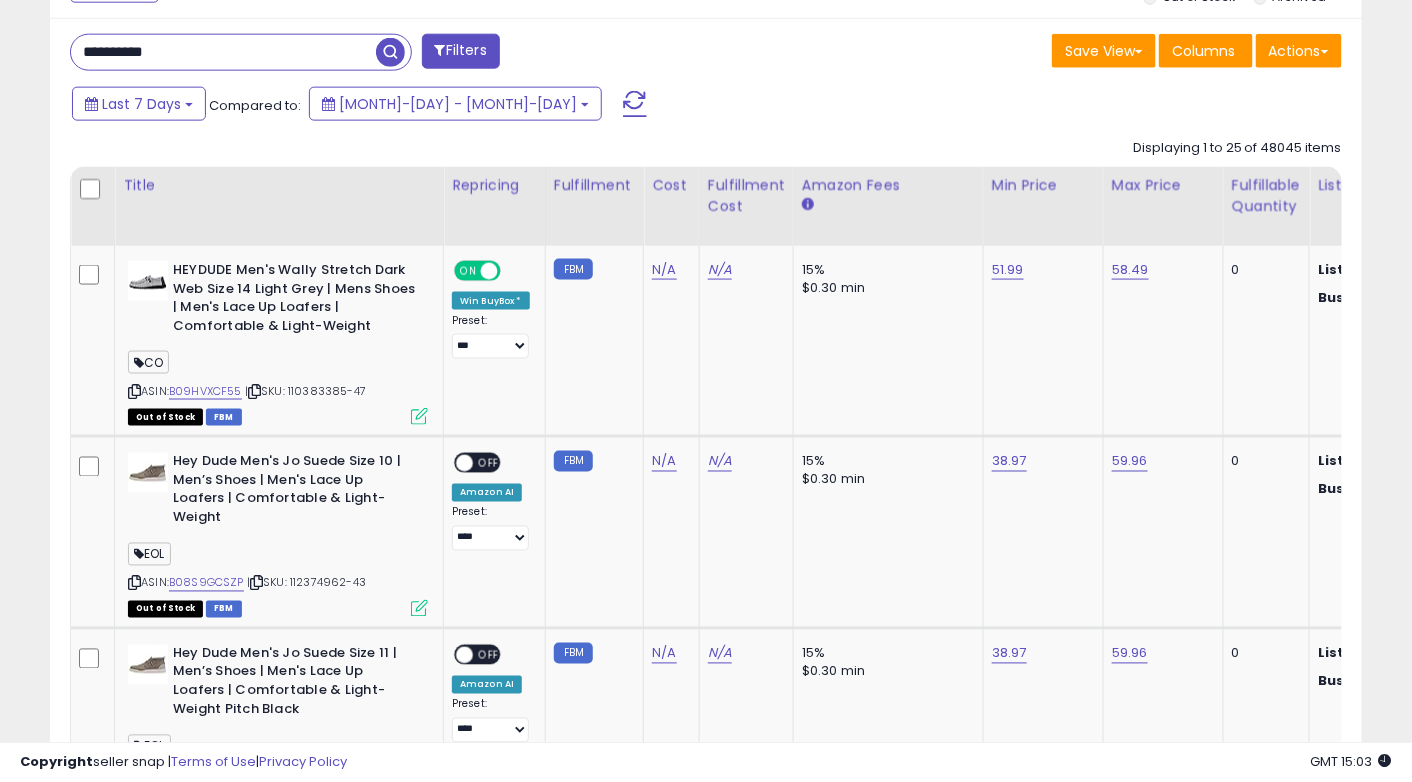 type on "**********" 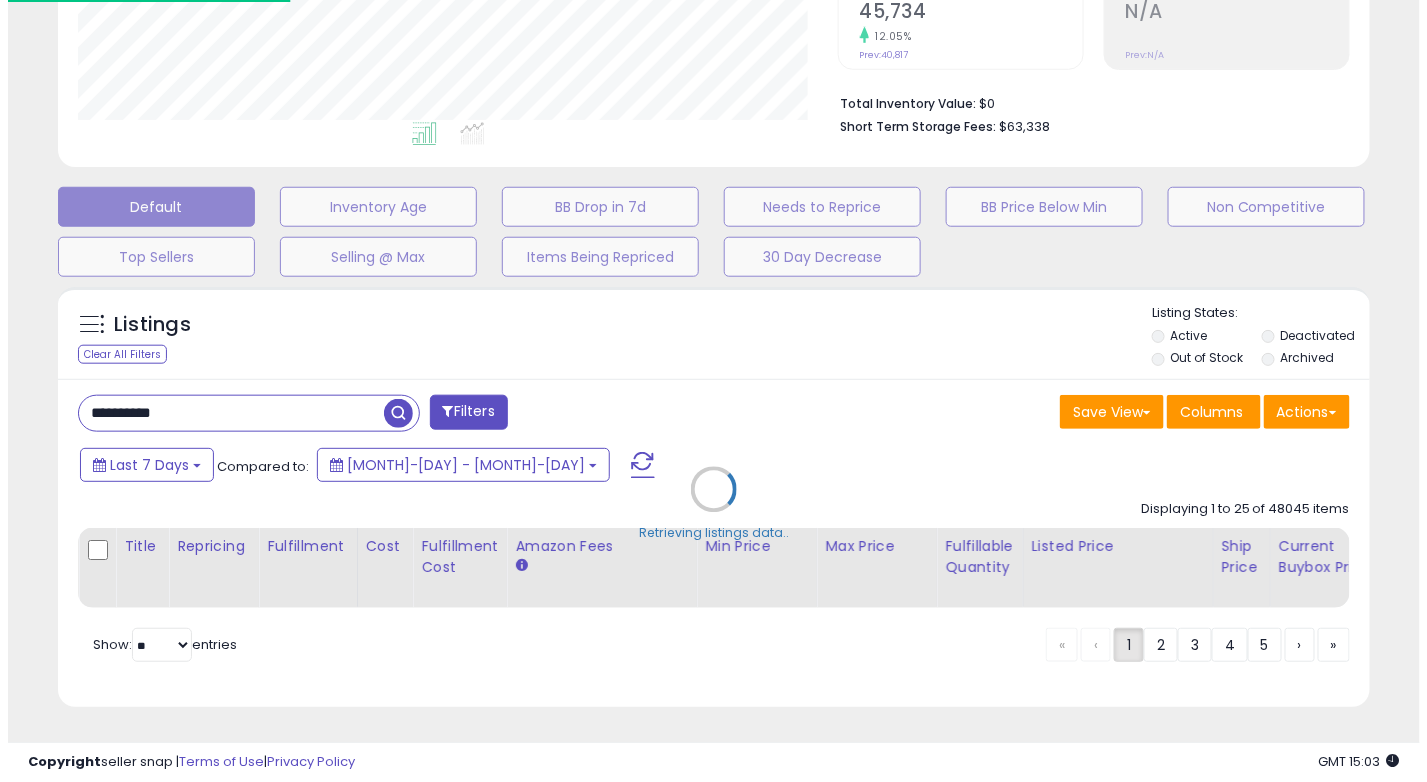 scroll, scrollTop: 455, scrollLeft: 0, axis: vertical 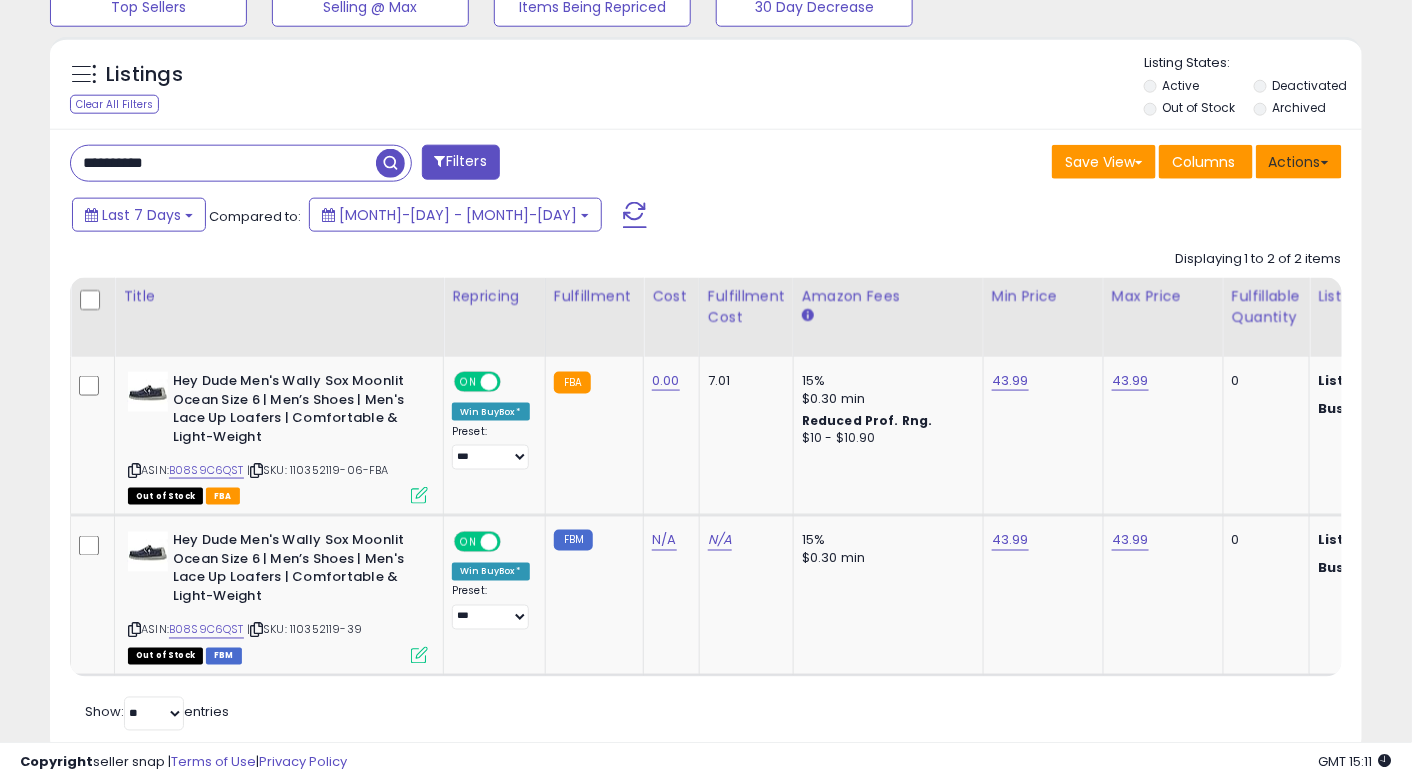 click on "Actions" at bounding box center [1299, 162] 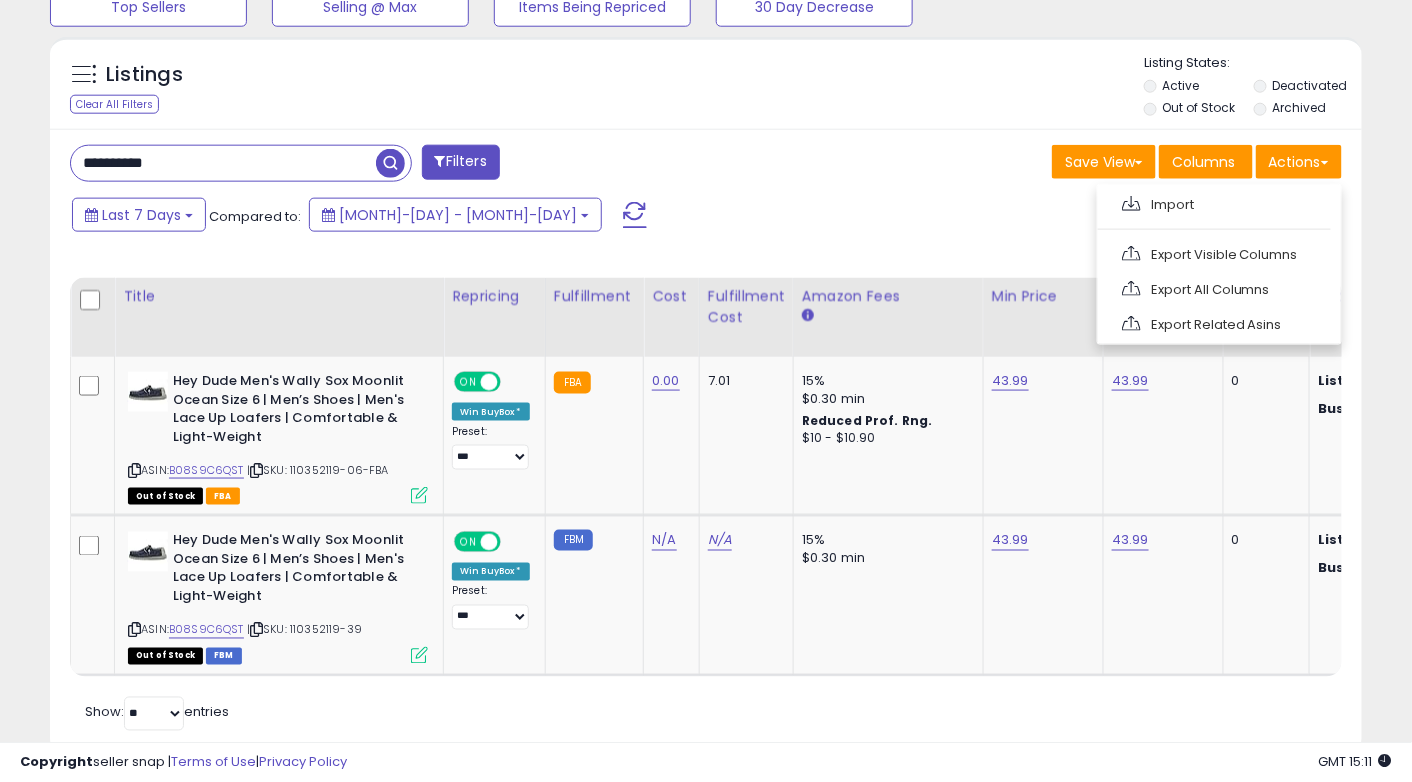 click on "Import
Export Visible Columns
Export All Columns
Export Related Asins" at bounding box center (1219, 264) 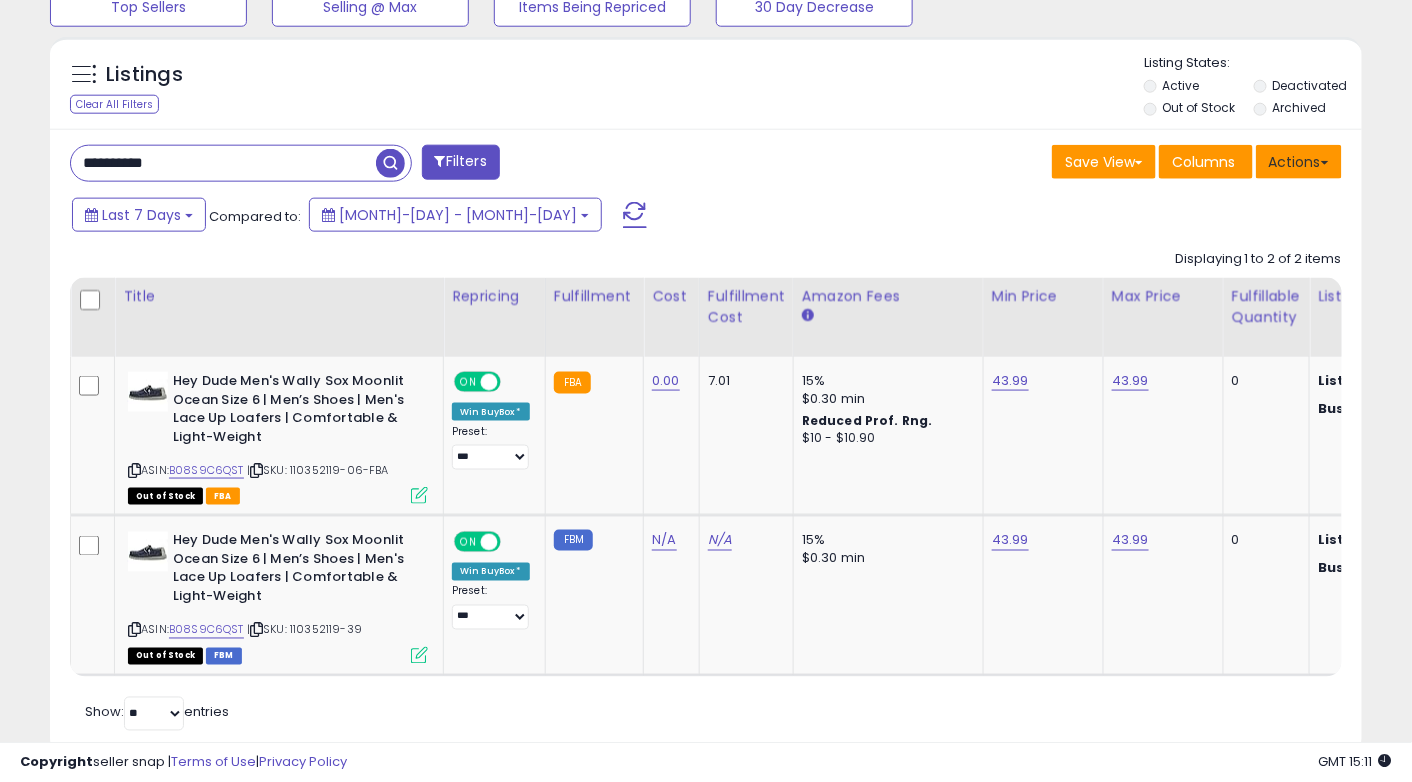 click on "Actions" at bounding box center (1299, 162) 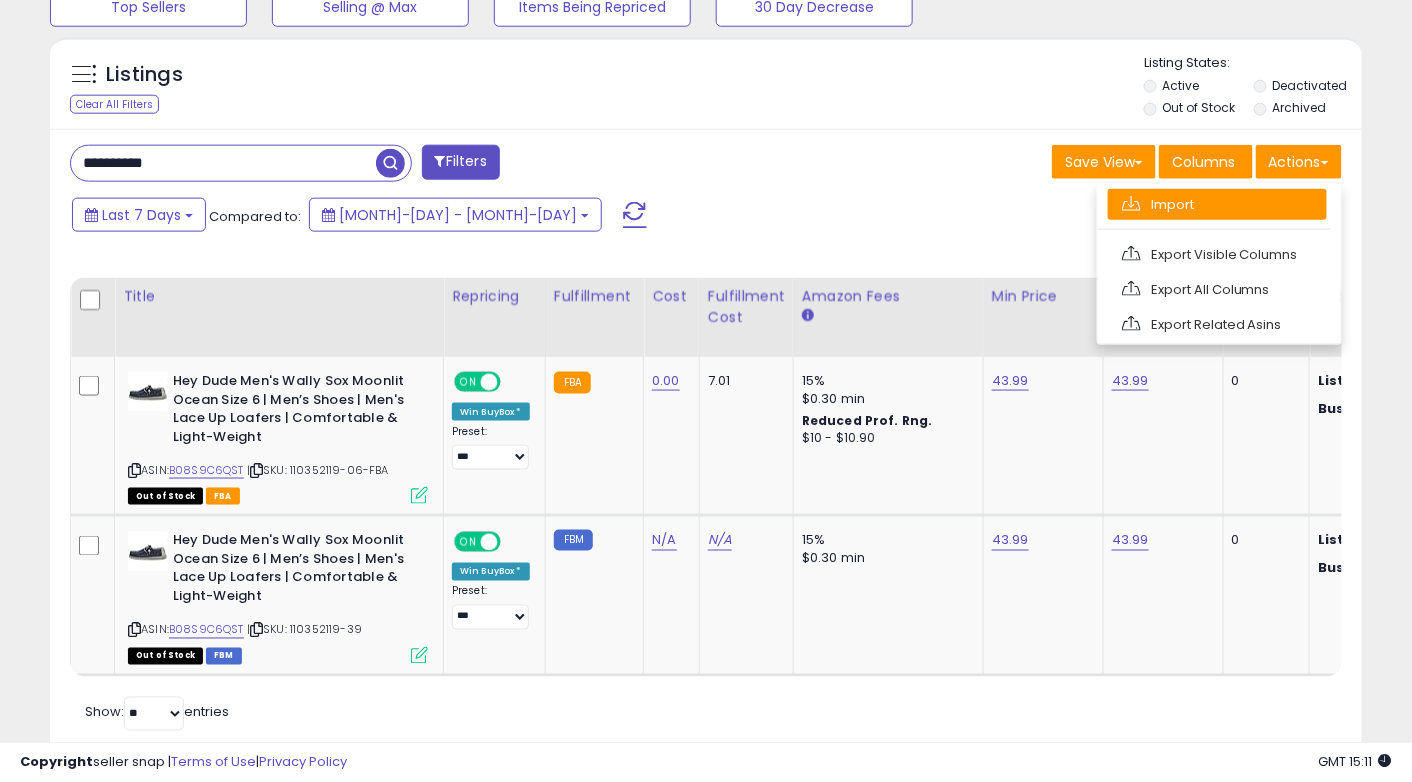 click on "Import" at bounding box center (1217, 204) 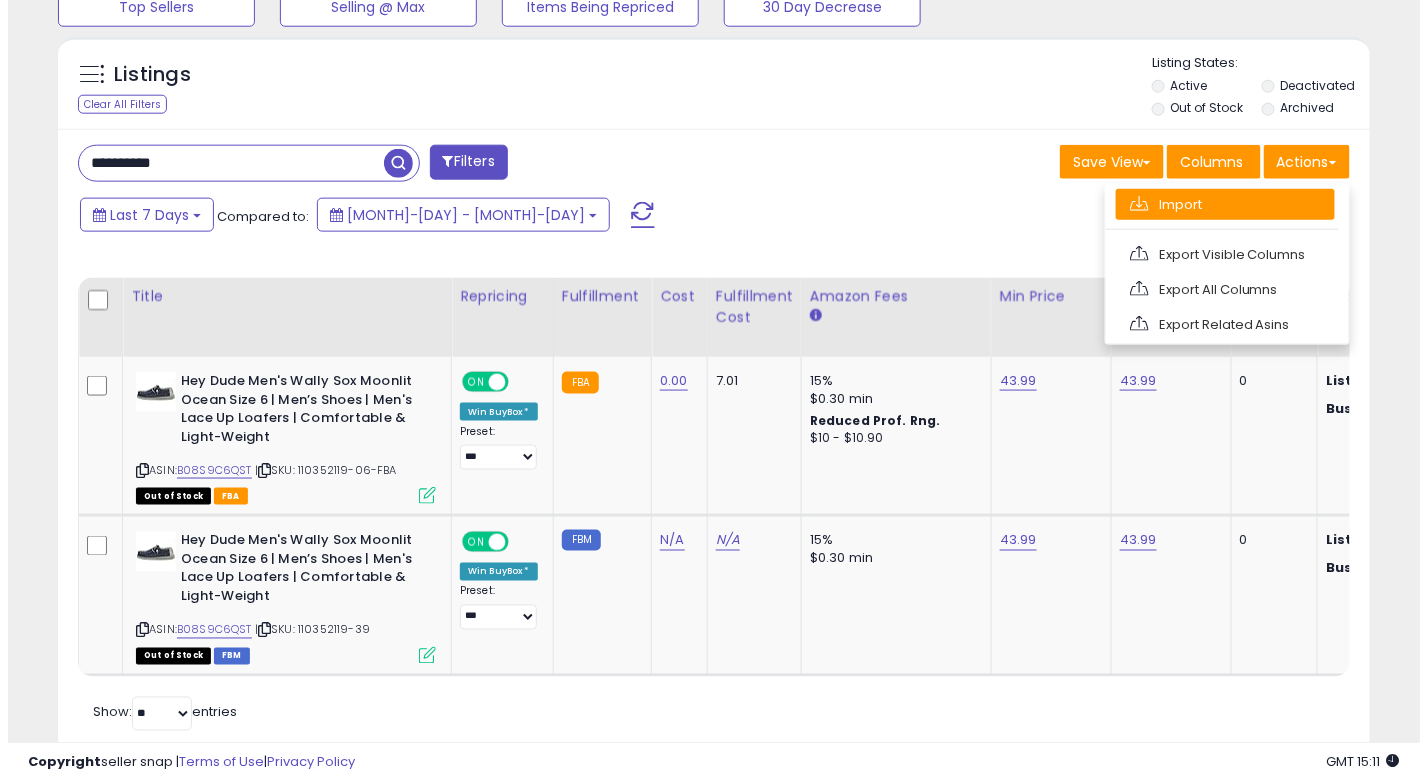 scroll, scrollTop: 999589, scrollLeft: 999231, axis: both 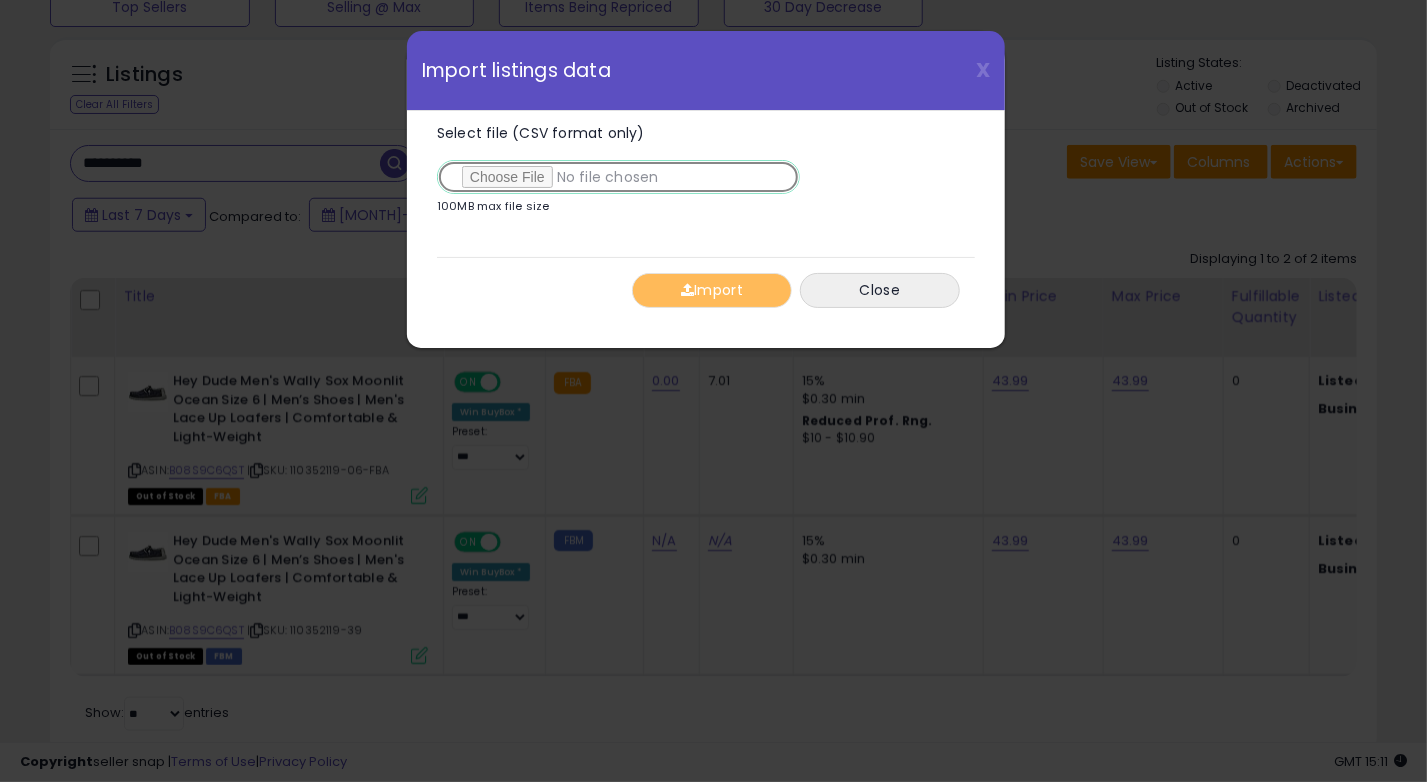 click on "Select file (CSV format only)" at bounding box center [618, 177] 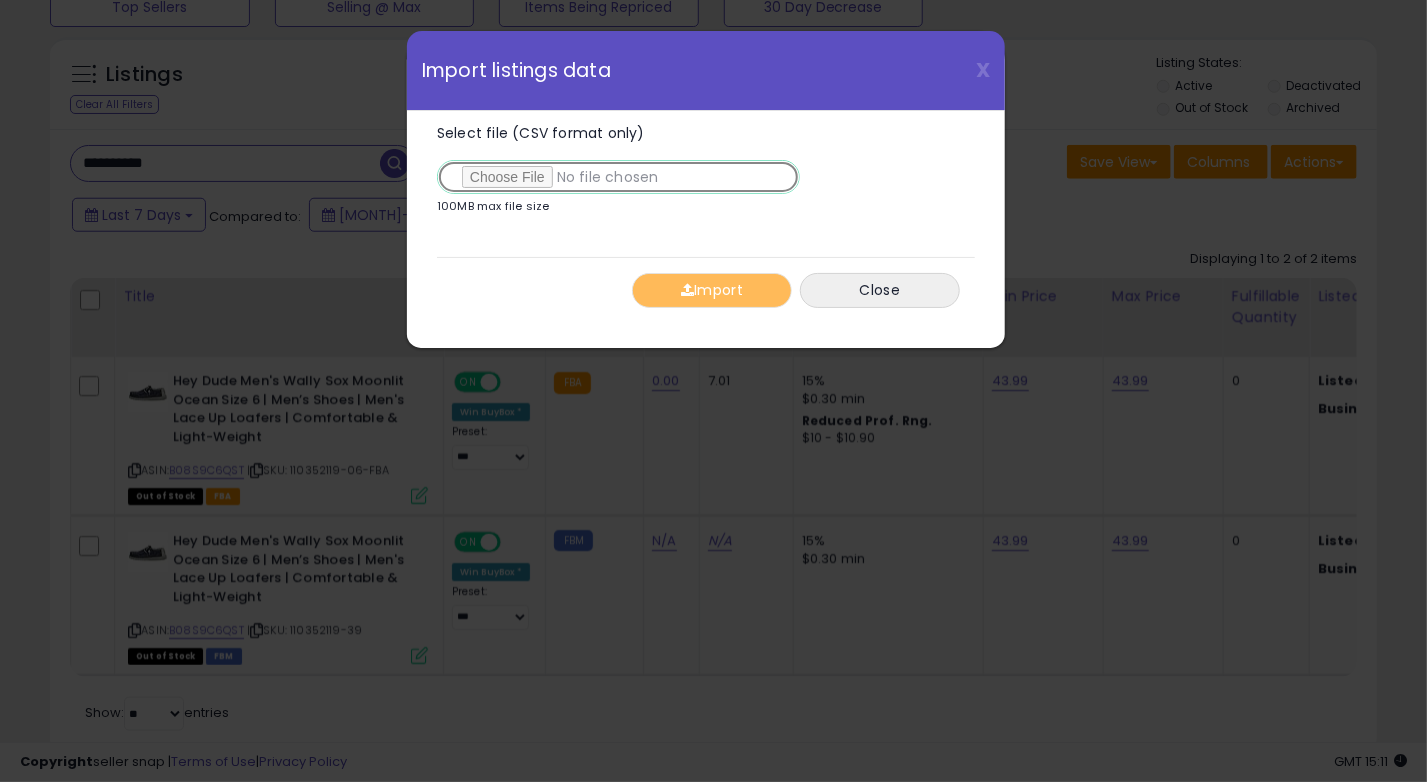 click on "Select file (CSV format only)" at bounding box center [618, 177] 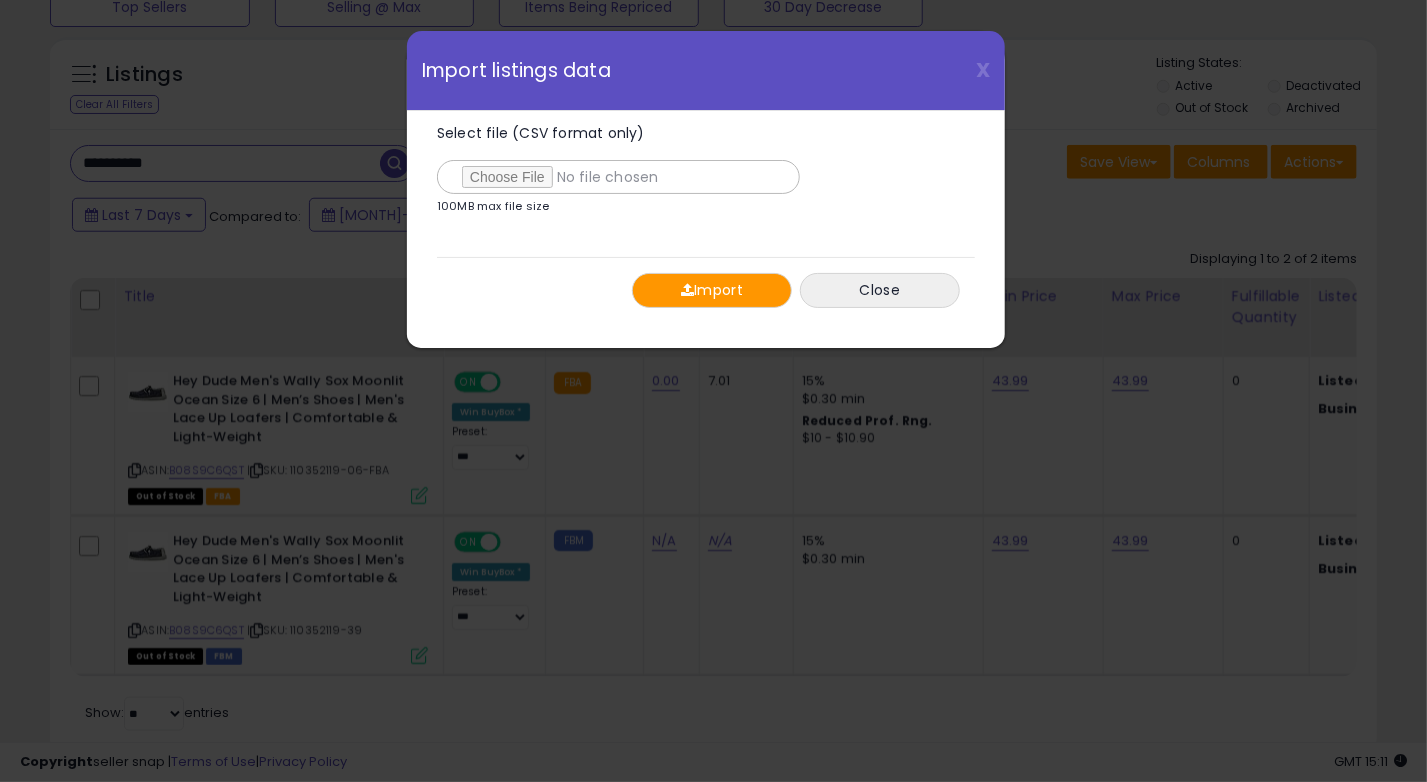 click on "Import" at bounding box center (712, 290) 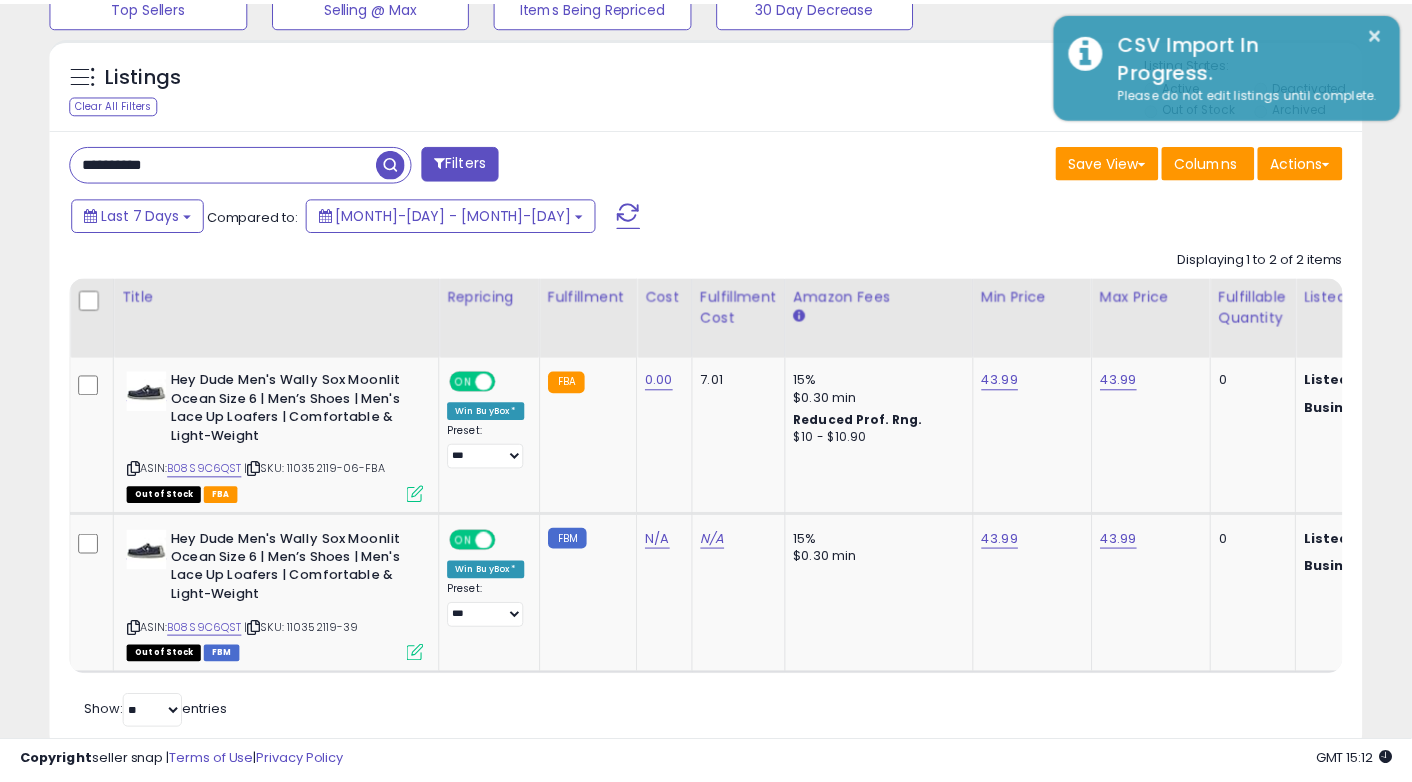 scroll, scrollTop: 409, scrollLeft: 759, axis: both 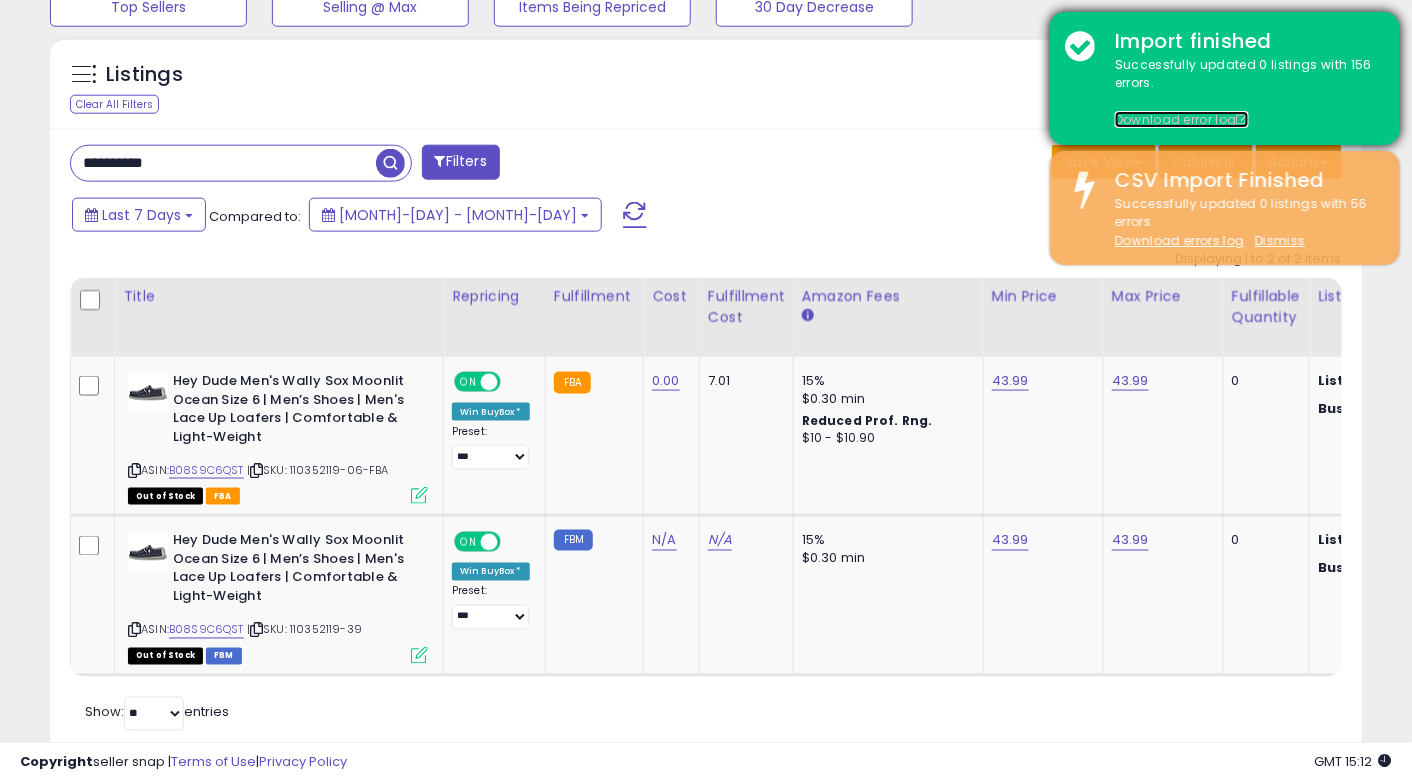 click on "Download error log" at bounding box center (1182, 119) 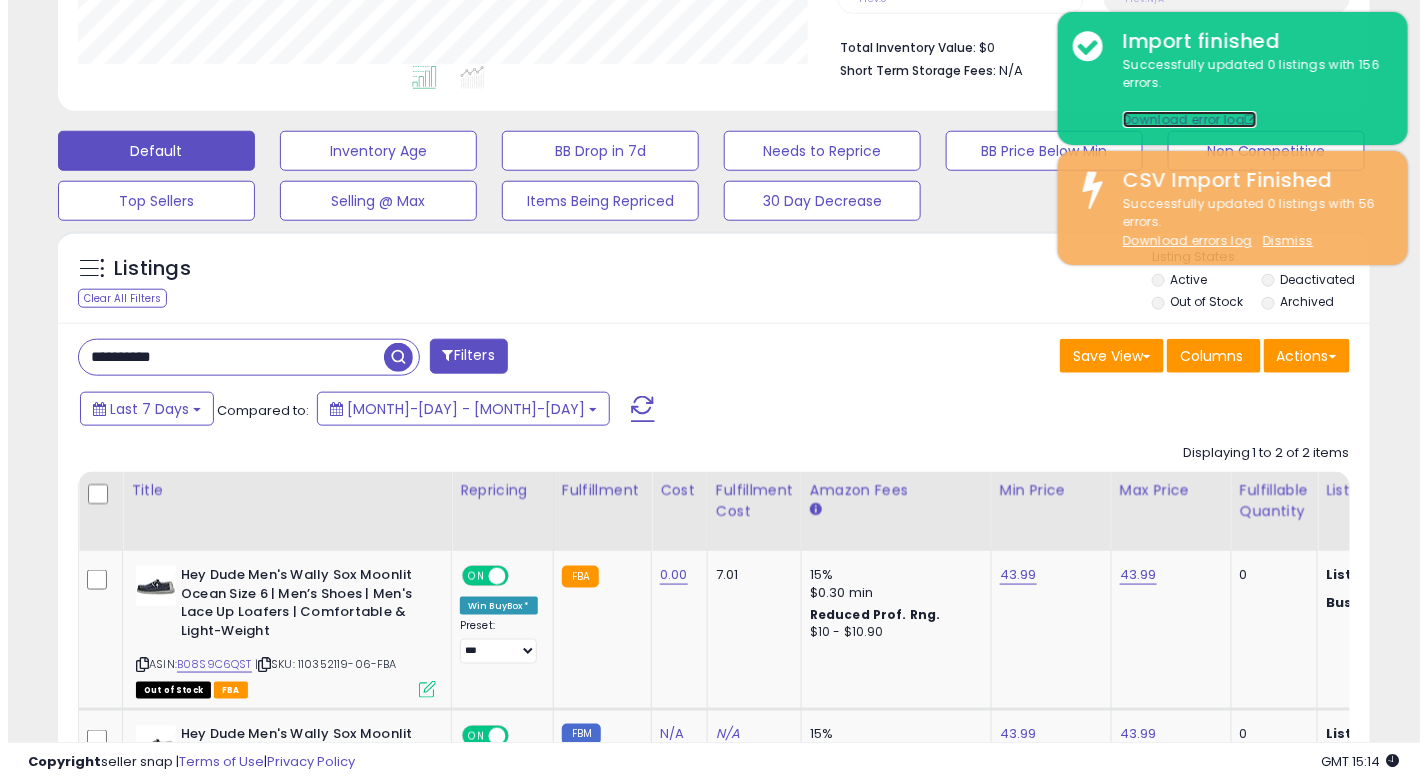 scroll, scrollTop: 498, scrollLeft: 0, axis: vertical 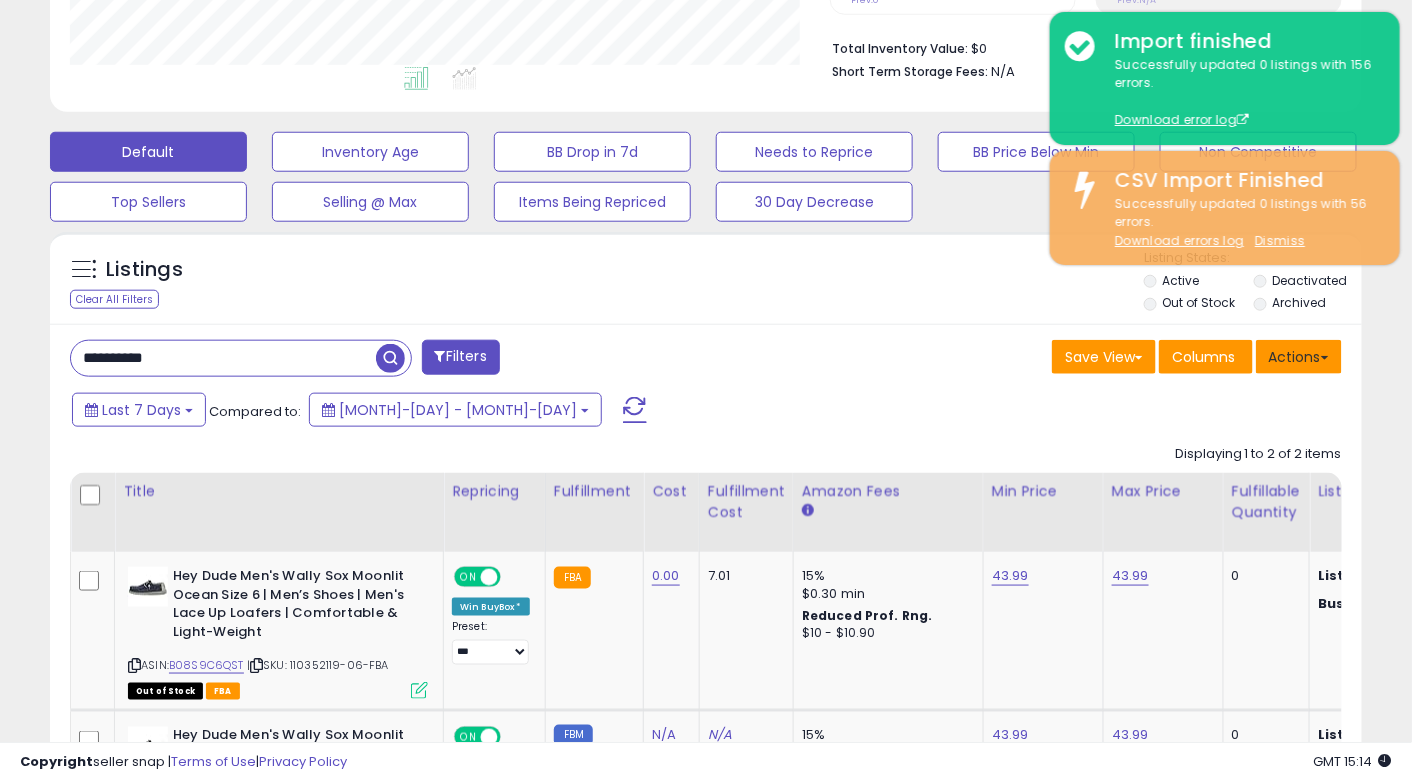 click on "Actions" at bounding box center [1299, 357] 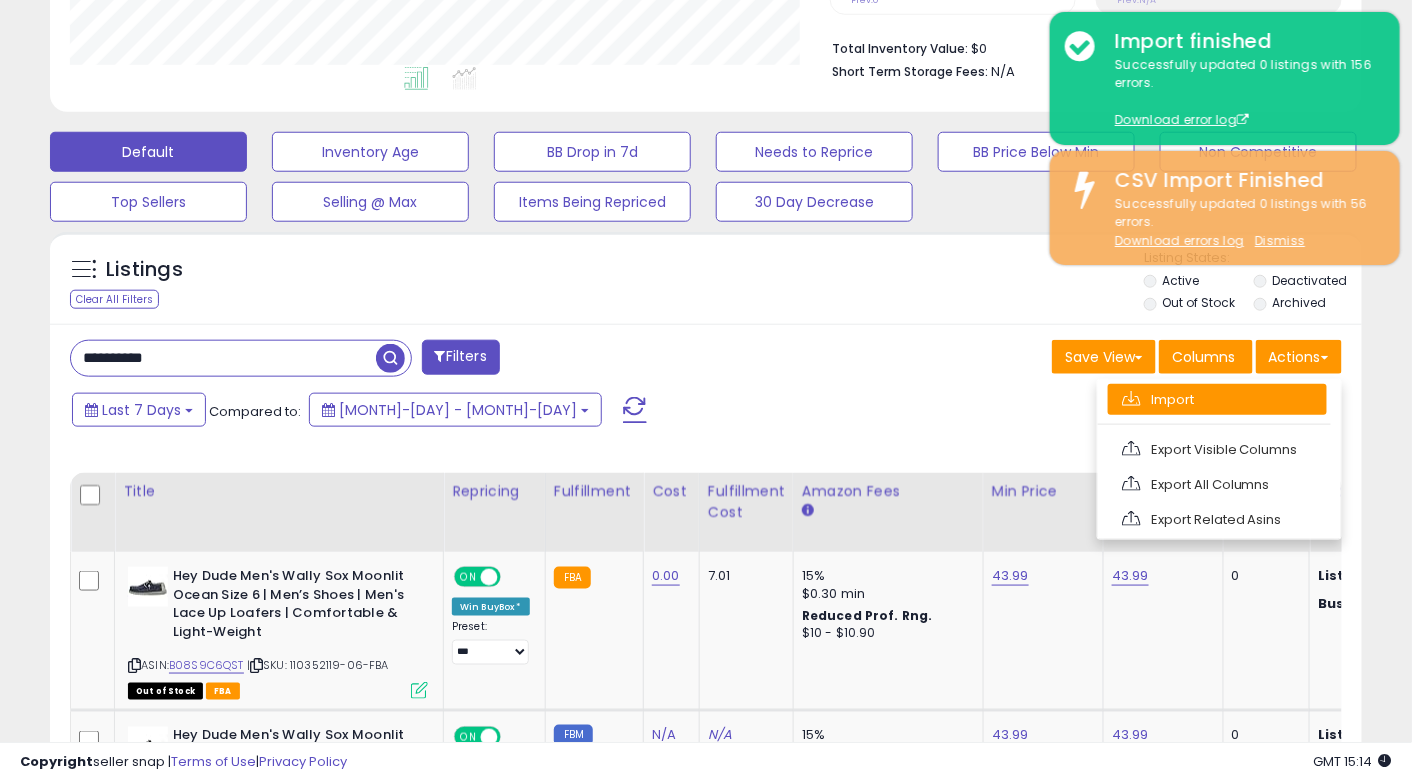 click on "Import" at bounding box center (1217, 399) 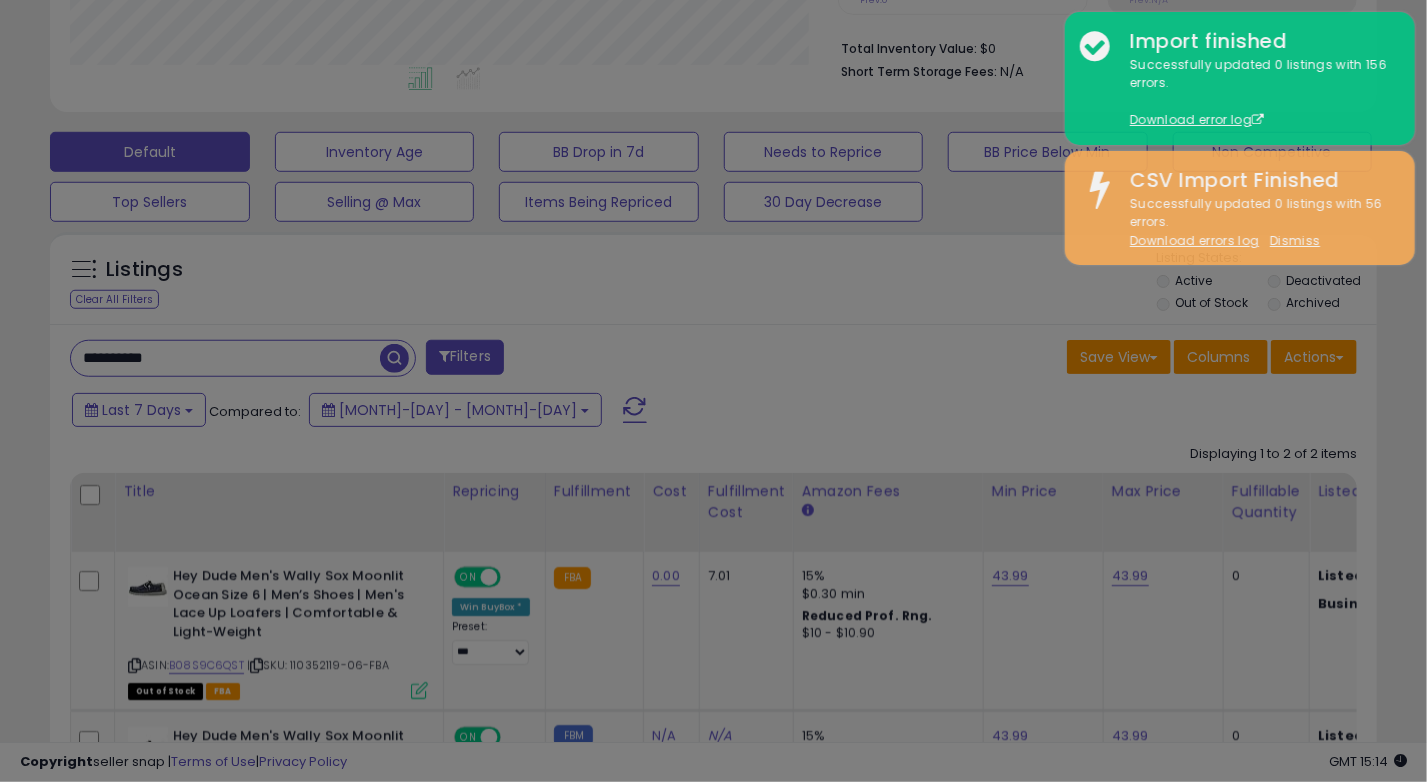 scroll, scrollTop: 999589, scrollLeft: 999231, axis: both 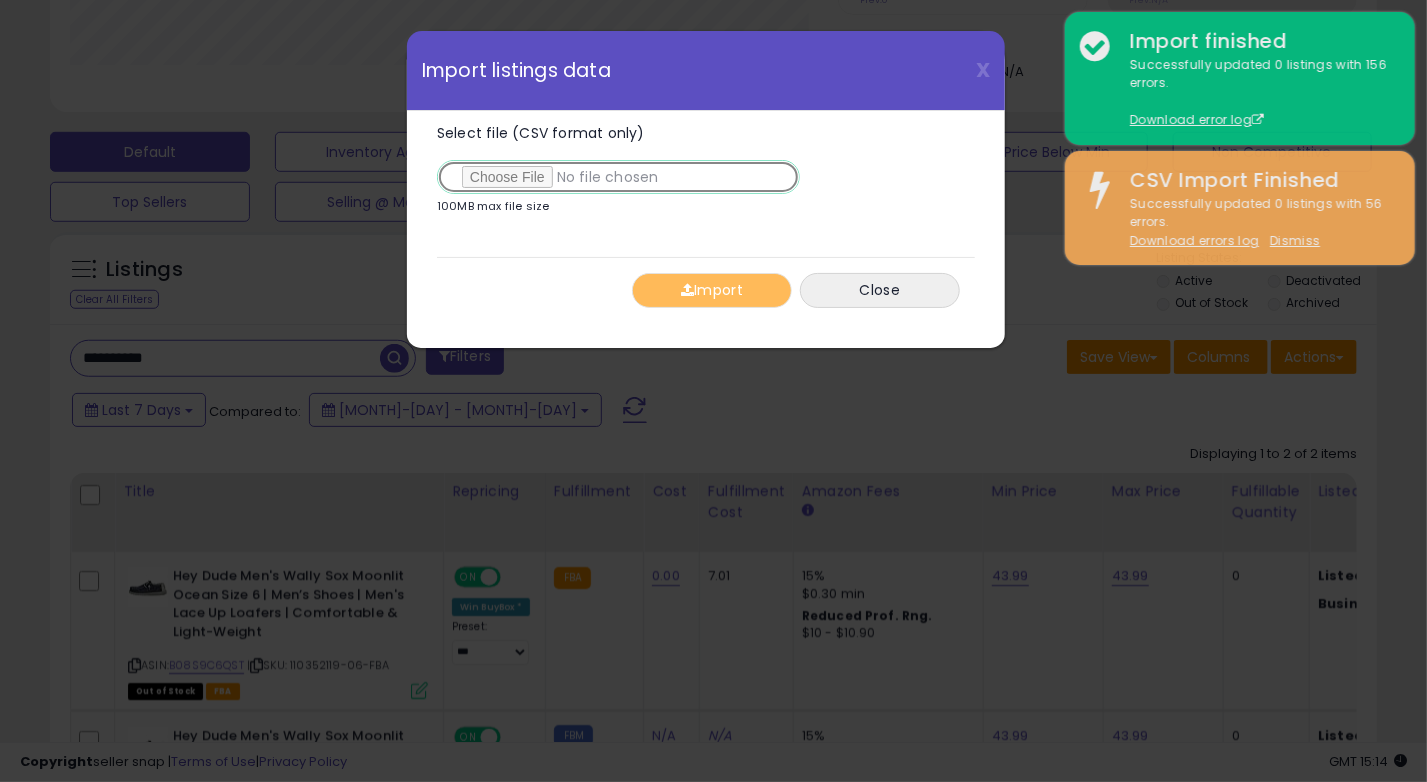click on "Select file (CSV format only)" at bounding box center (618, 177) 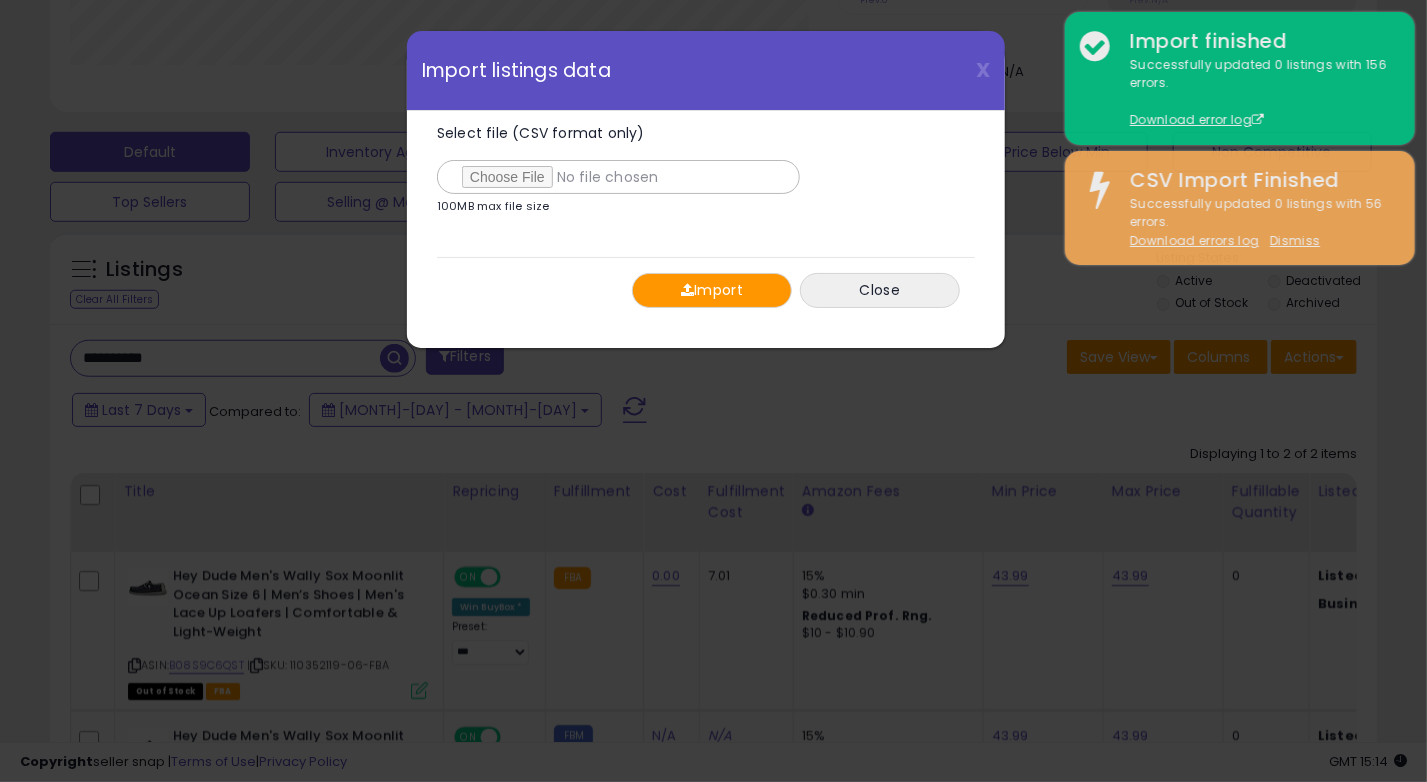click on "Import" at bounding box center [712, 290] 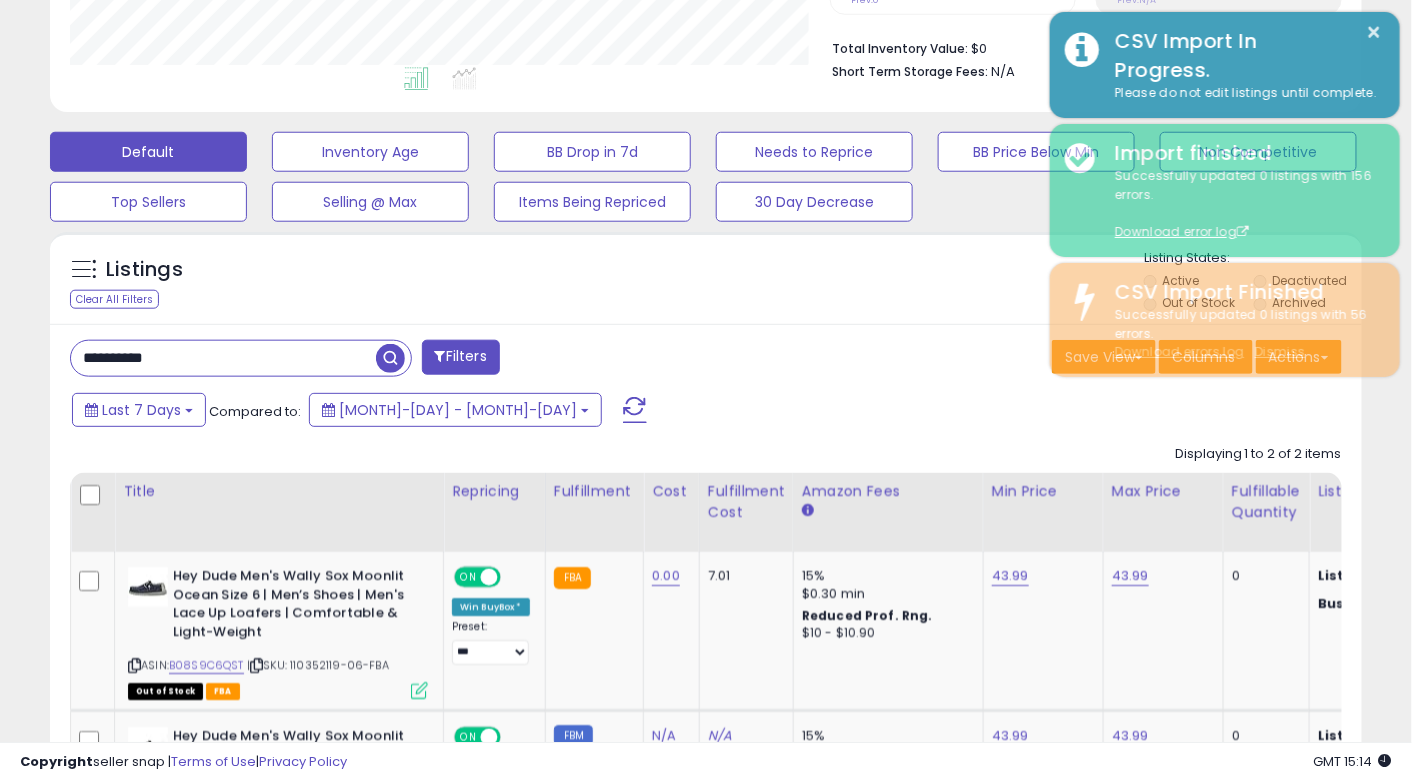 scroll, scrollTop: 409, scrollLeft: 759, axis: both 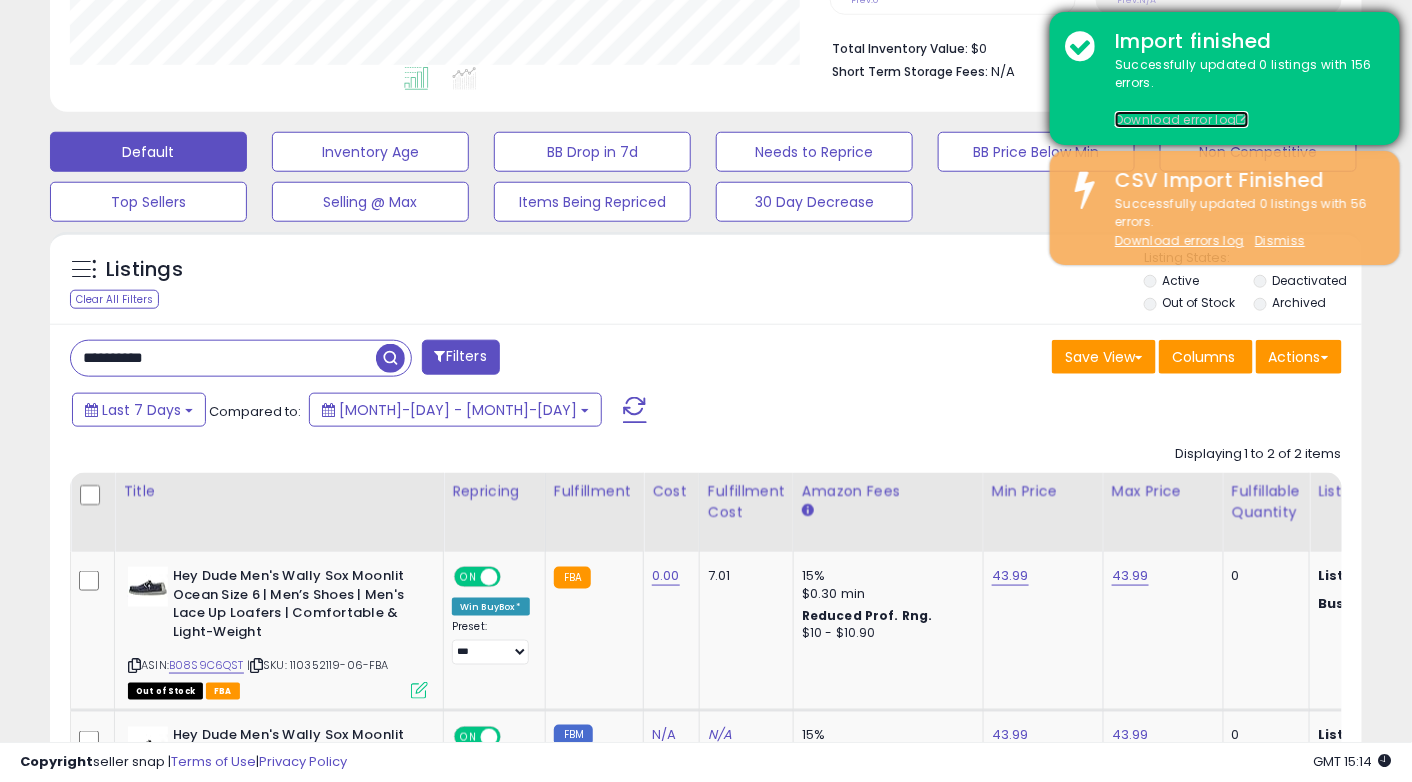 click on "Download error log" at bounding box center [1182, 119] 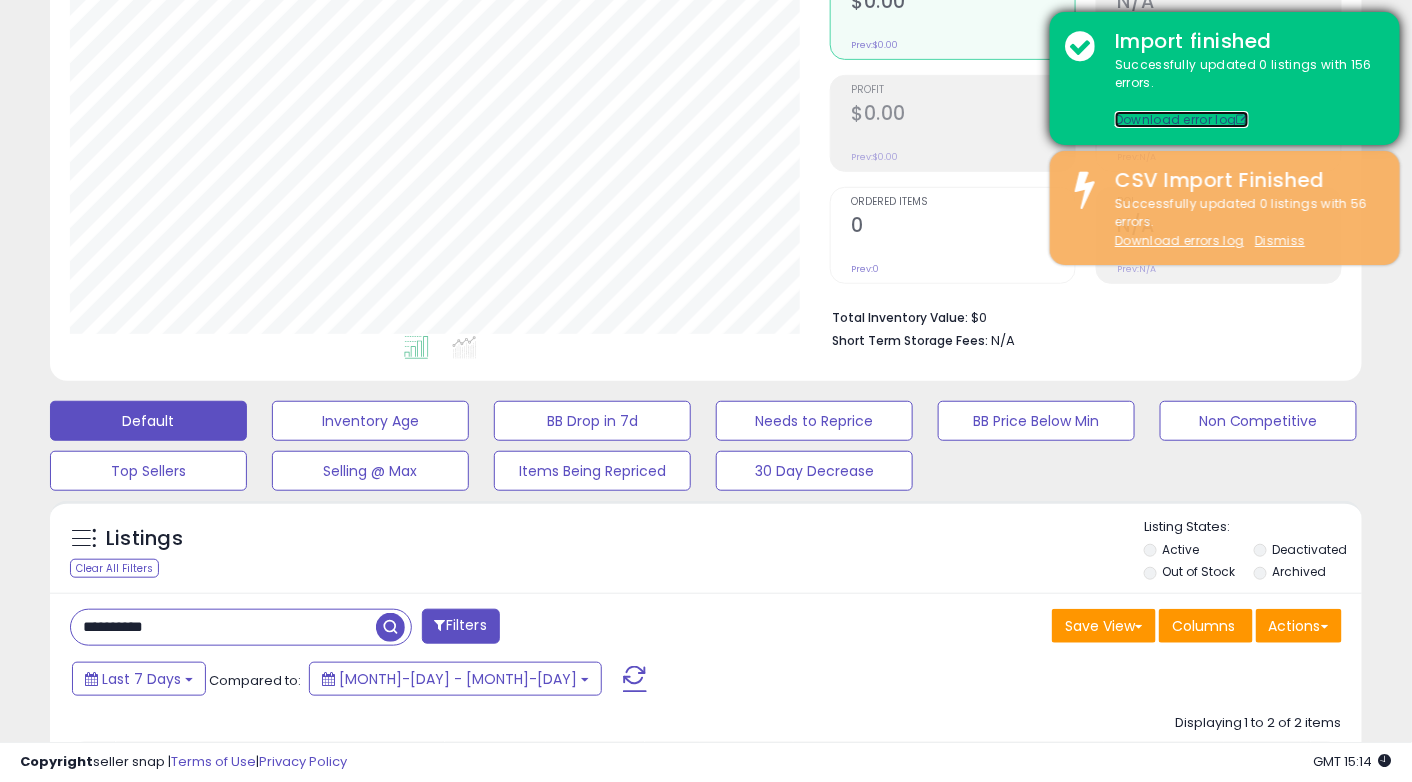scroll, scrollTop: 224, scrollLeft: 0, axis: vertical 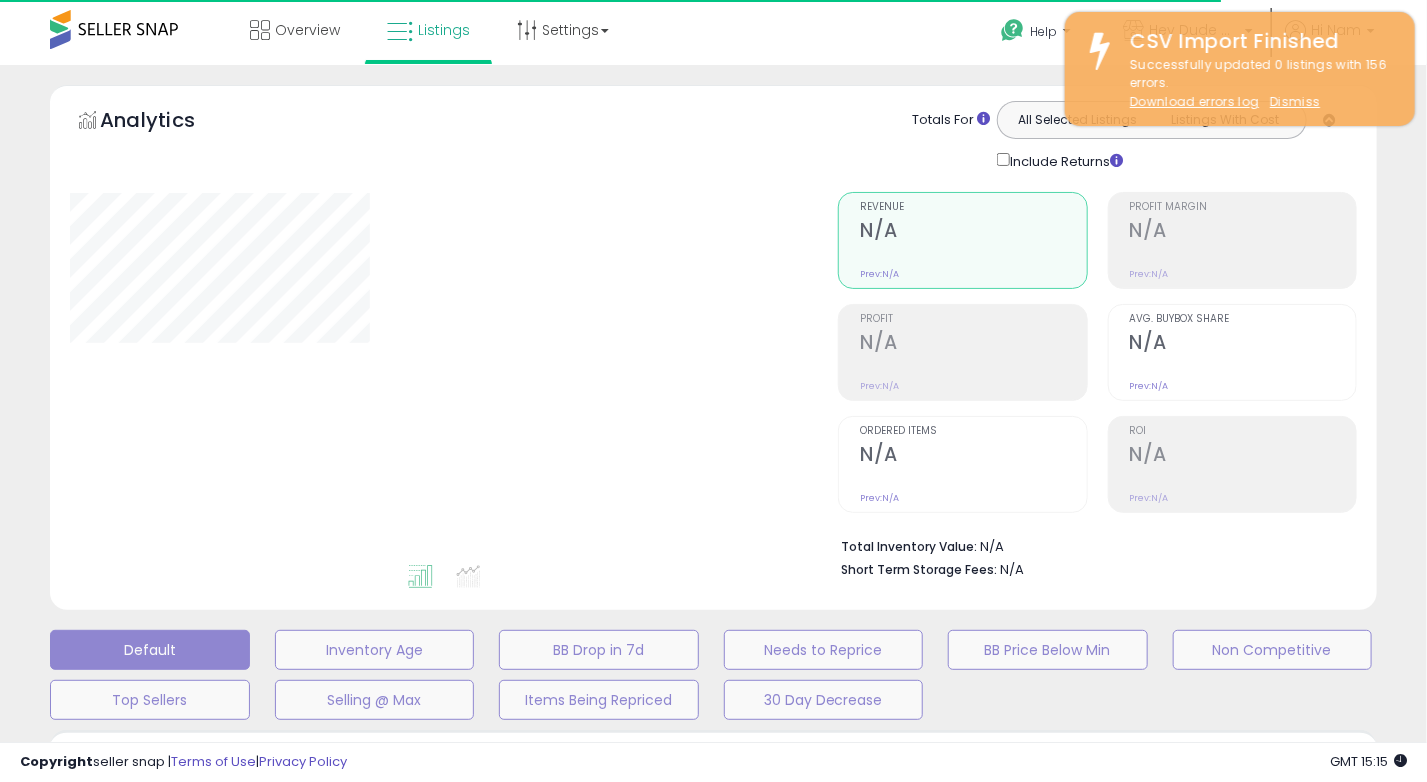type on "**********" 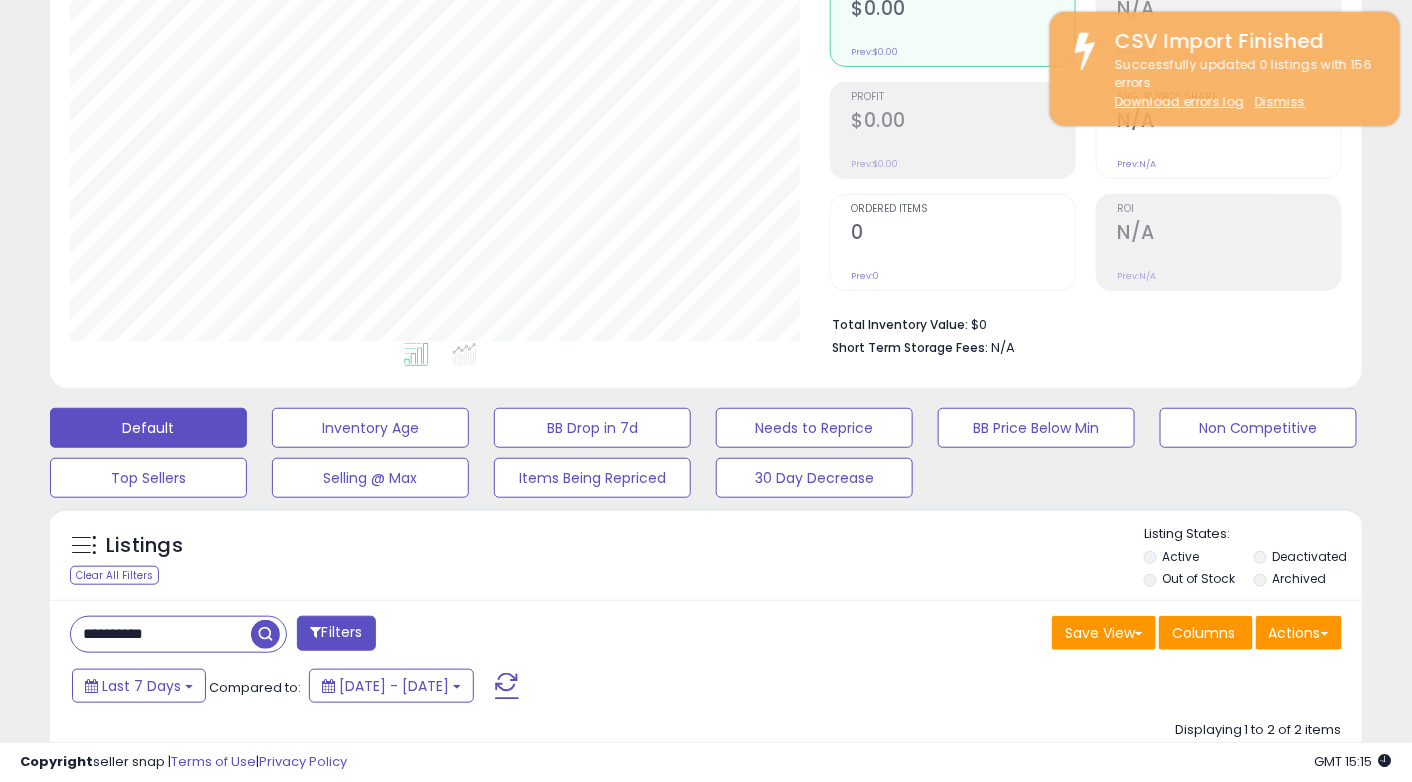 scroll, scrollTop: 224, scrollLeft: 0, axis: vertical 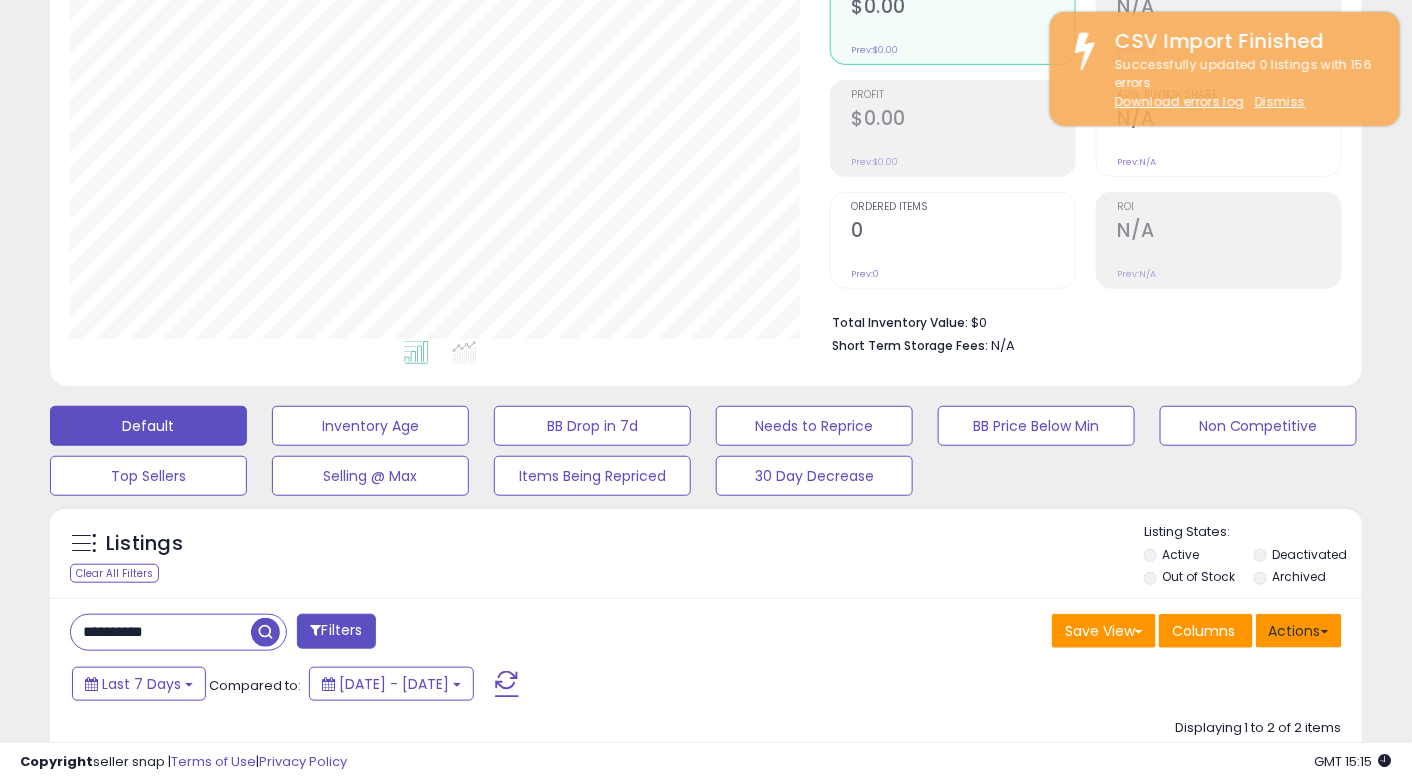 click on "Actions" at bounding box center (1299, 631) 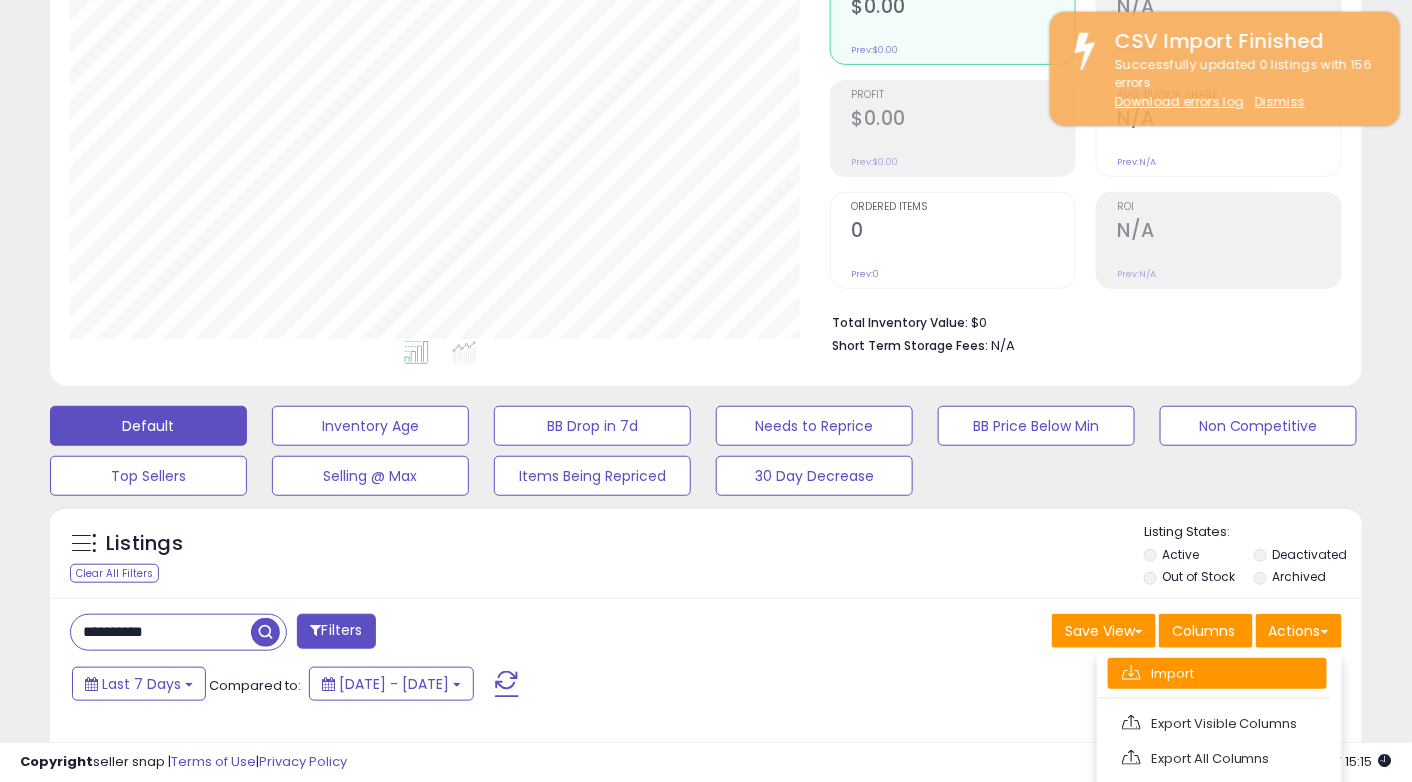 click on "Import" at bounding box center (1217, 673) 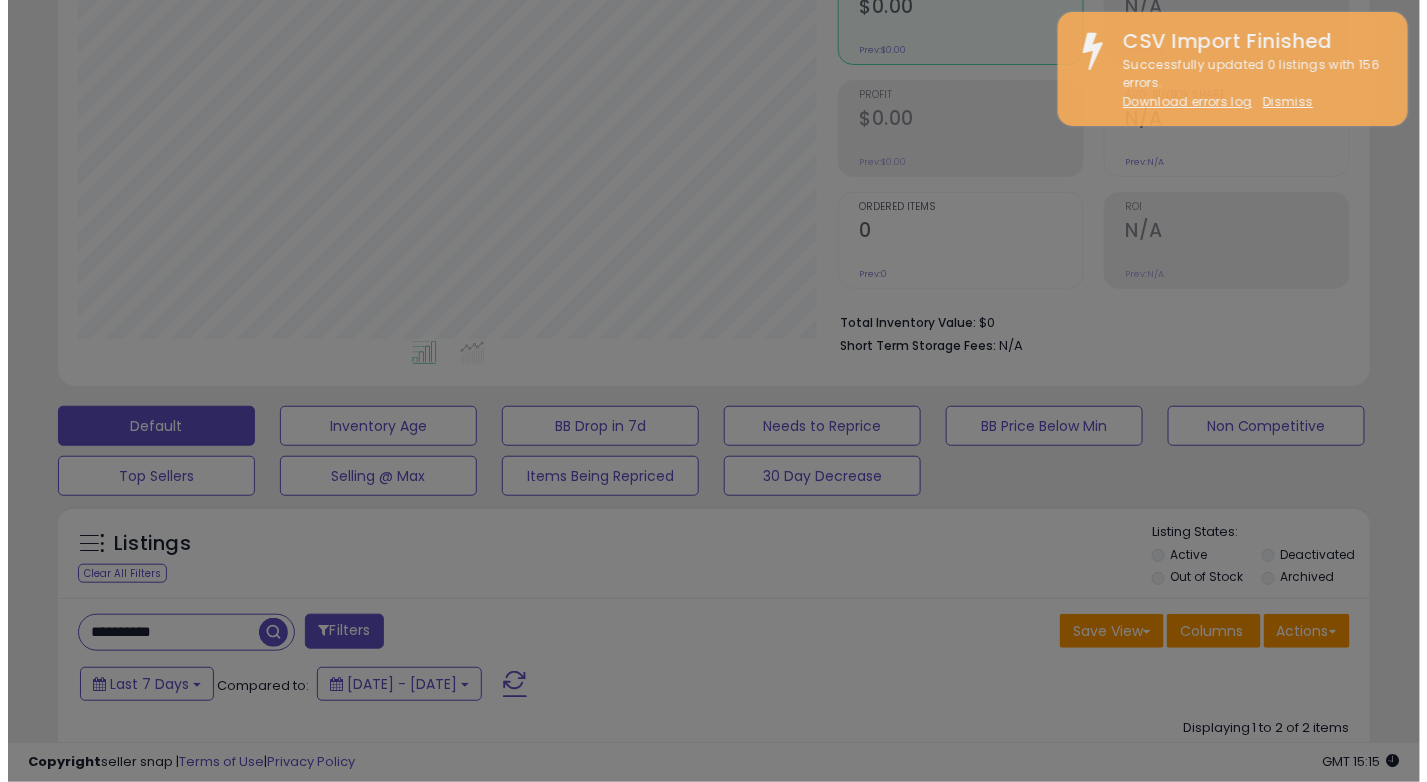 scroll, scrollTop: 999589, scrollLeft: 999231, axis: both 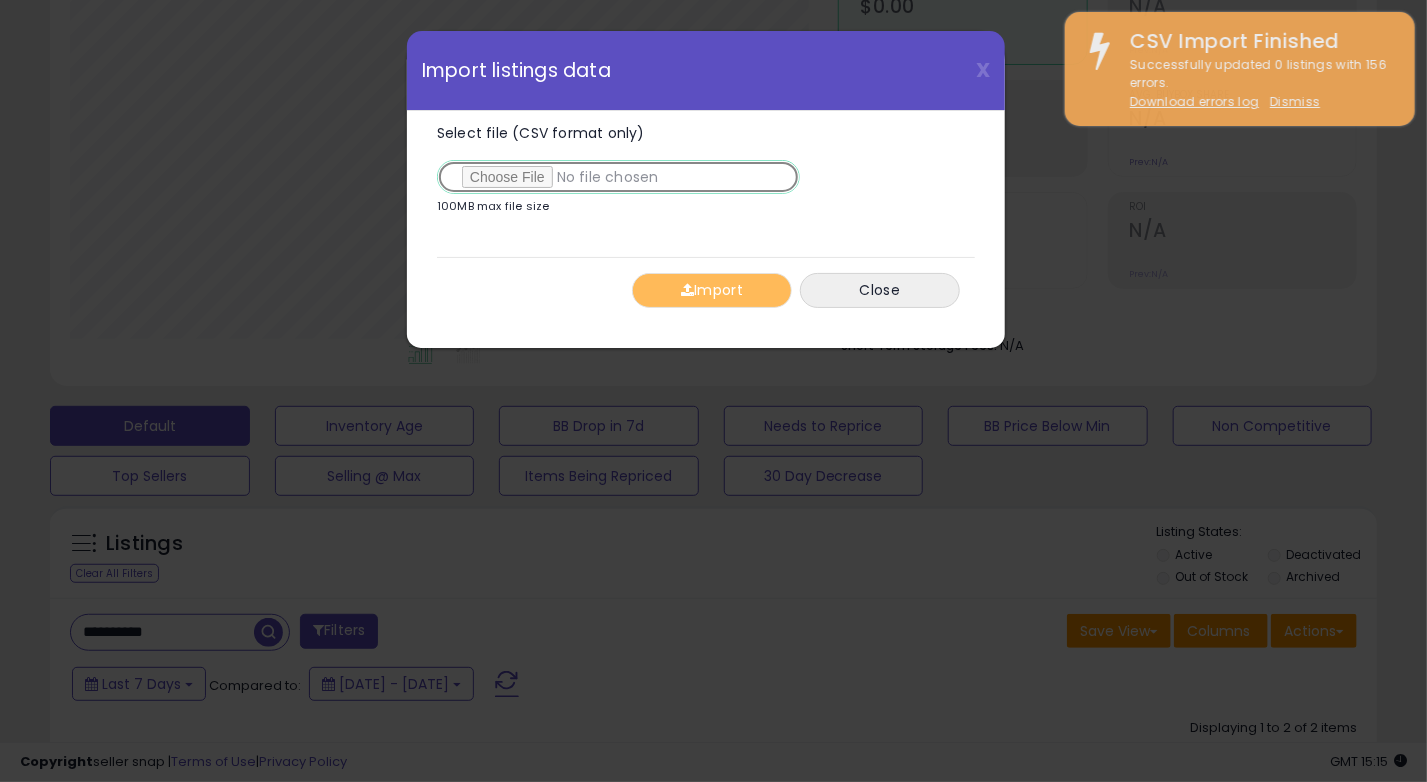 click on "Select file (CSV format only)" at bounding box center [618, 177] 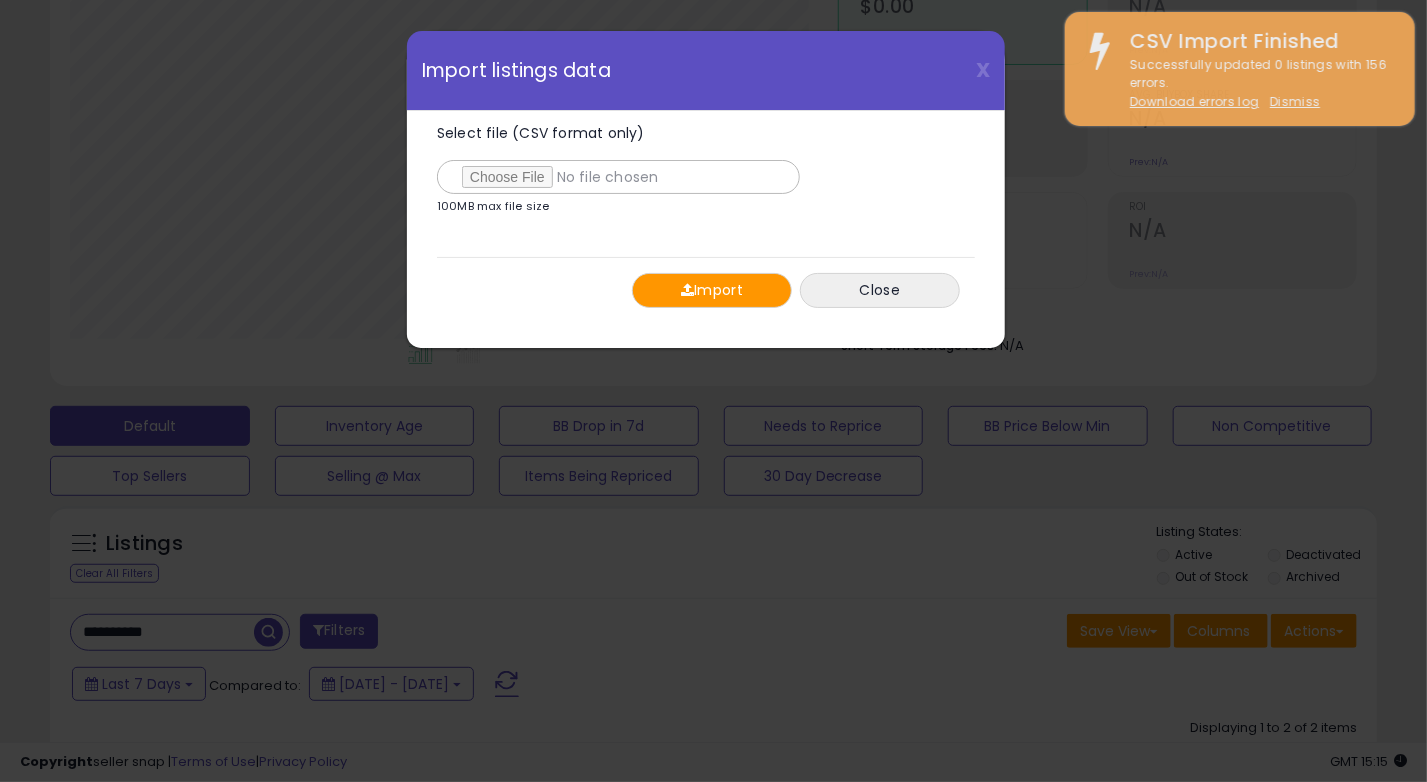 click at bounding box center [687, 290] 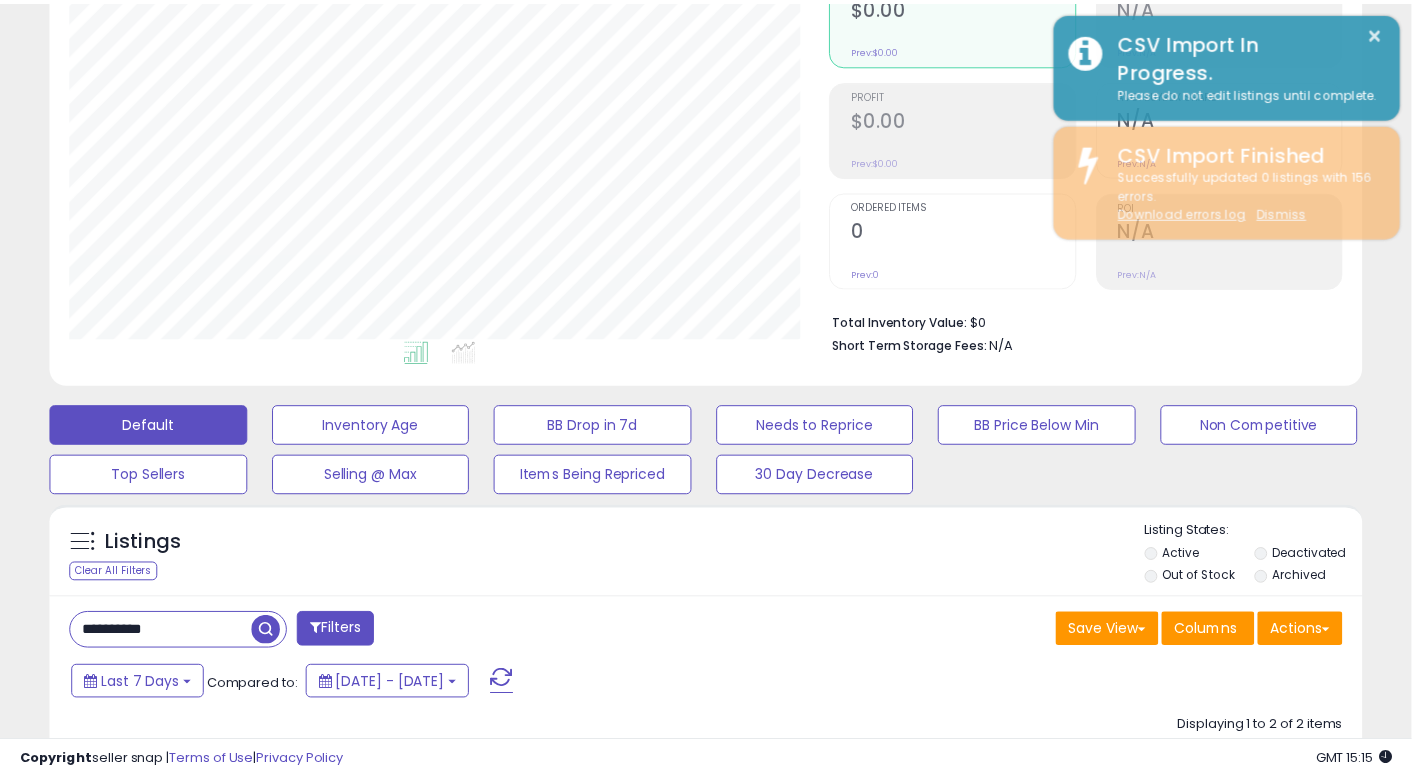 scroll, scrollTop: 409, scrollLeft: 759, axis: both 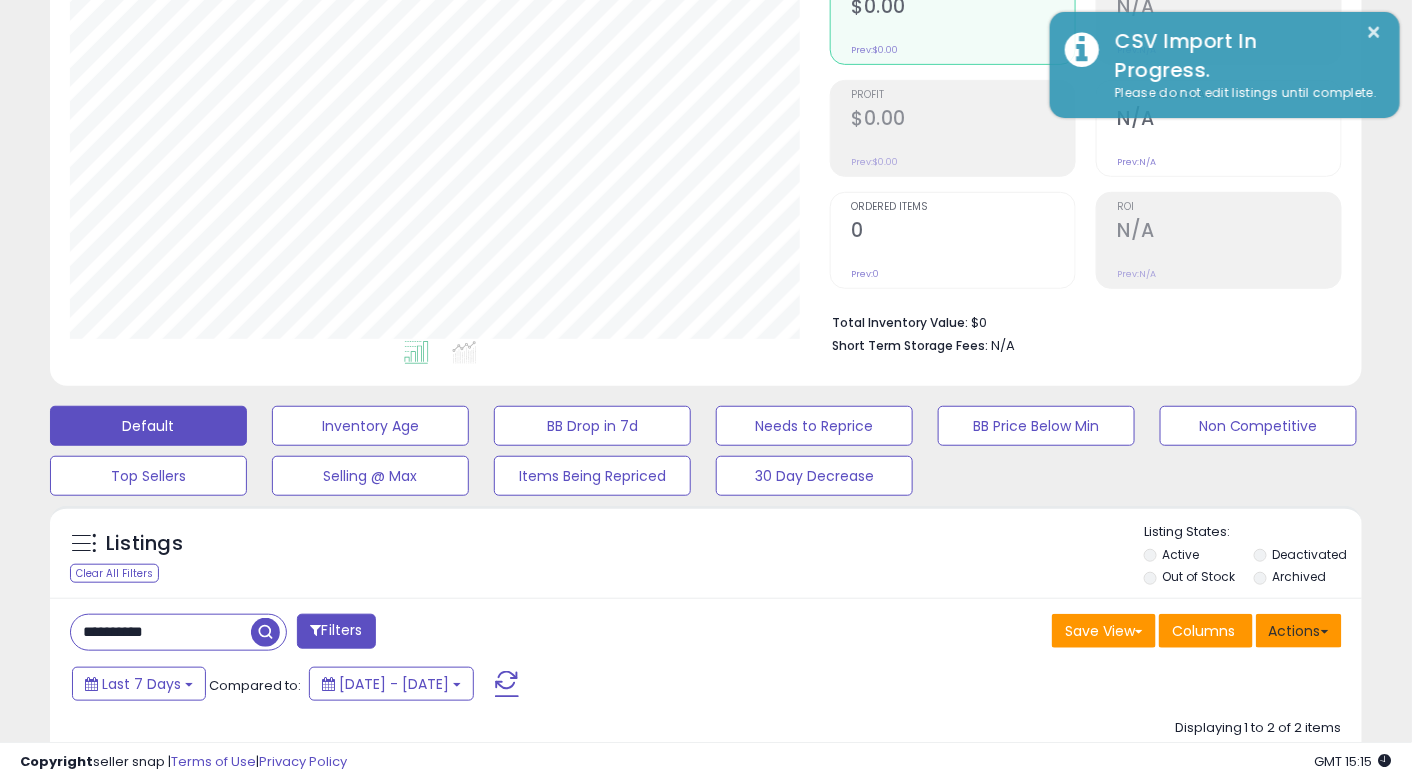 click on "Actions" at bounding box center (1299, 631) 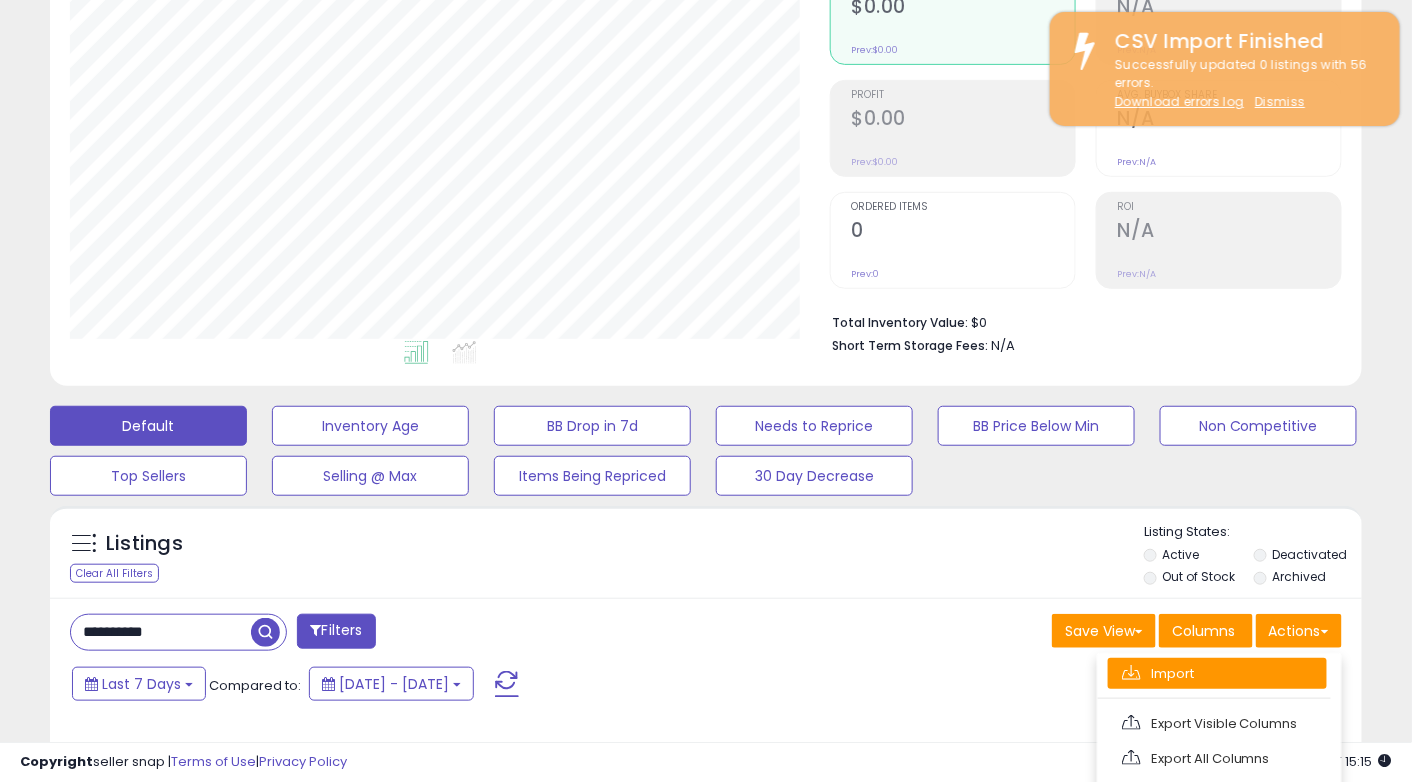 click on "Import" at bounding box center [1217, 673] 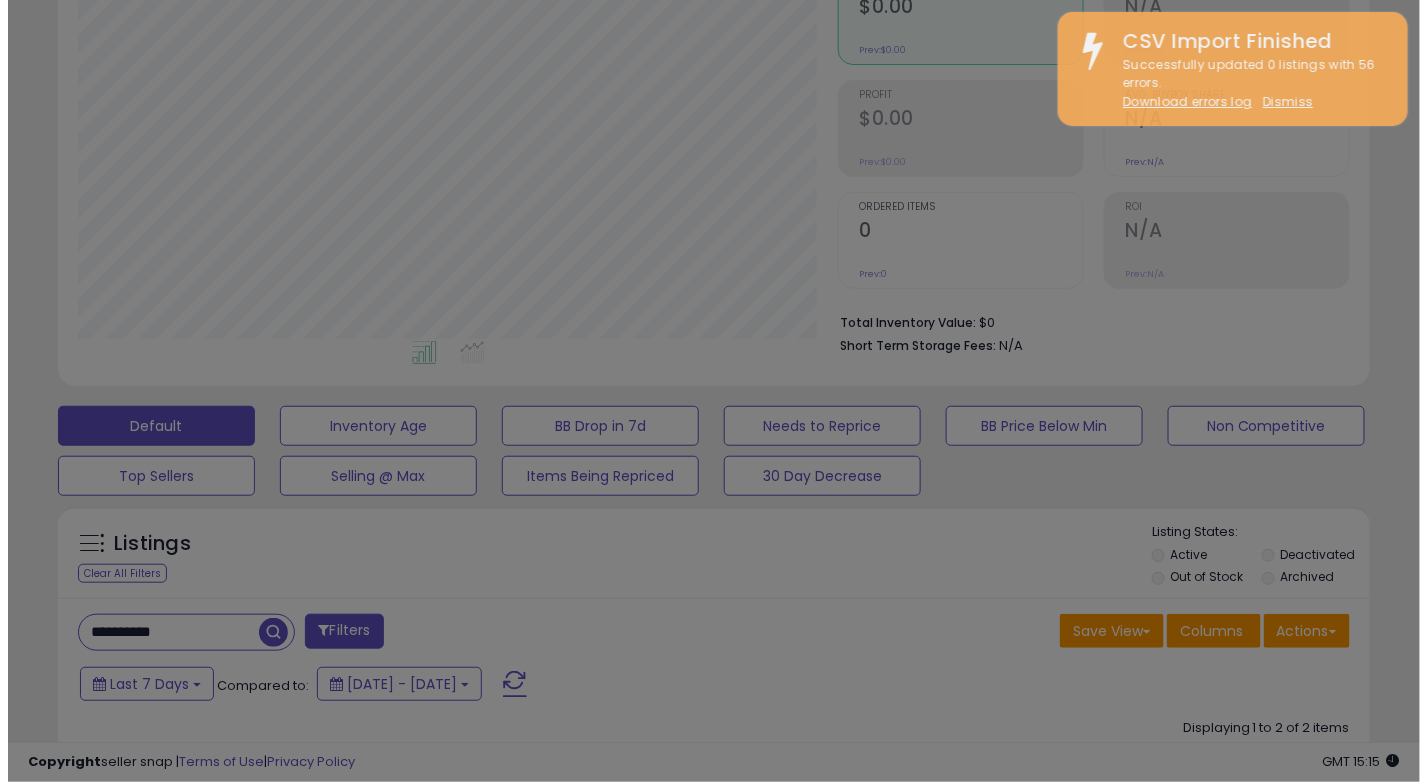 scroll, scrollTop: 999589, scrollLeft: 999231, axis: both 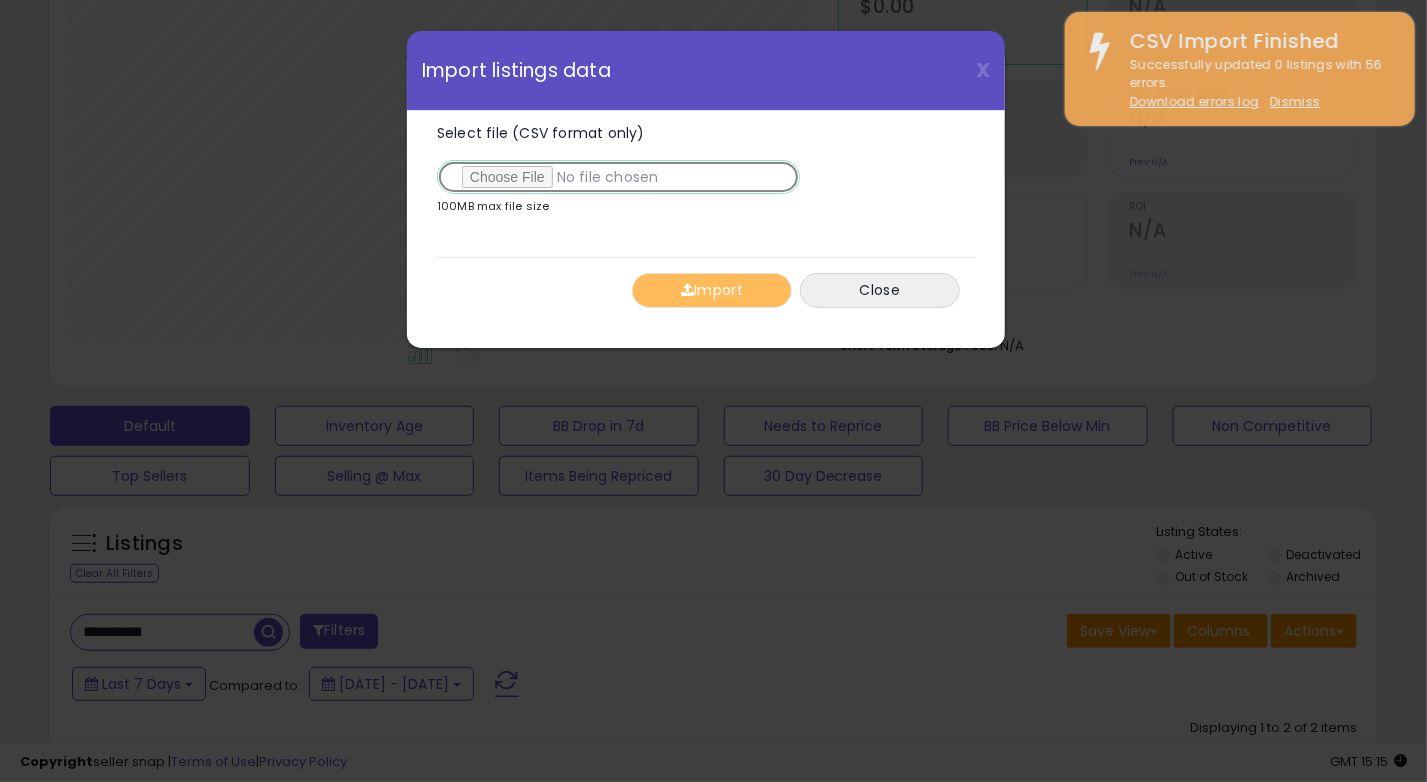 click on "Select file (CSV format only)" at bounding box center (618, 177) 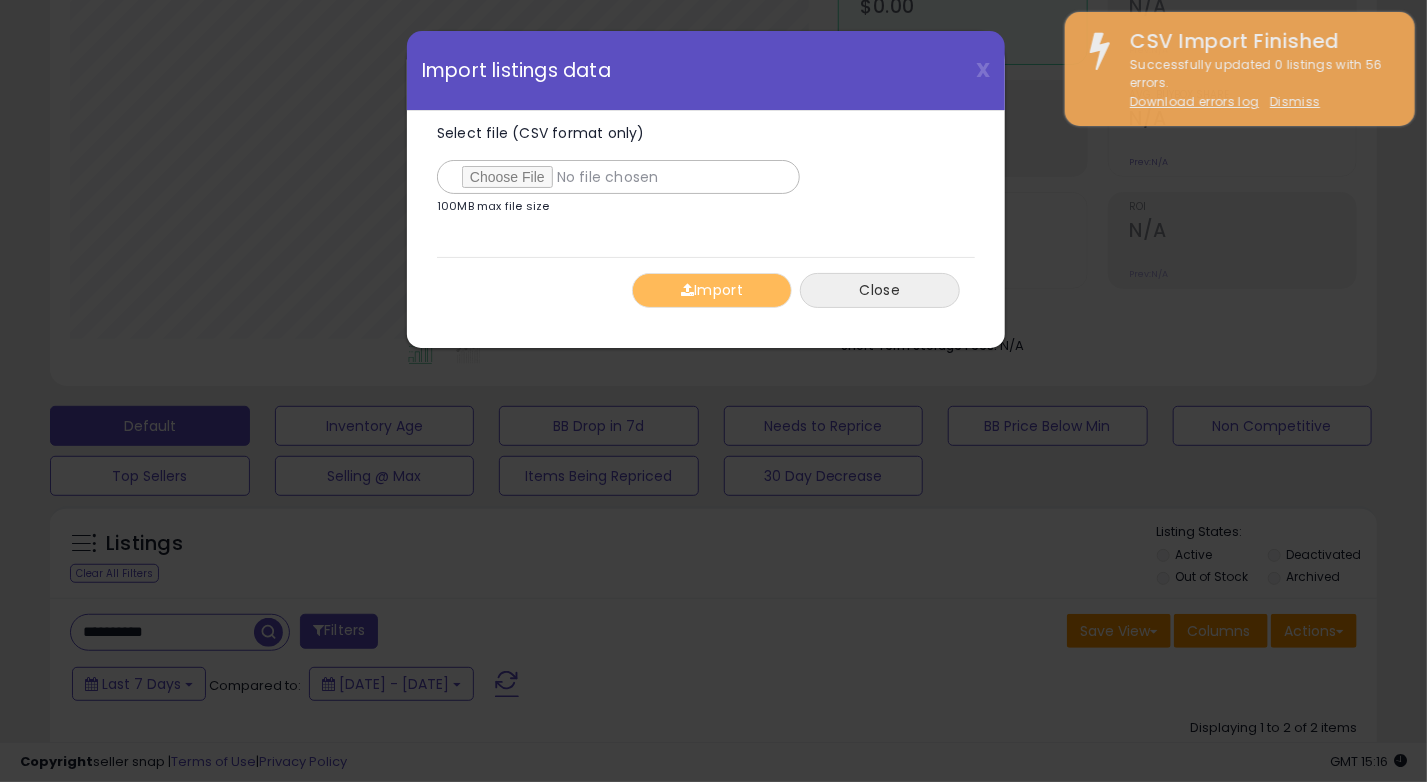 click on "Close" at bounding box center [880, 290] 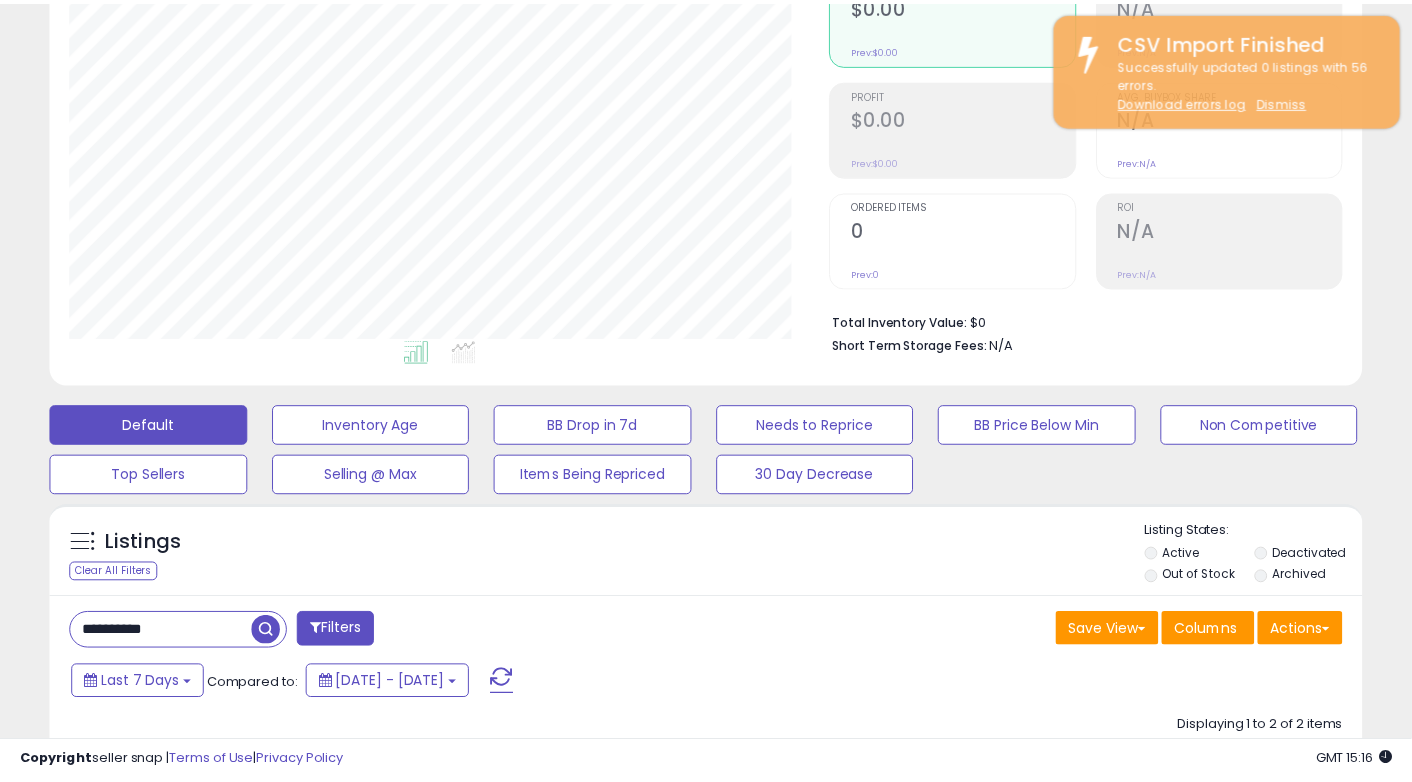 scroll, scrollTop: 409, scrollLeft: 759, axis: both 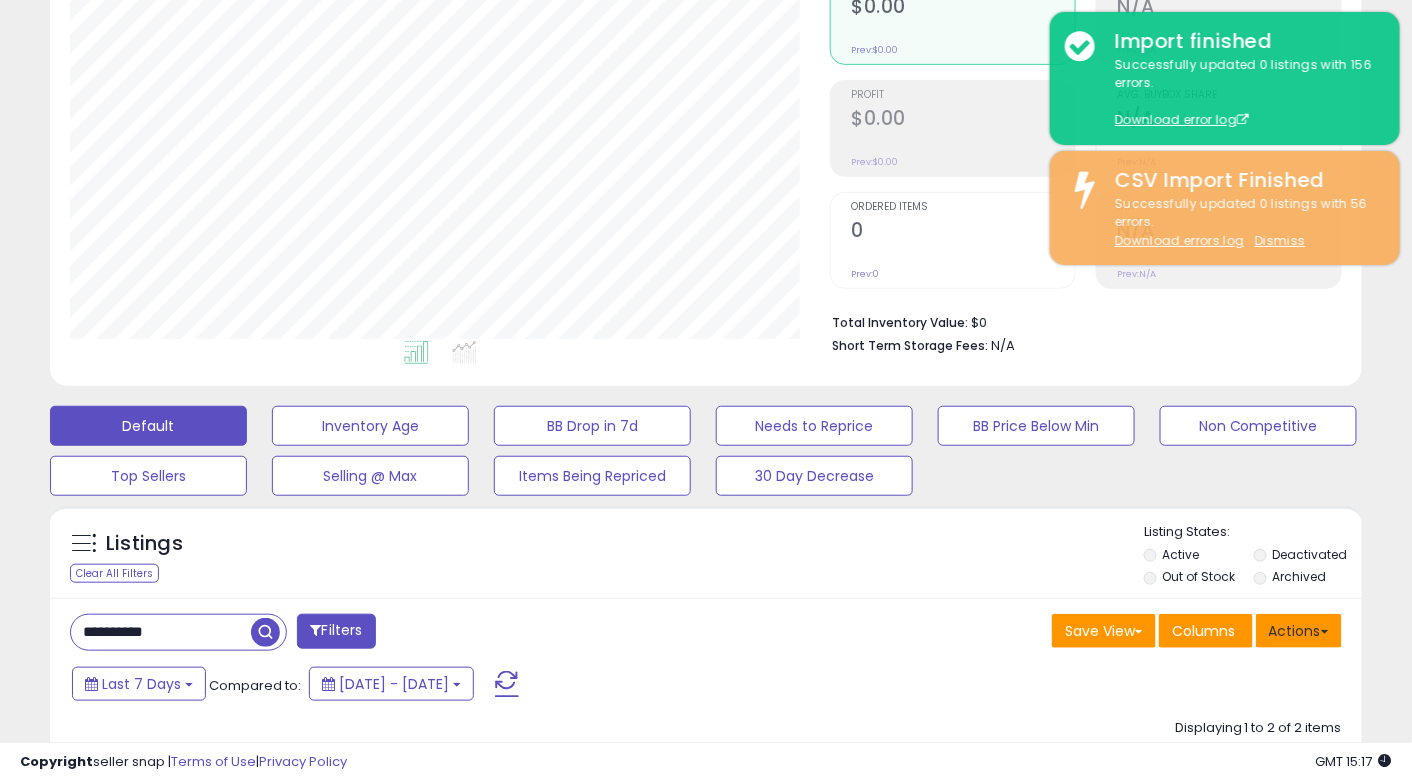 click on "Actions" at bounding box center (1299, 631) 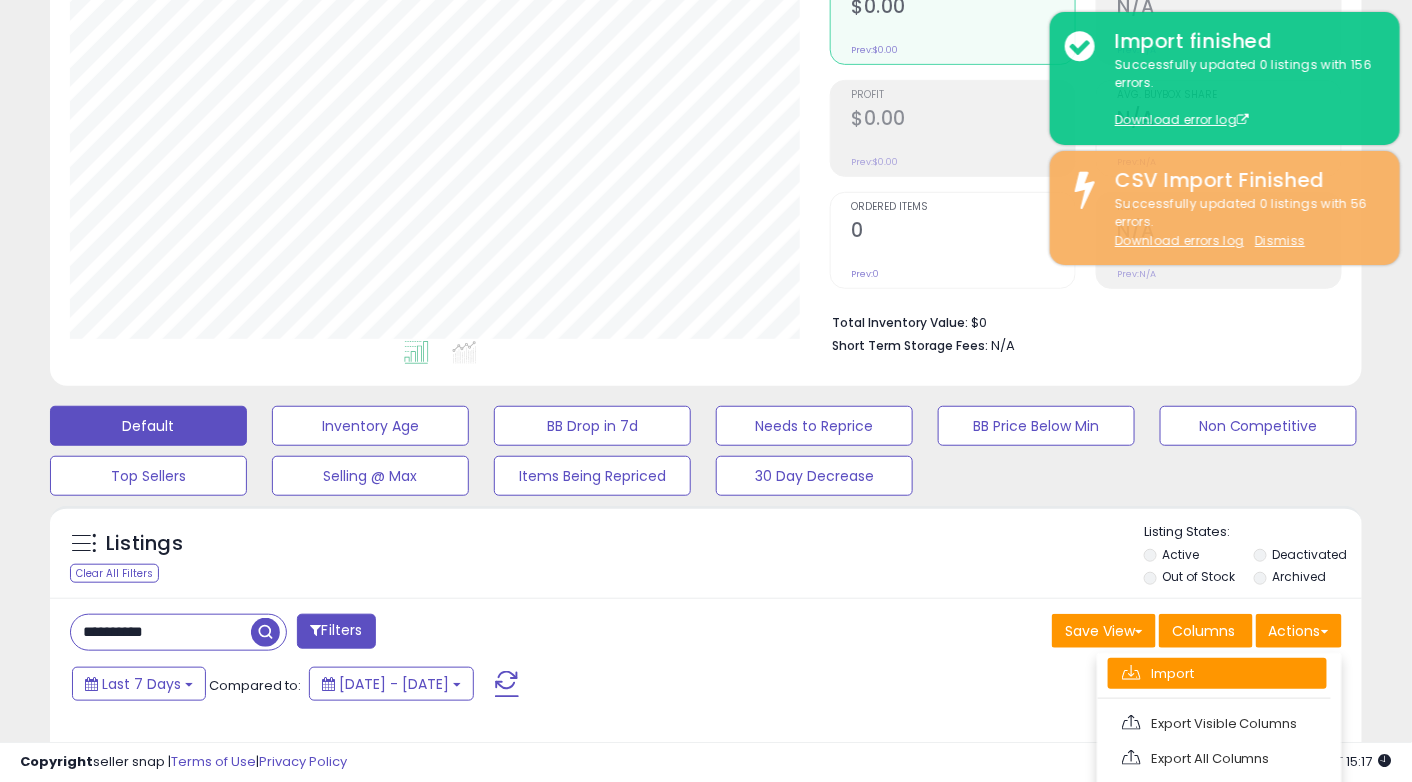click on "Import" at bounding box center (1217, 673) 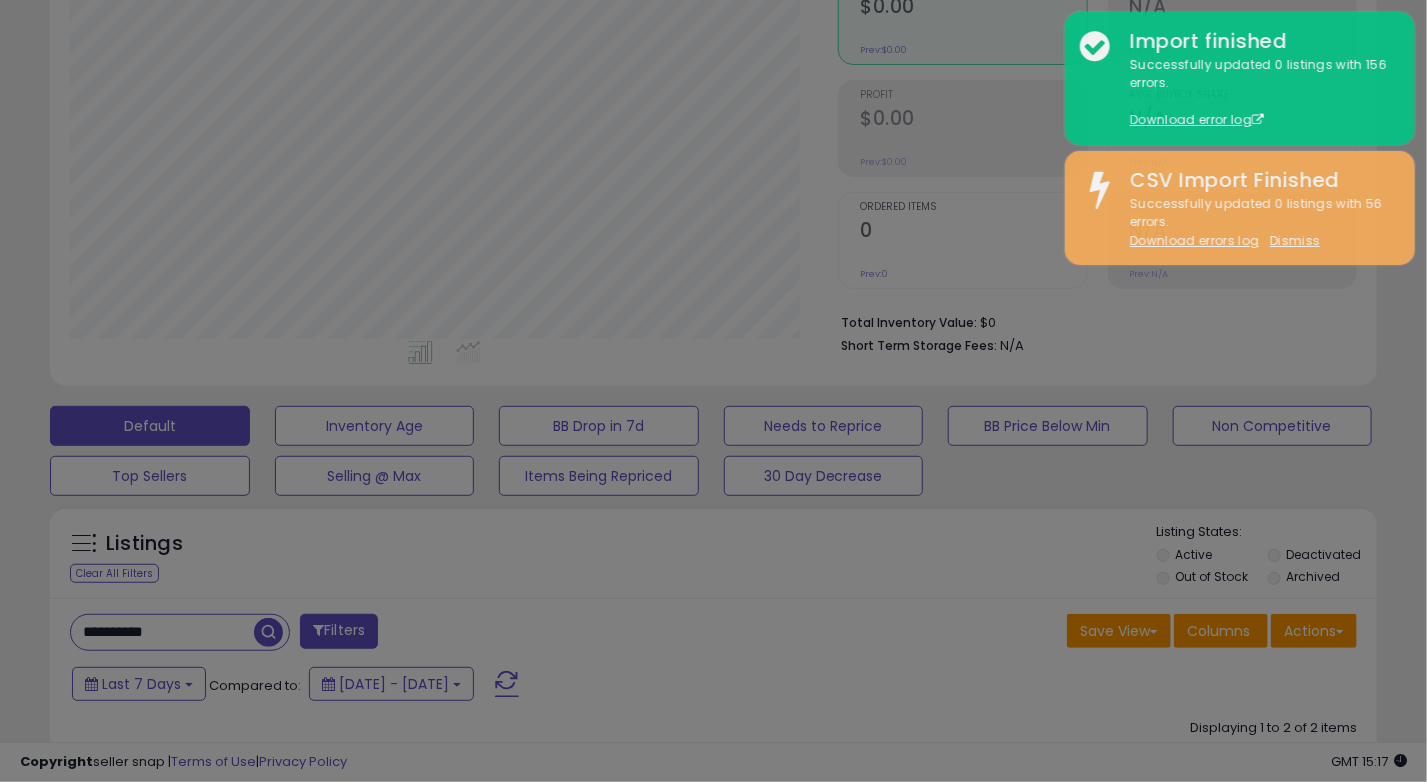 scroll, scrollTop: 999589, scrollLeft: 999231, axis: both 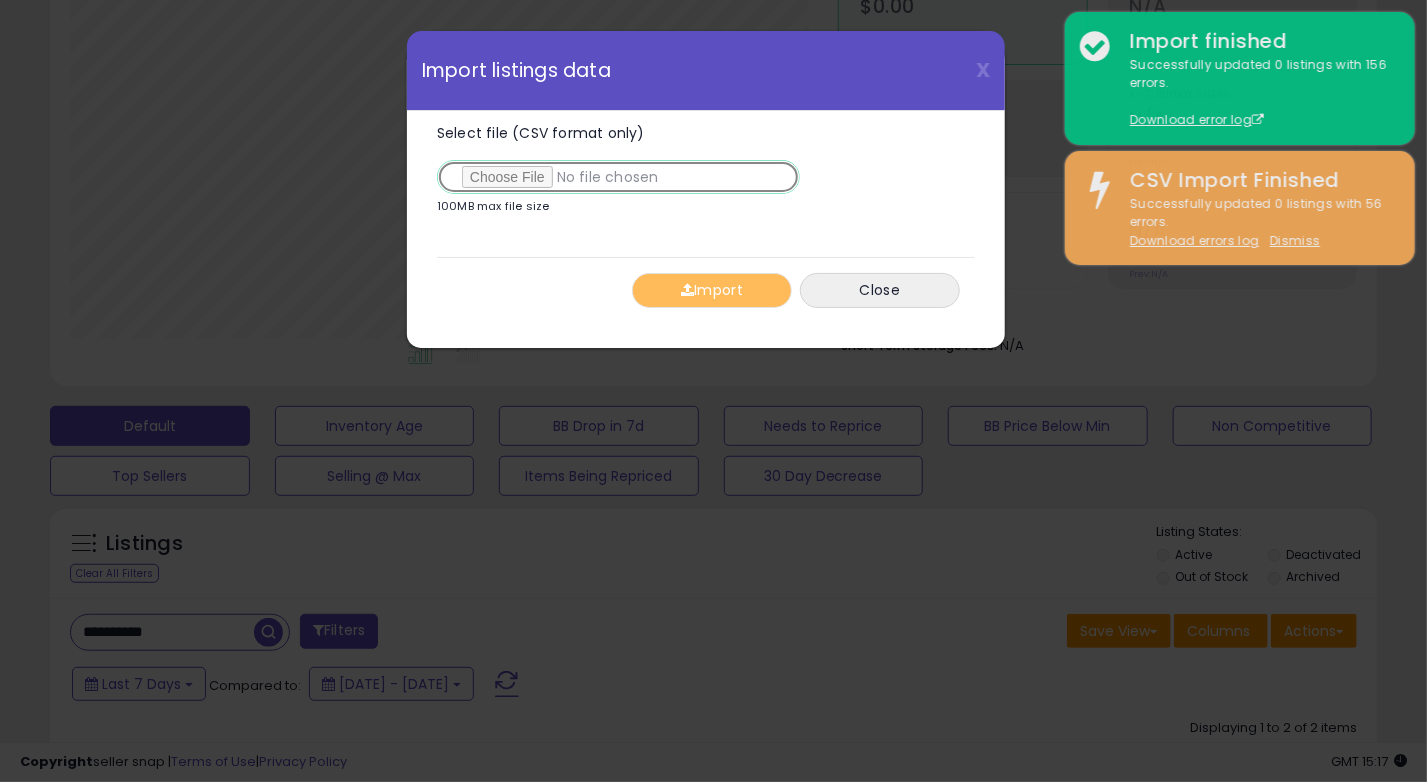 click on "Select file (CSV format only)" at bounding box center (618, 177) 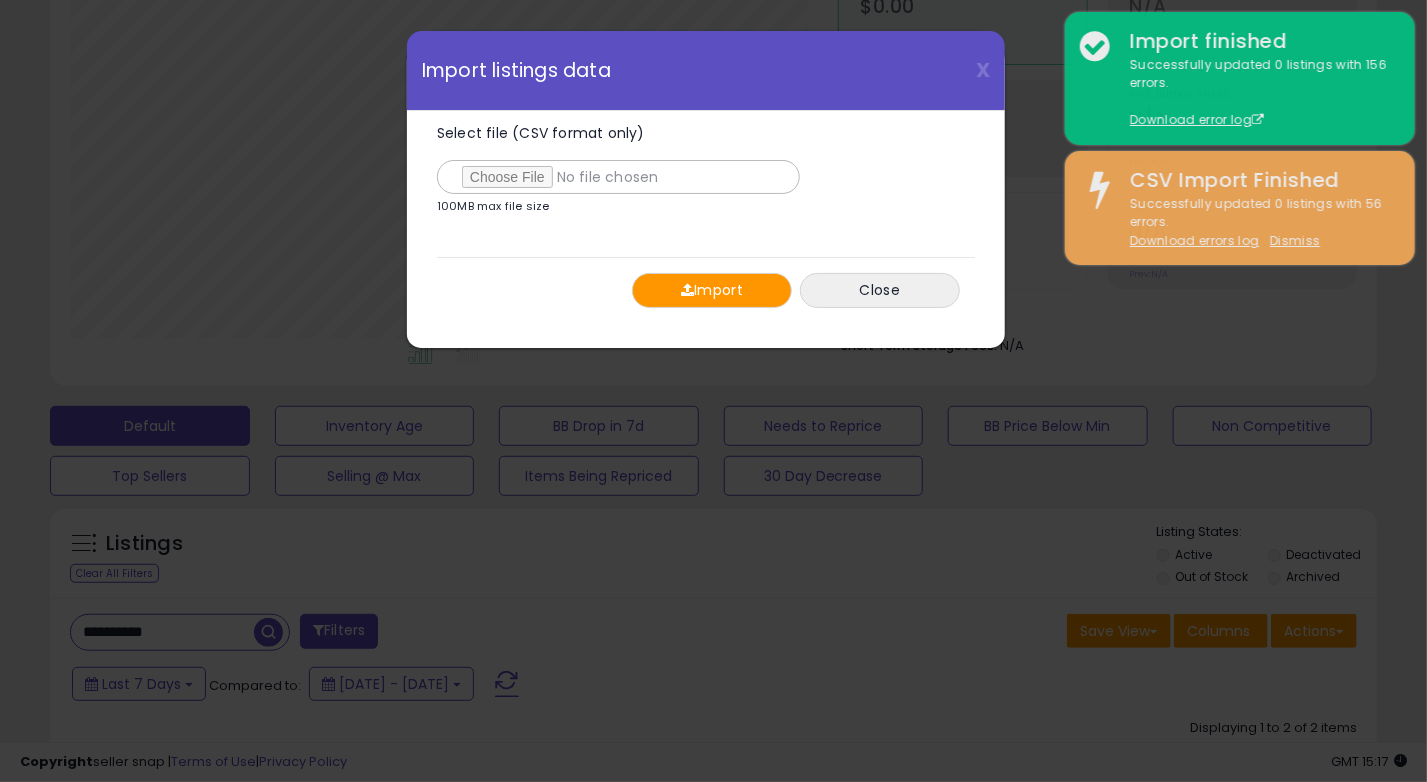 click on "Import" at bounding box center [712, 290] 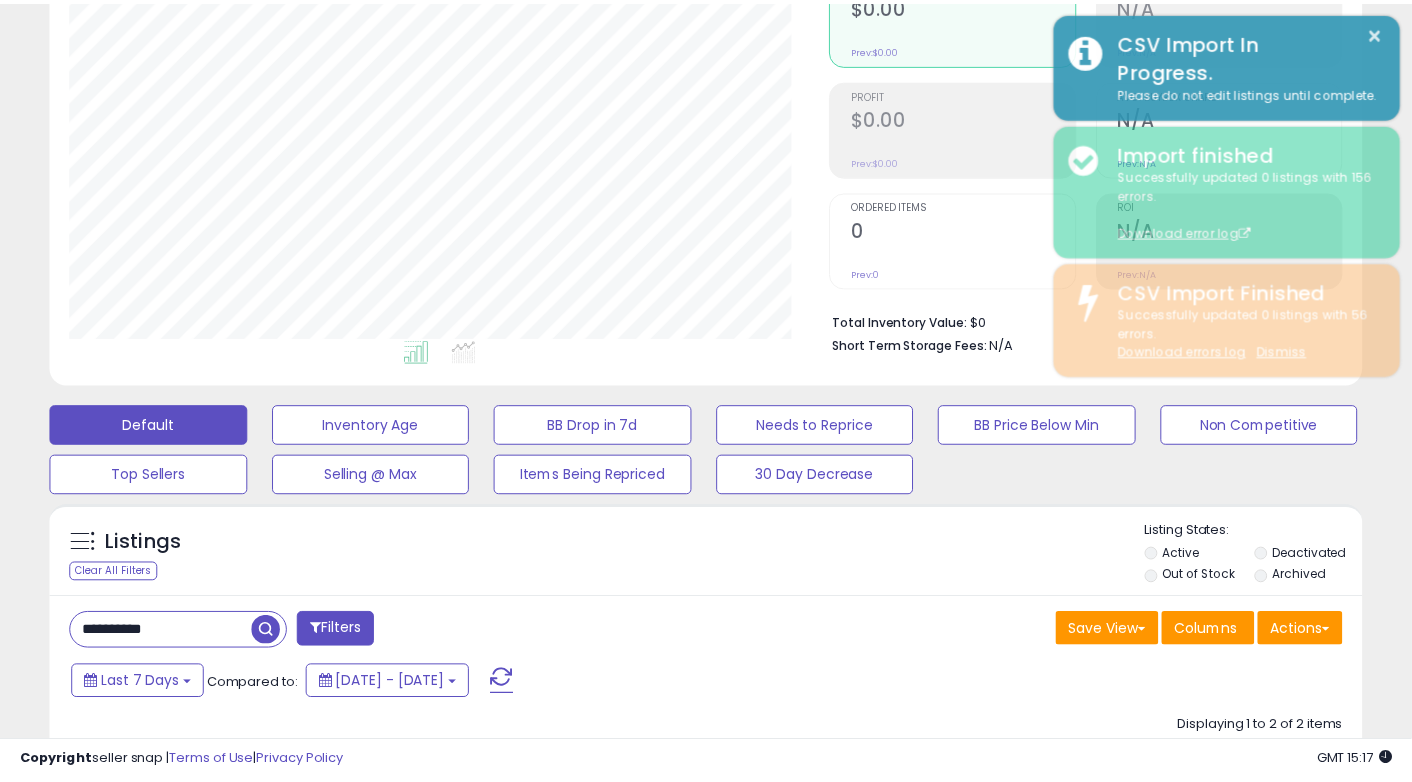 scroll, scrollTop: 409, scrollLeft: 759, axis: both 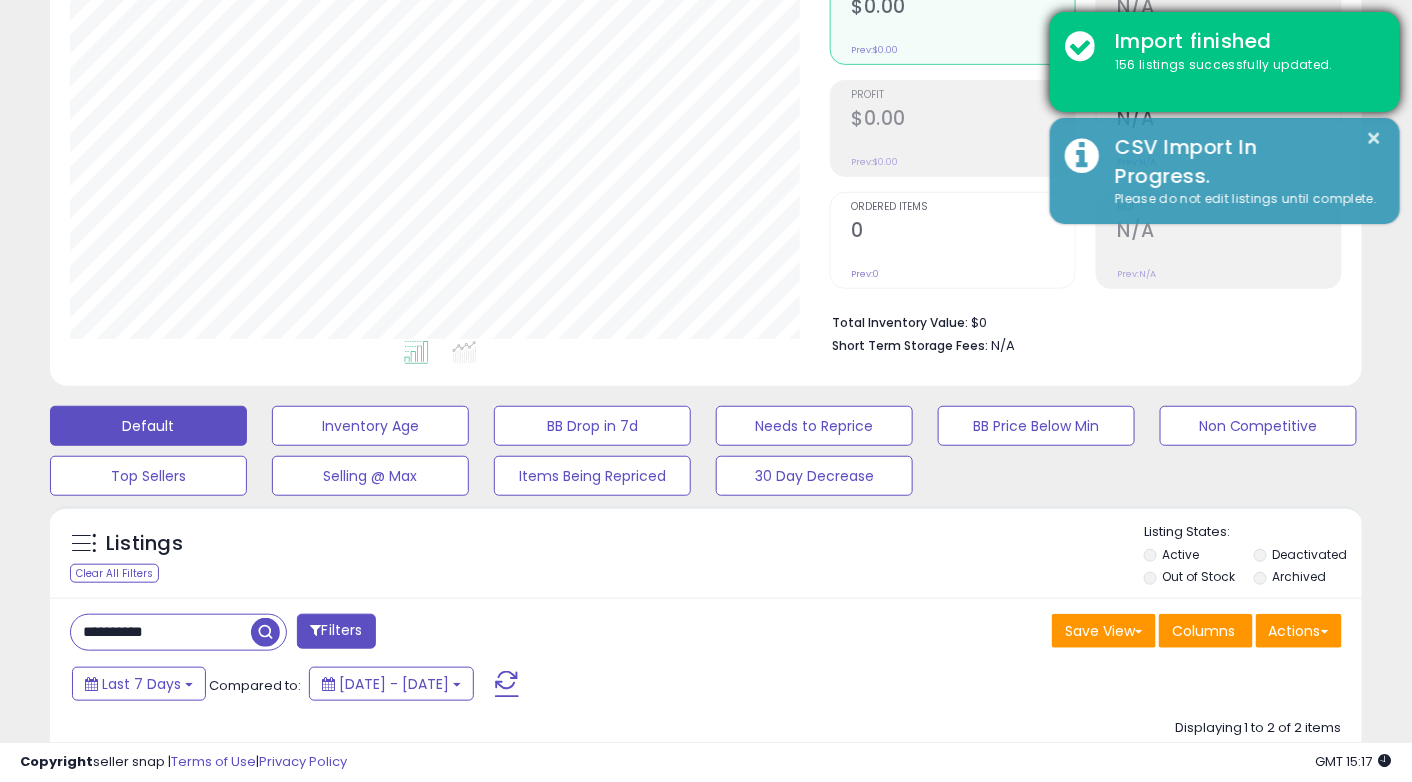 click on "Import finished 156 listings successfully updated." at bounding box center (1225, 62) 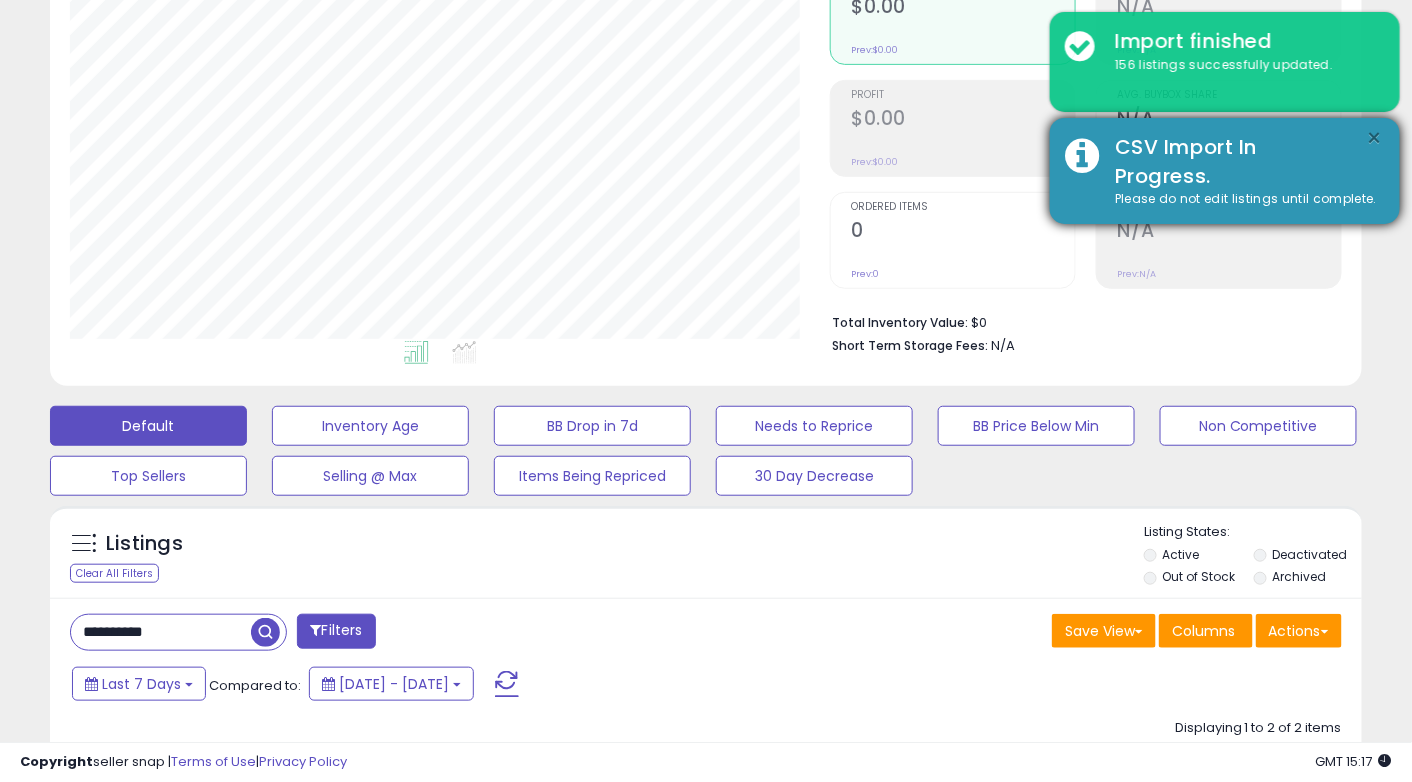 click on "×" at bounding box center (1375, 138) 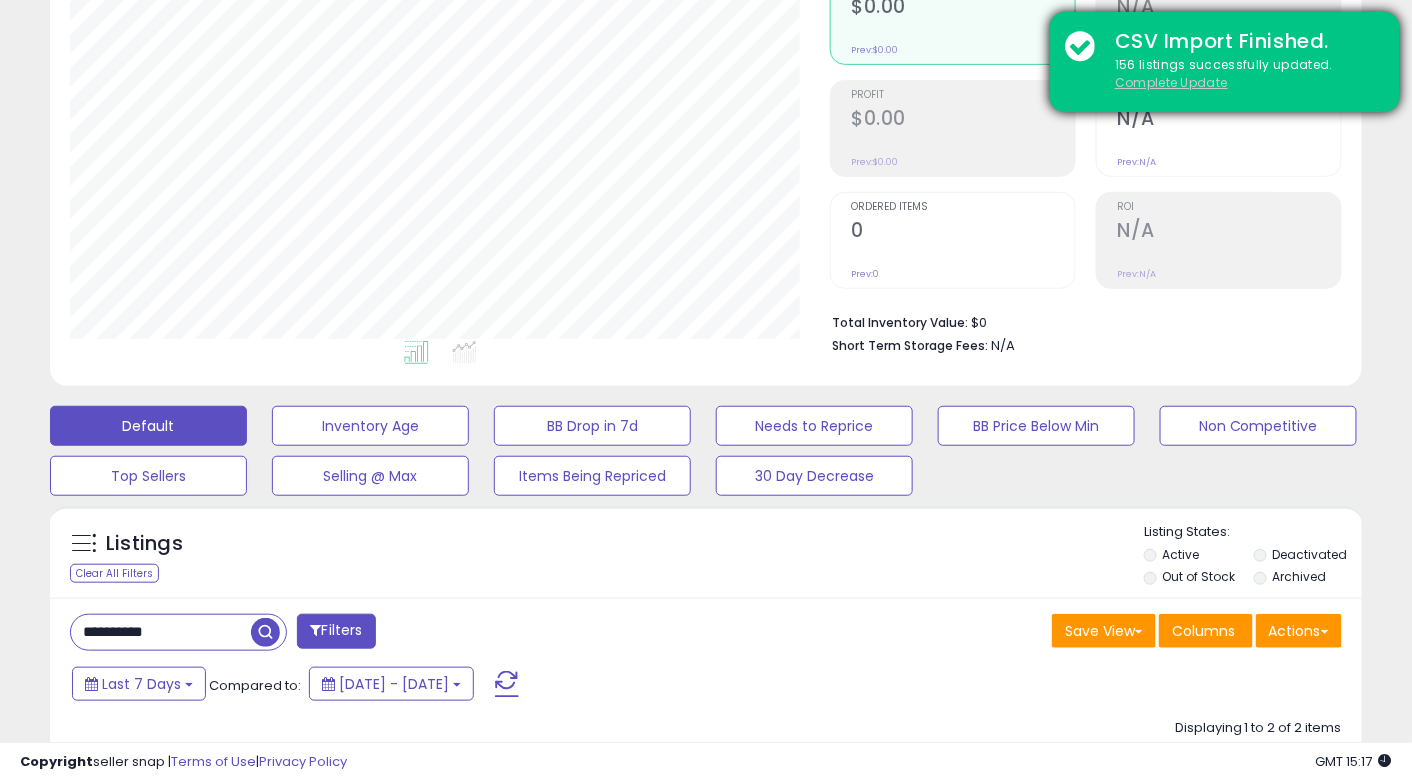 click on "Complete Update" at bounding box center (1171, 82) 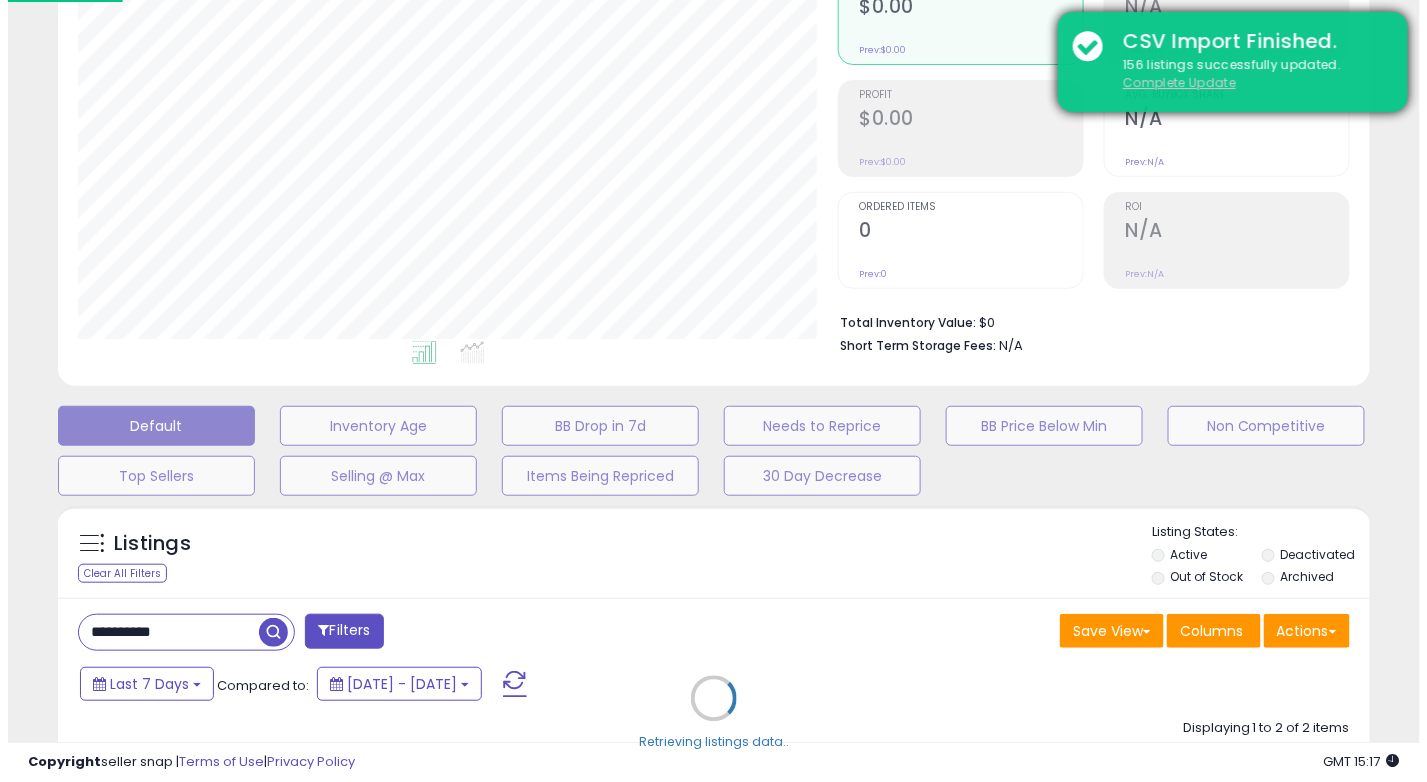 scroll, scrollTop: 999589, scrollLeft: 999231, axis: both 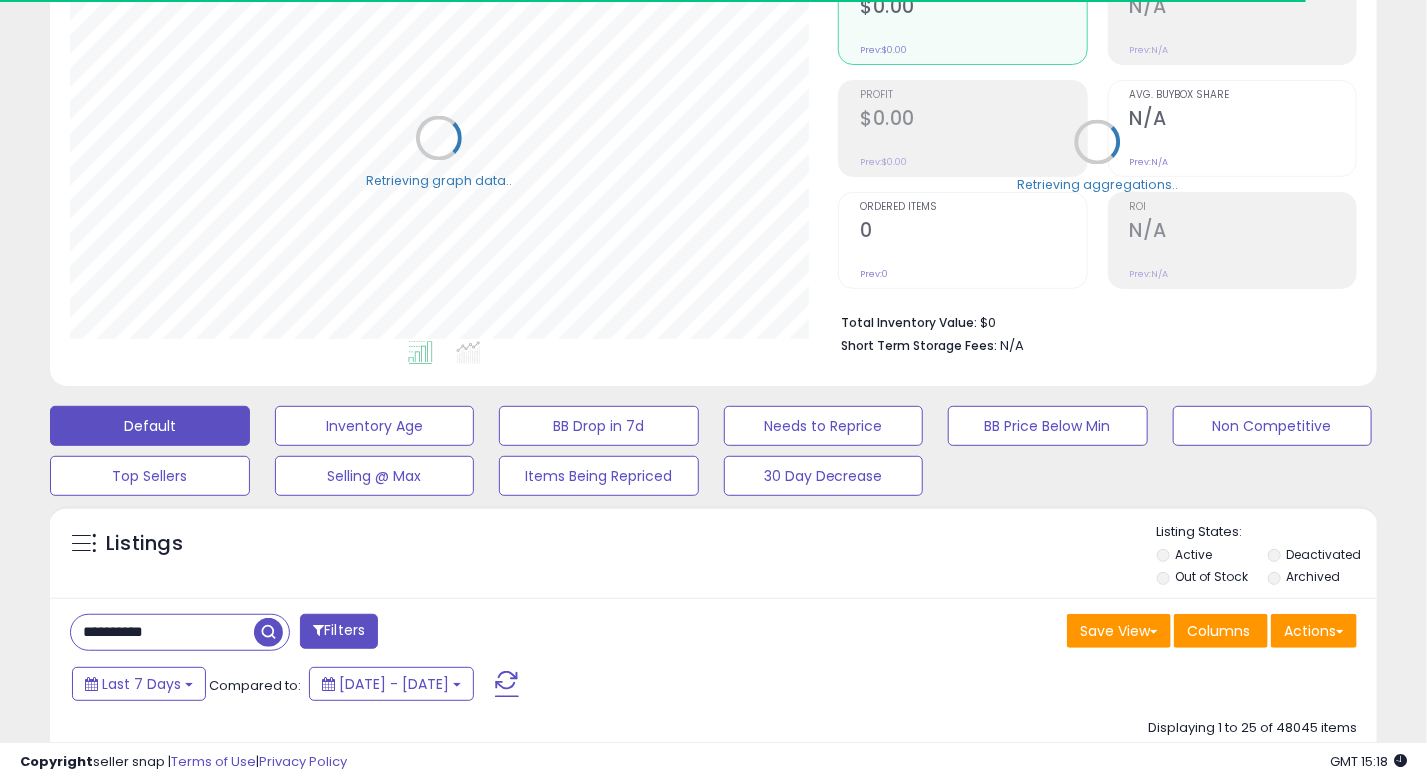 type 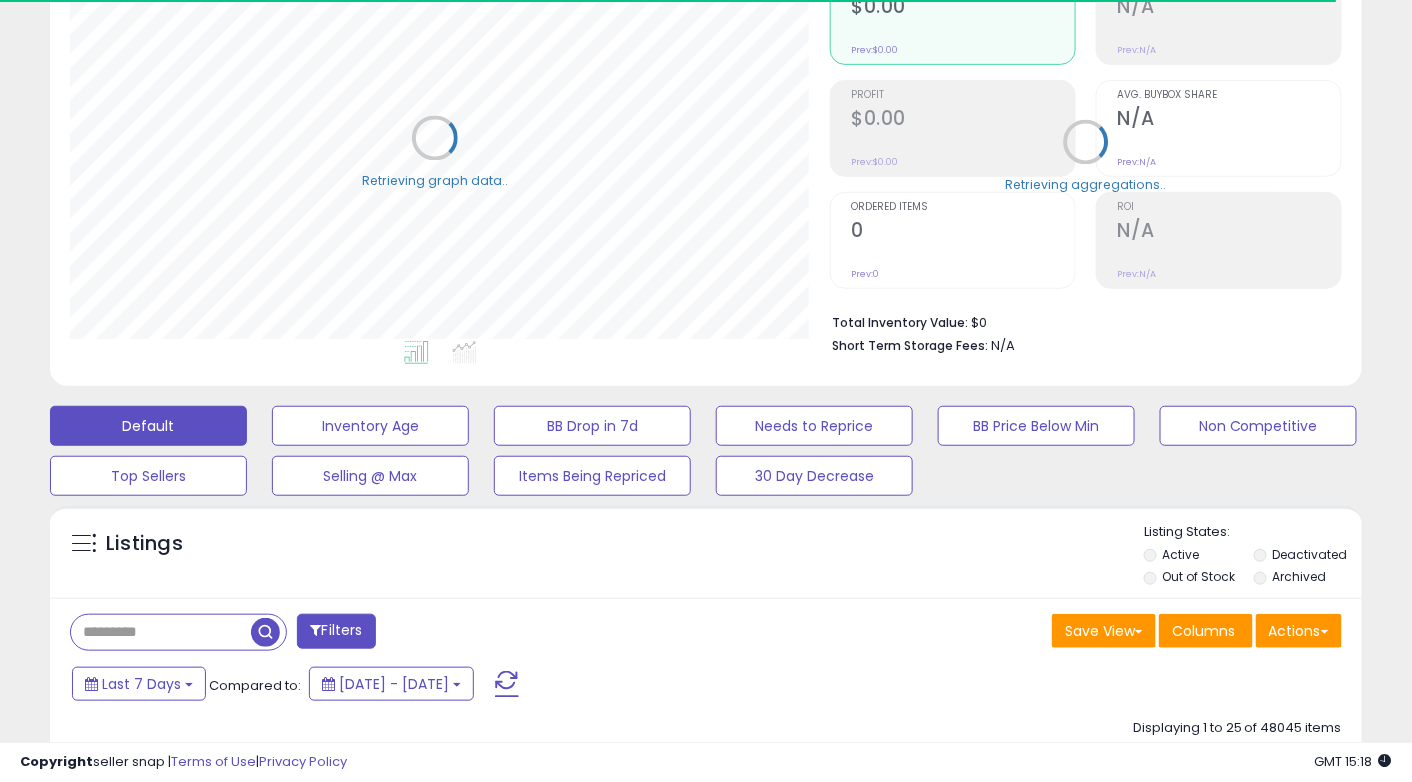 scroll, scrollTop: 409, scrollLeft: 759, axis: both 